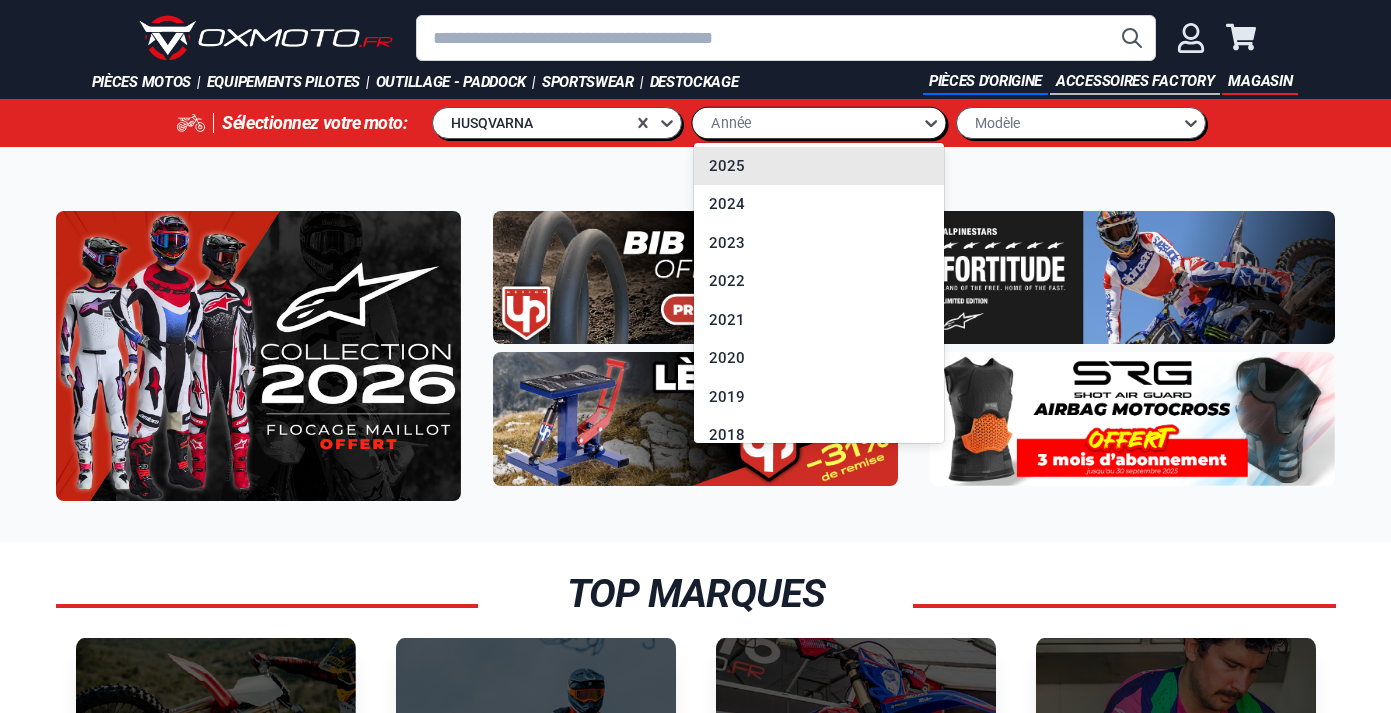 scroll, scrollTop: 0, scrollLeft: 0, axis: both 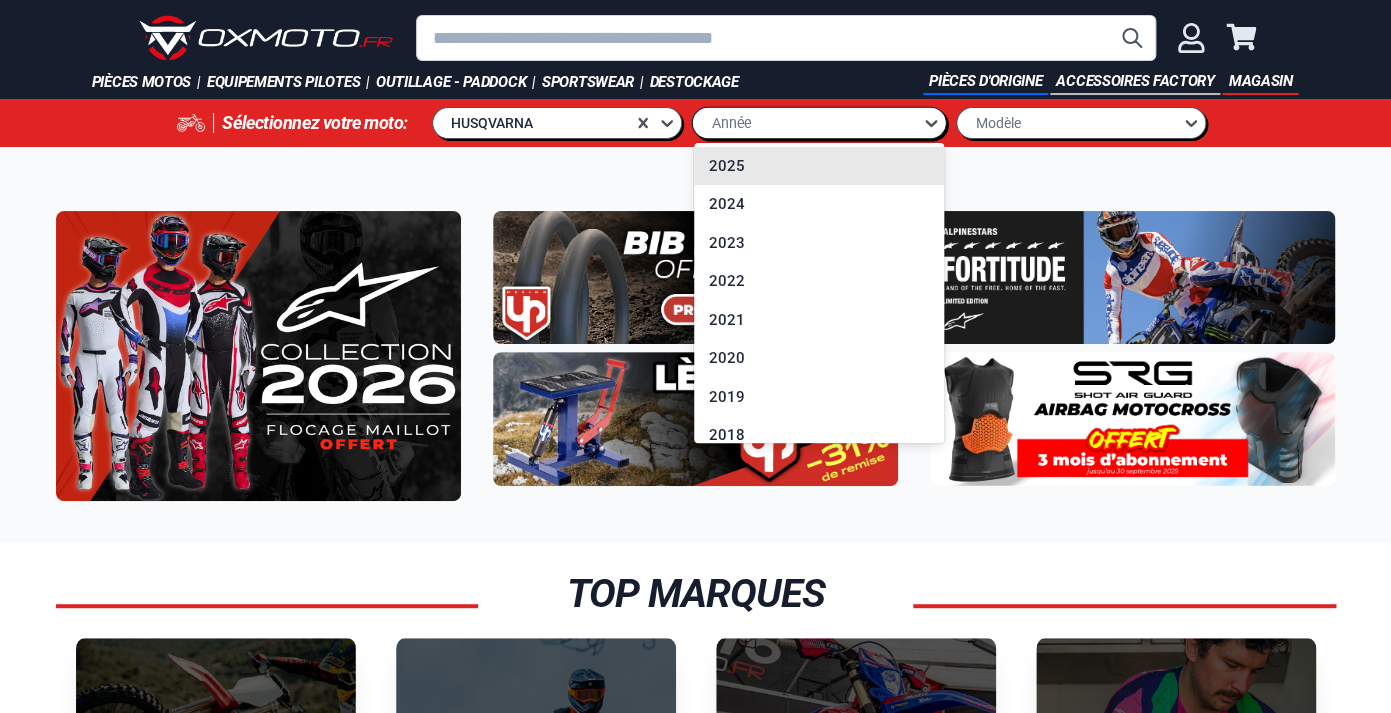 click on "2025" at bounding box center [819, 166] 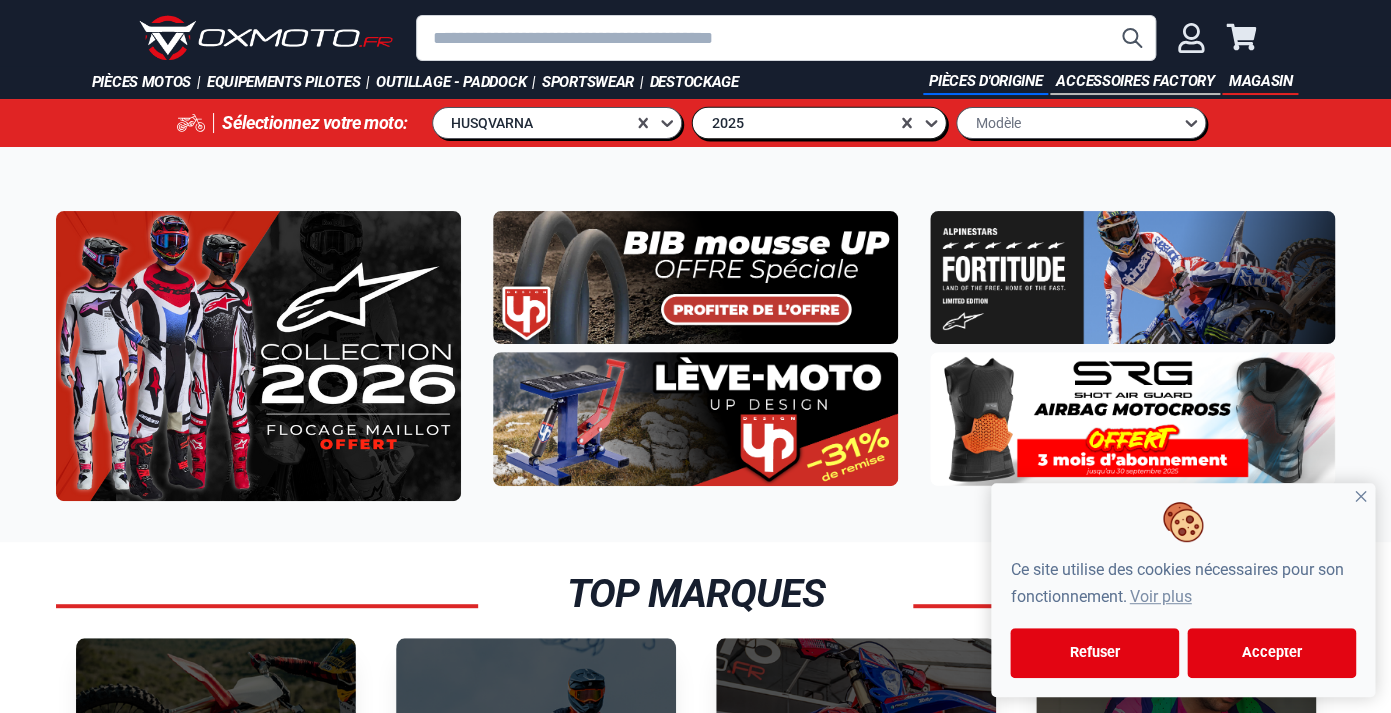 click on "2025" at bounding box center (795, 122) 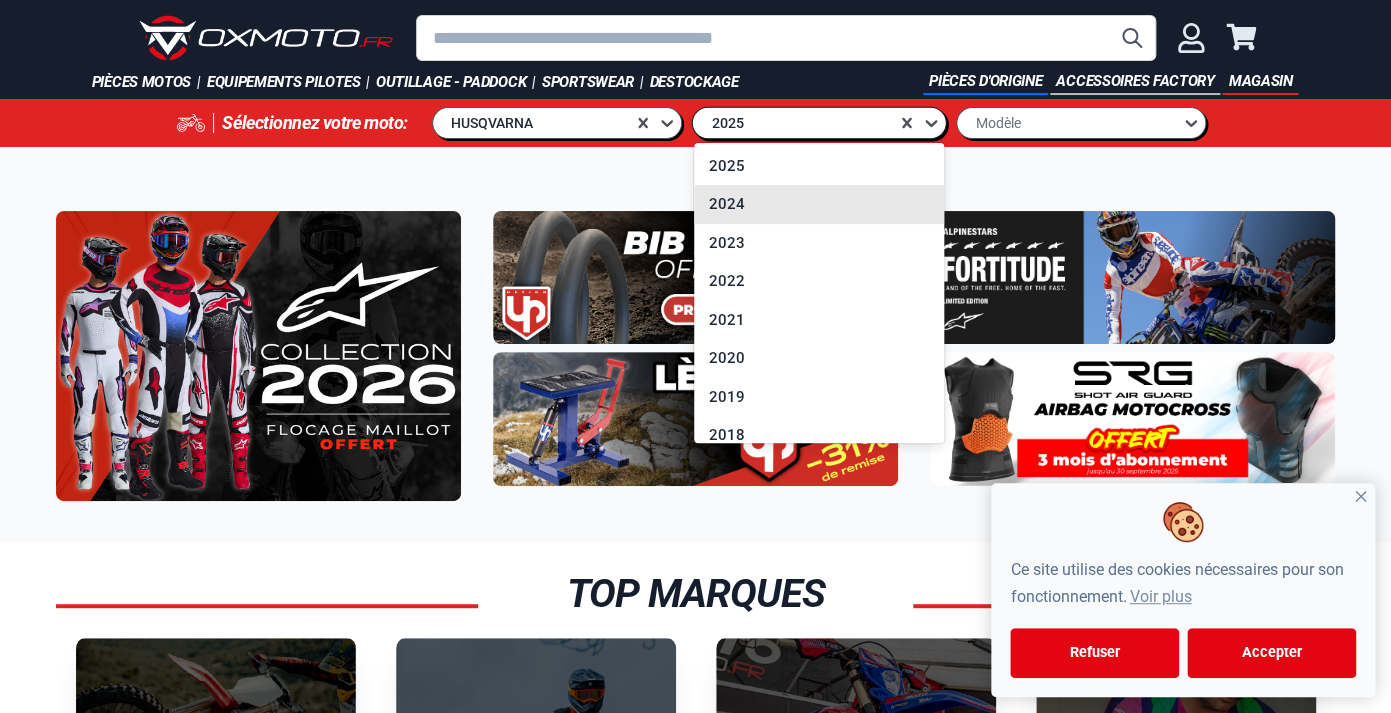 click on "2024" at bounding box center (819, 204) 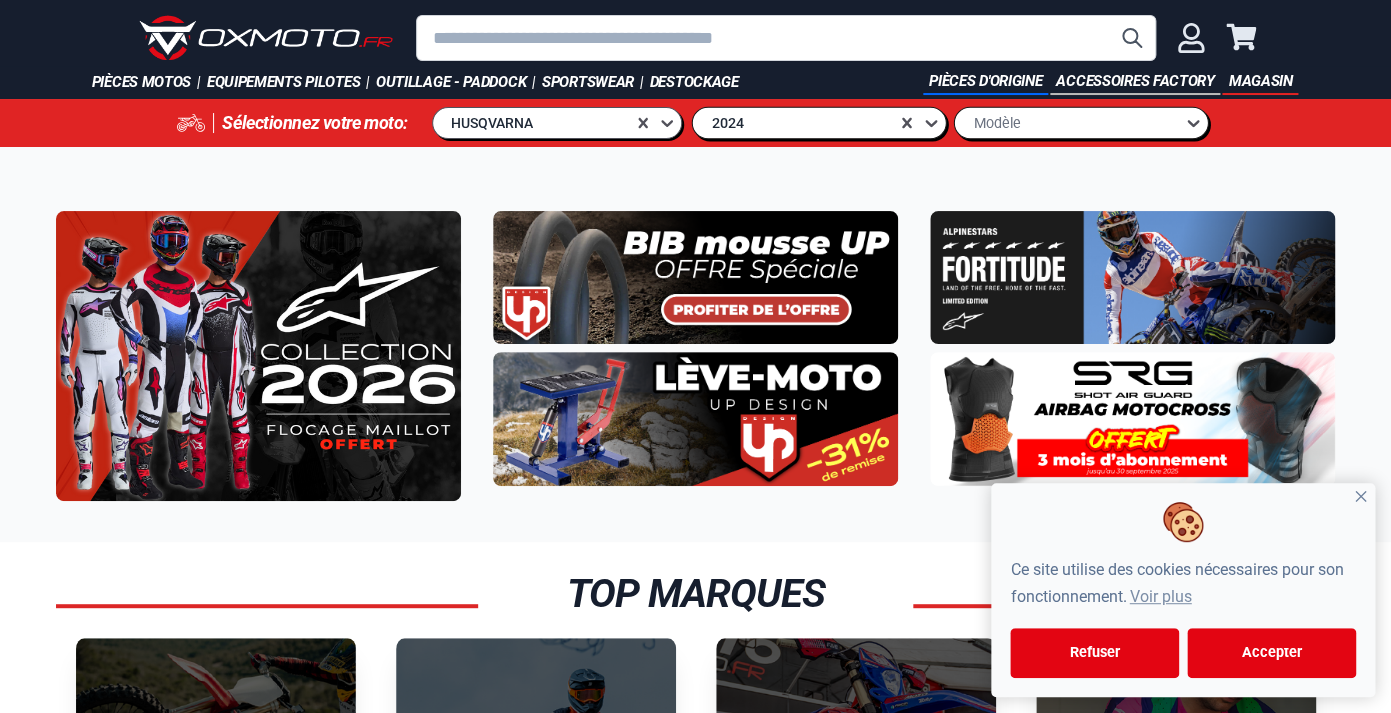click on "Modèle" at bounding box center (1069, 122) 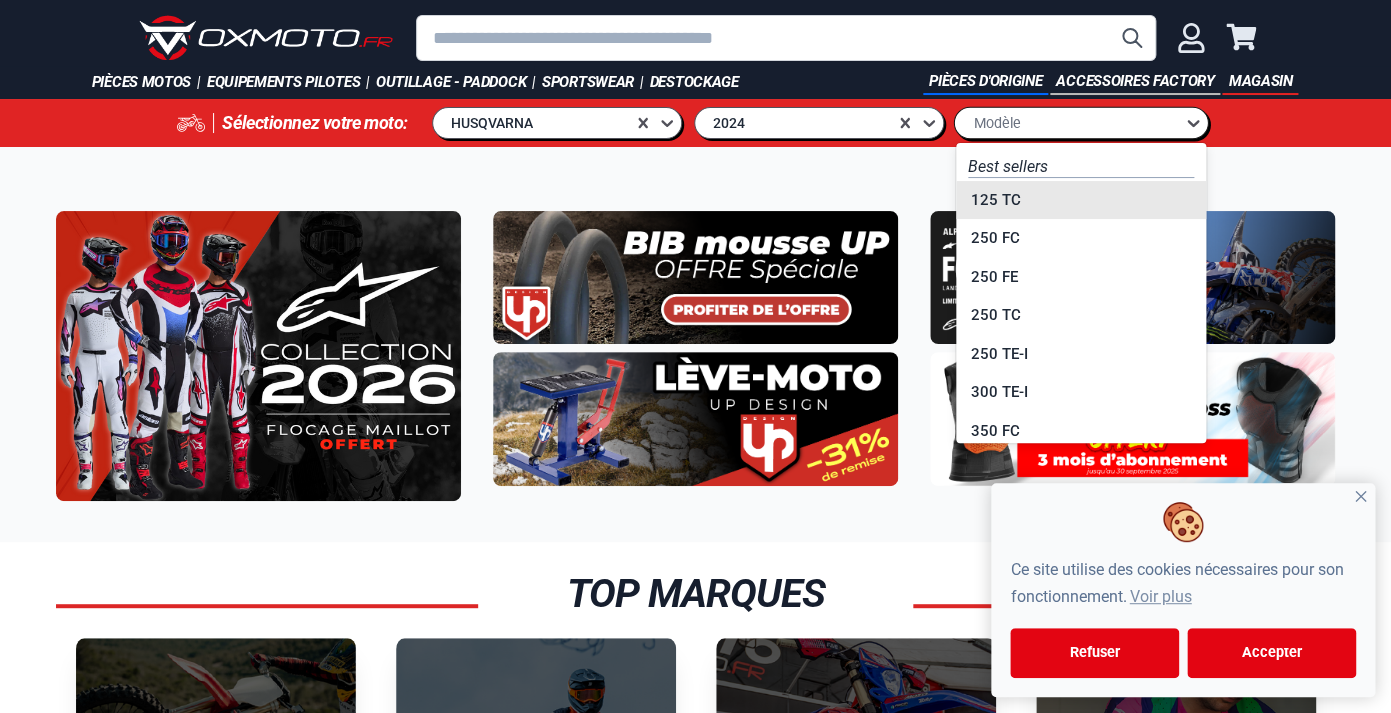 click on "125 TC" at bounding box center [1081, 200] 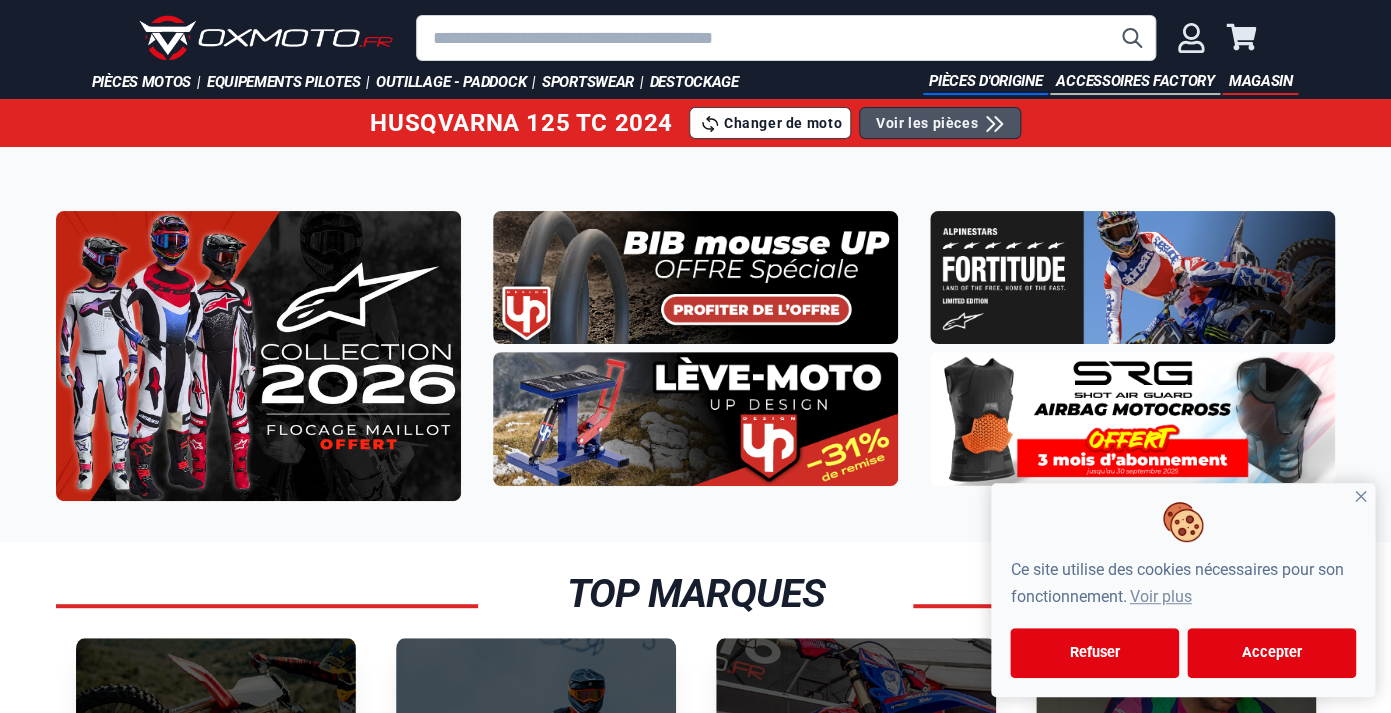 click on "Voir les pièces" at bounding box center (927, 123) 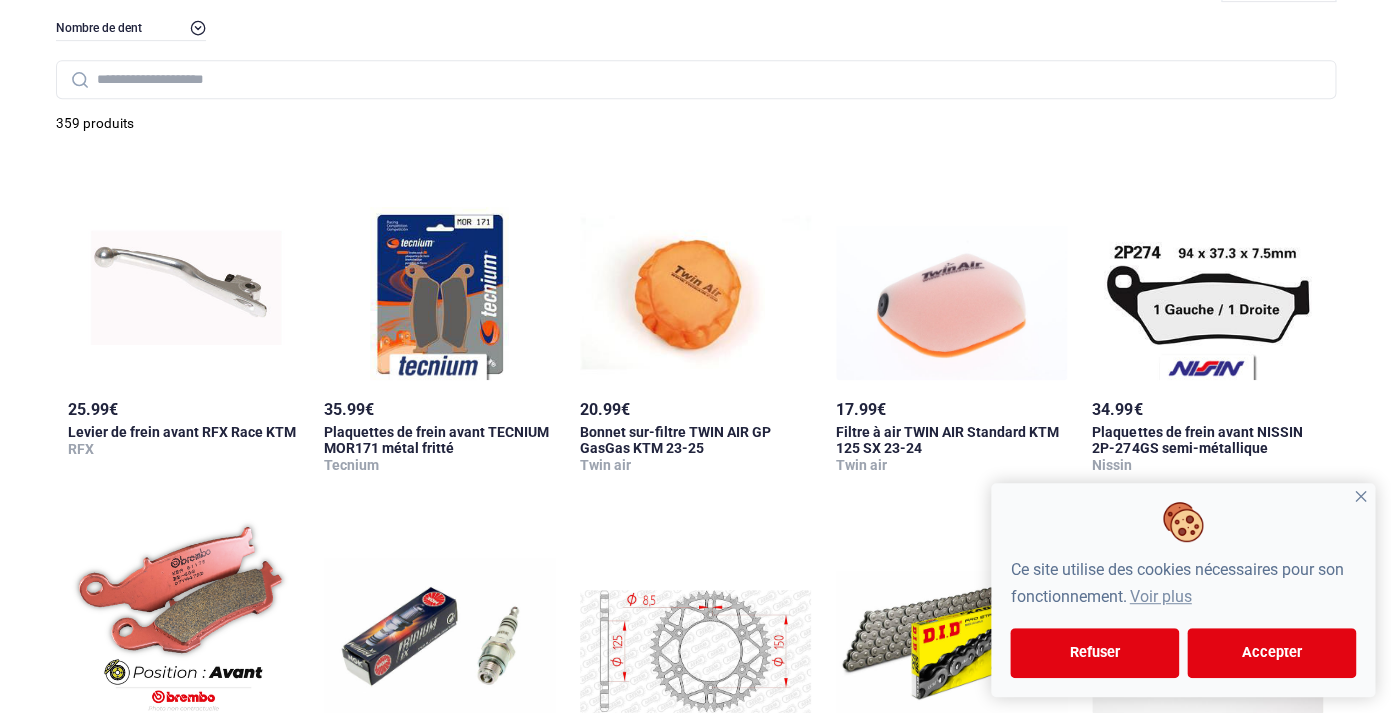 scroll, scrollTop: 345, scrollLeft: 0, axis: vertical 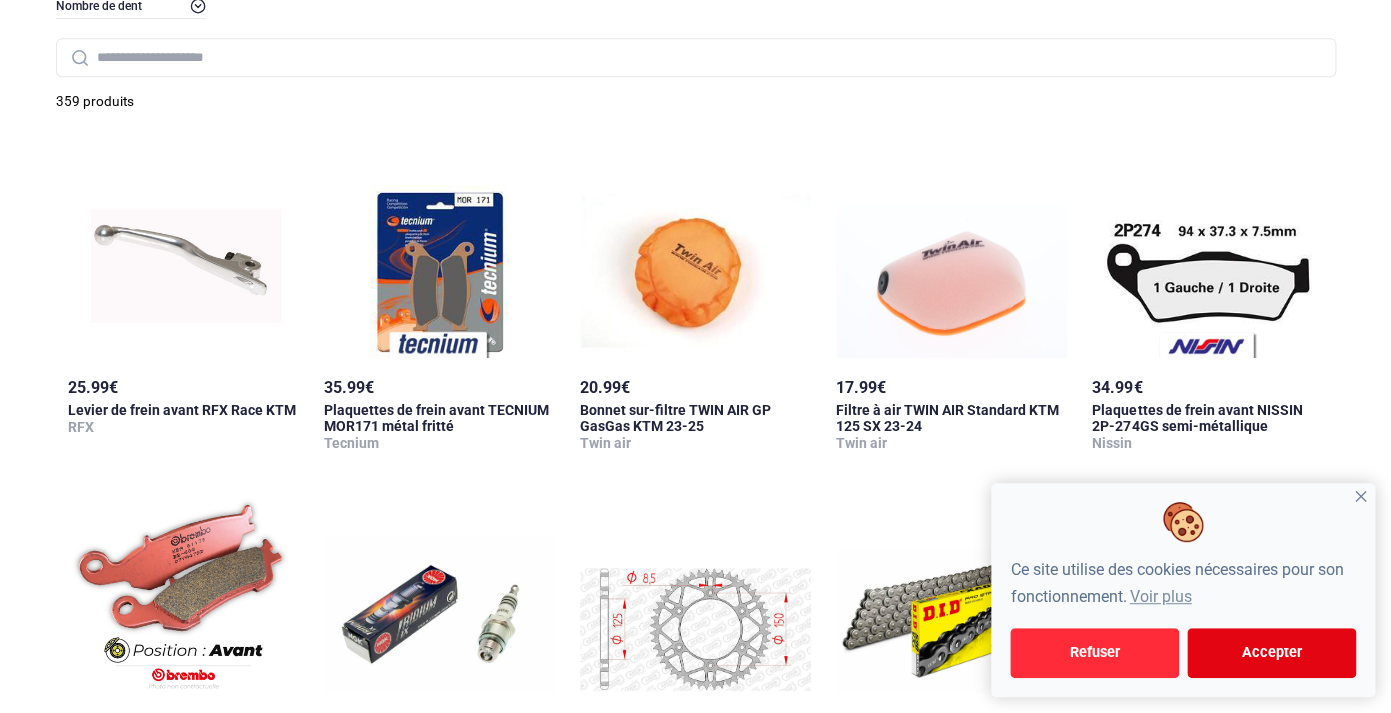 click on "Refuser" at bounding box center (1094, 653) 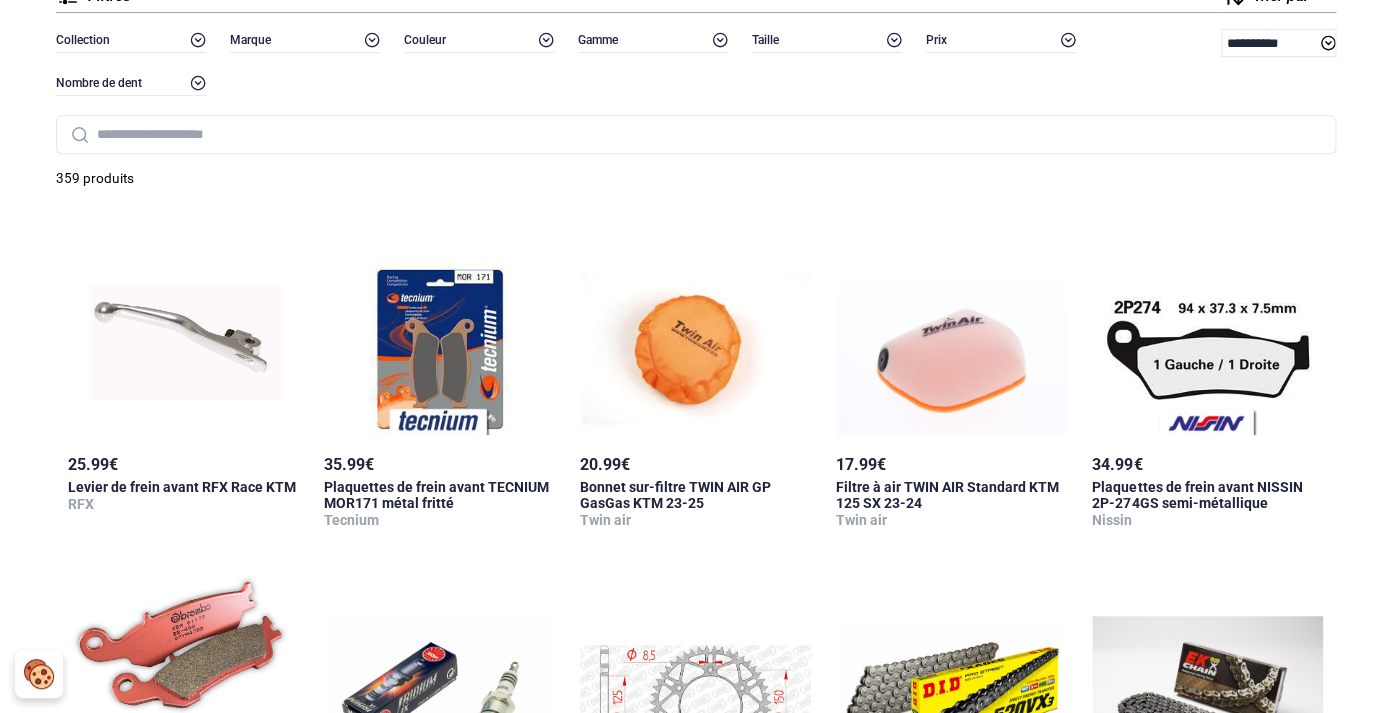 scroll, scrollTop: 0, scrollLeft: 0, axis: both 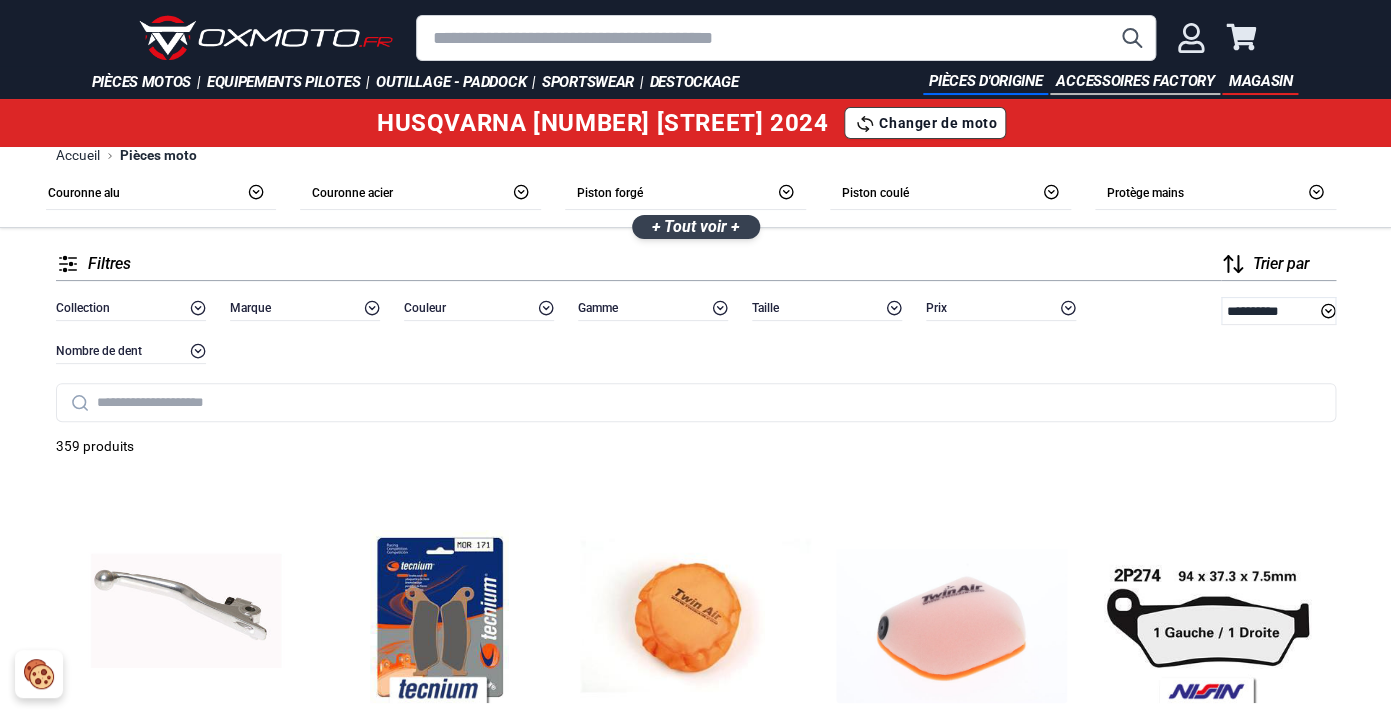 click on "+ Tout voir +" at bounding box center [695, 226] 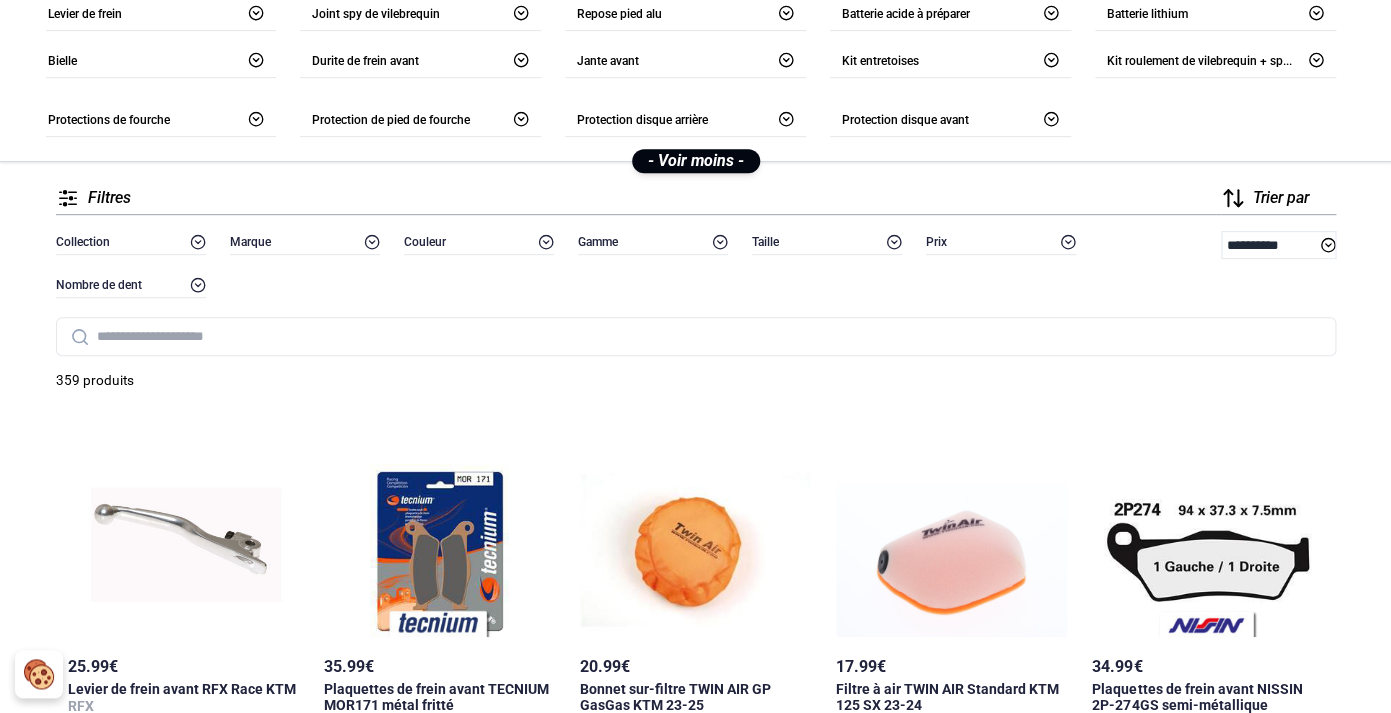 scroll, scrollTop: 0, scrollLeft: 0, axis: both 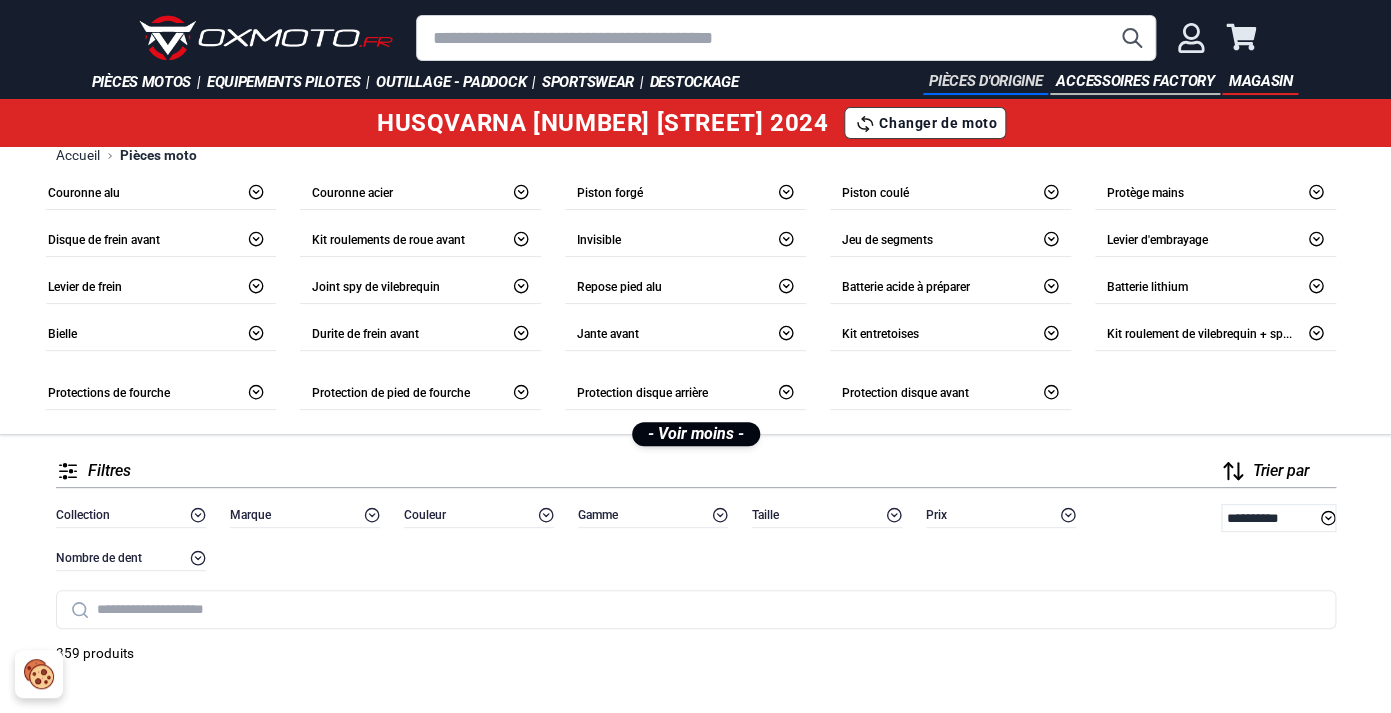 click on "Pièces d'origine" at bounding box center (985, 82) 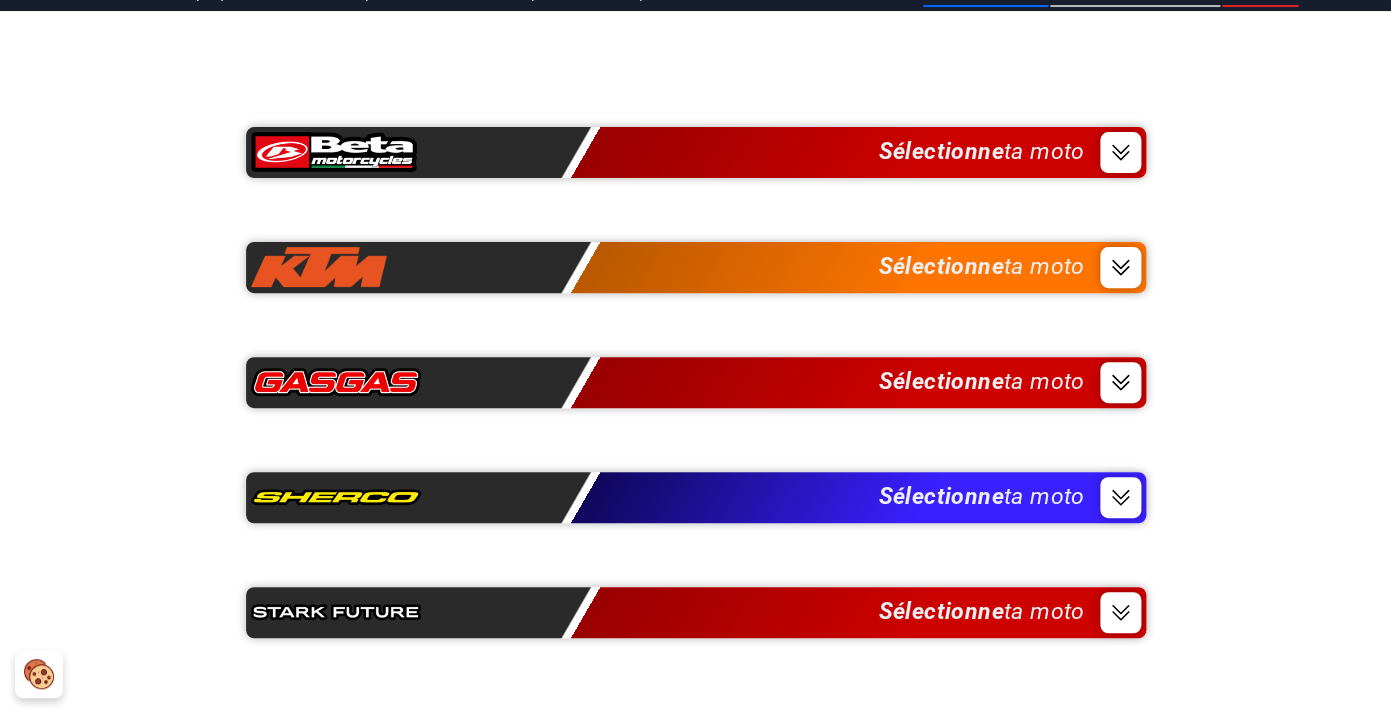 scroll, scrollTop: 0, scrollLeft: 0, axis: both 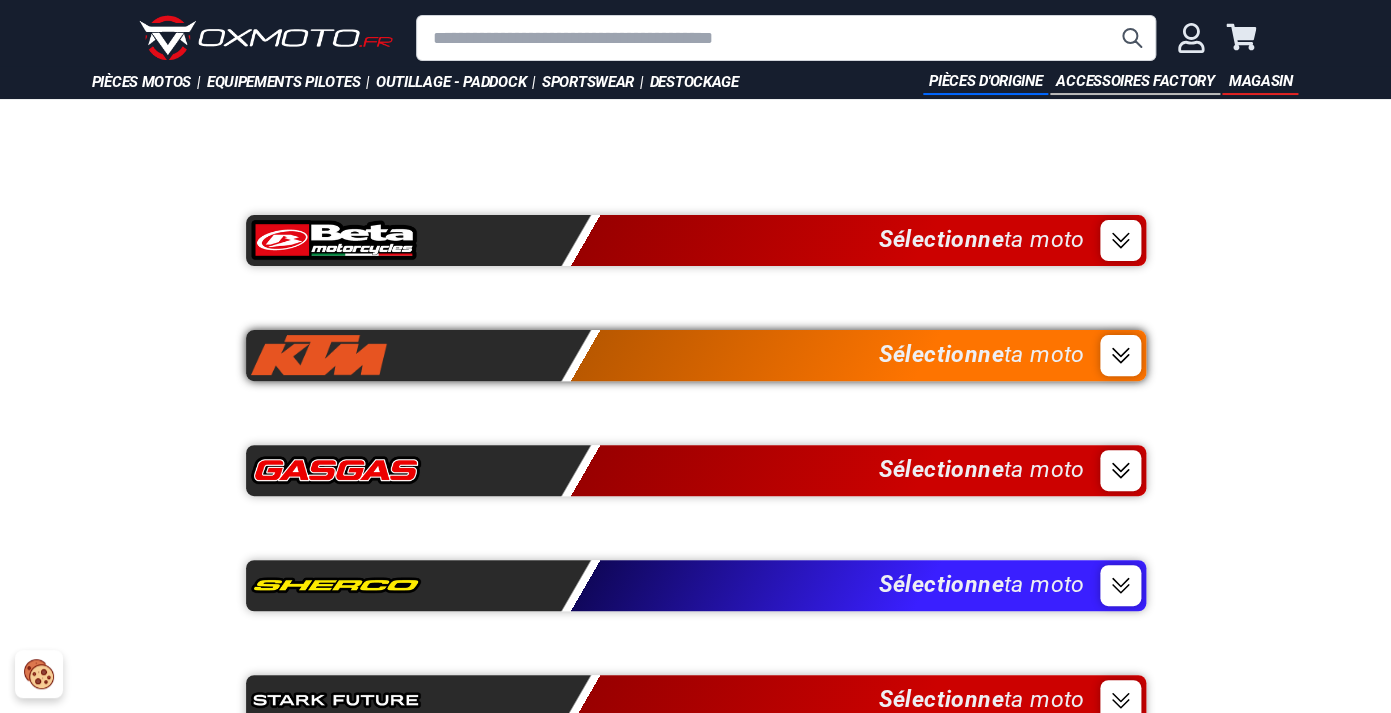 click on "Sélectionne  ta moto" at bounding box center (696, 355) 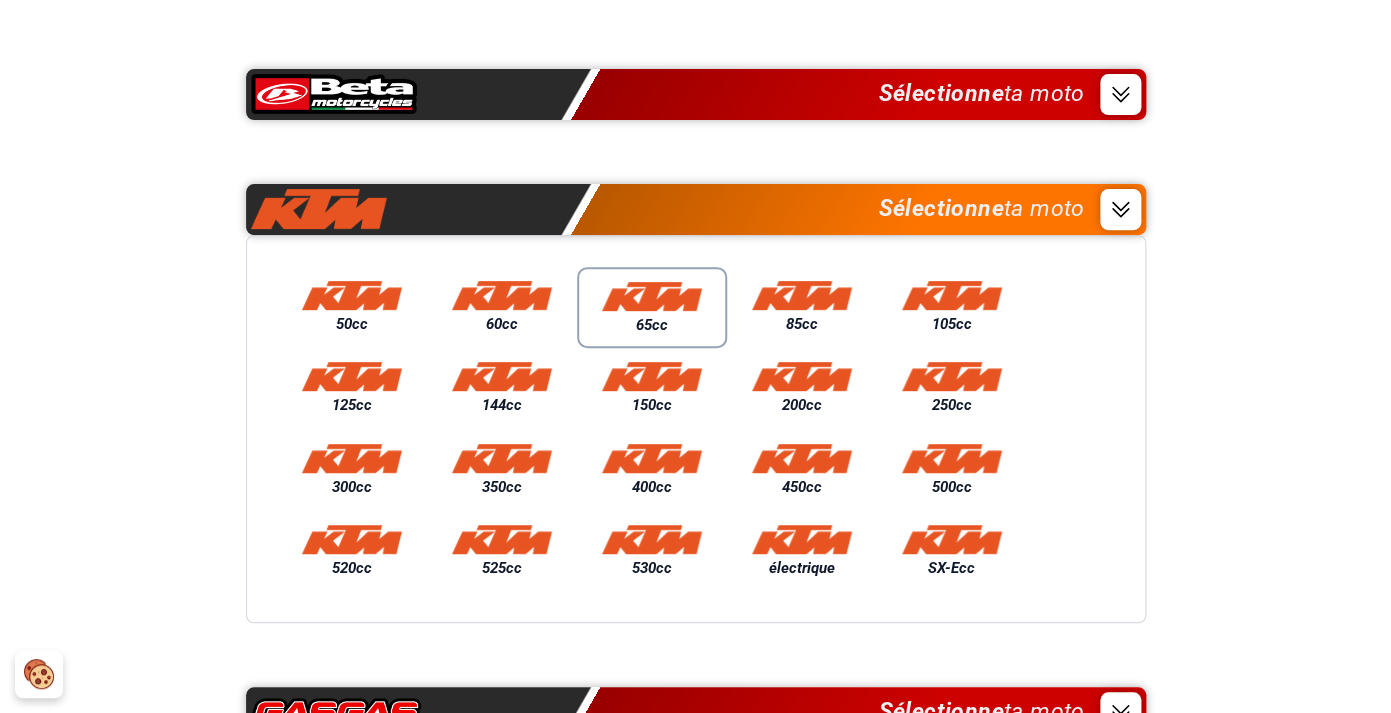 scroll, scrollTop: 230, scrollLeft: 0, axis: vertical 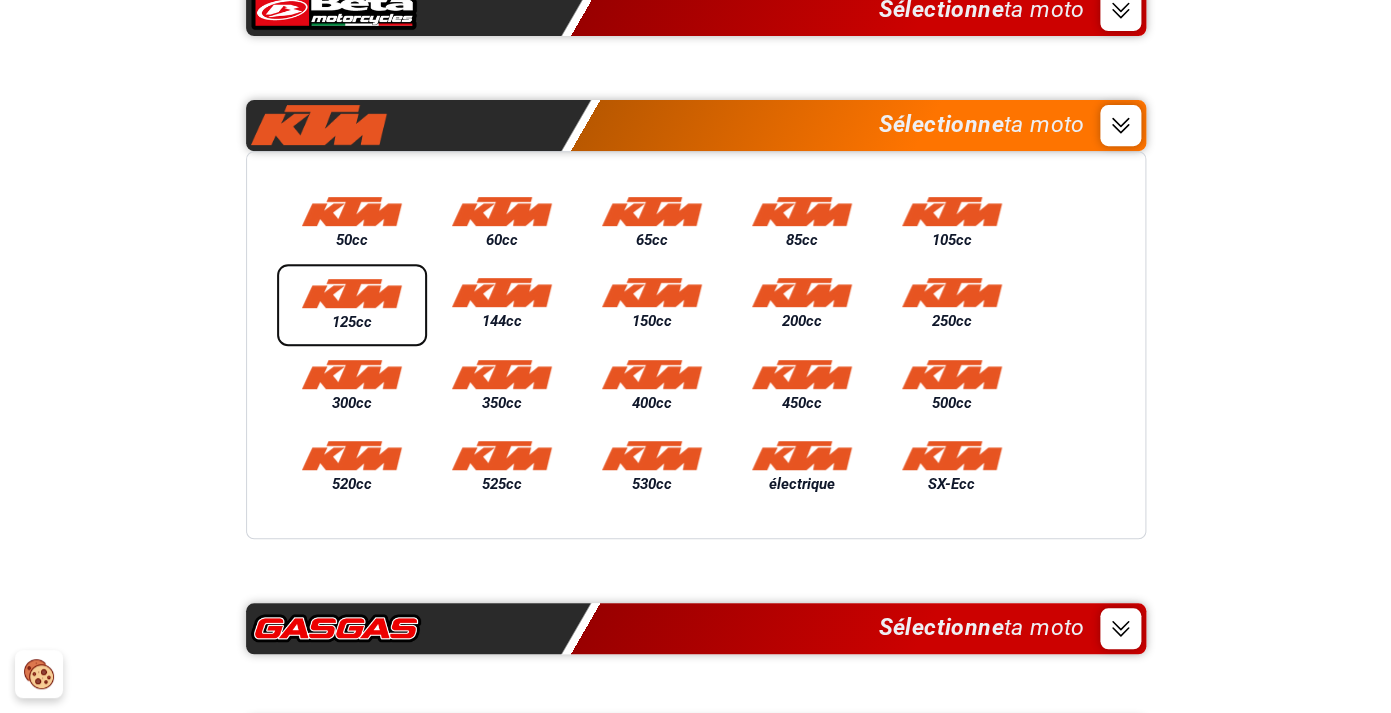 click at bounding box center (352, 293) 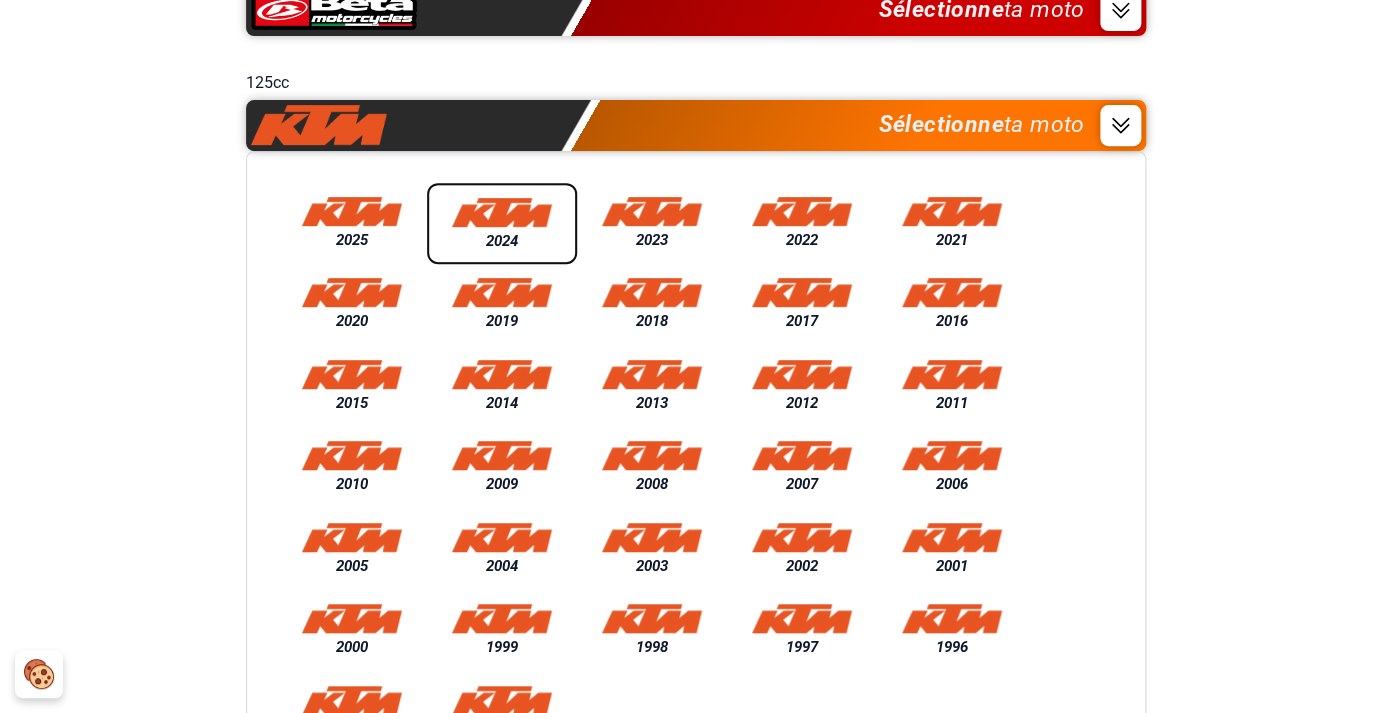 click on "2024" at bounding box center (502, 241) 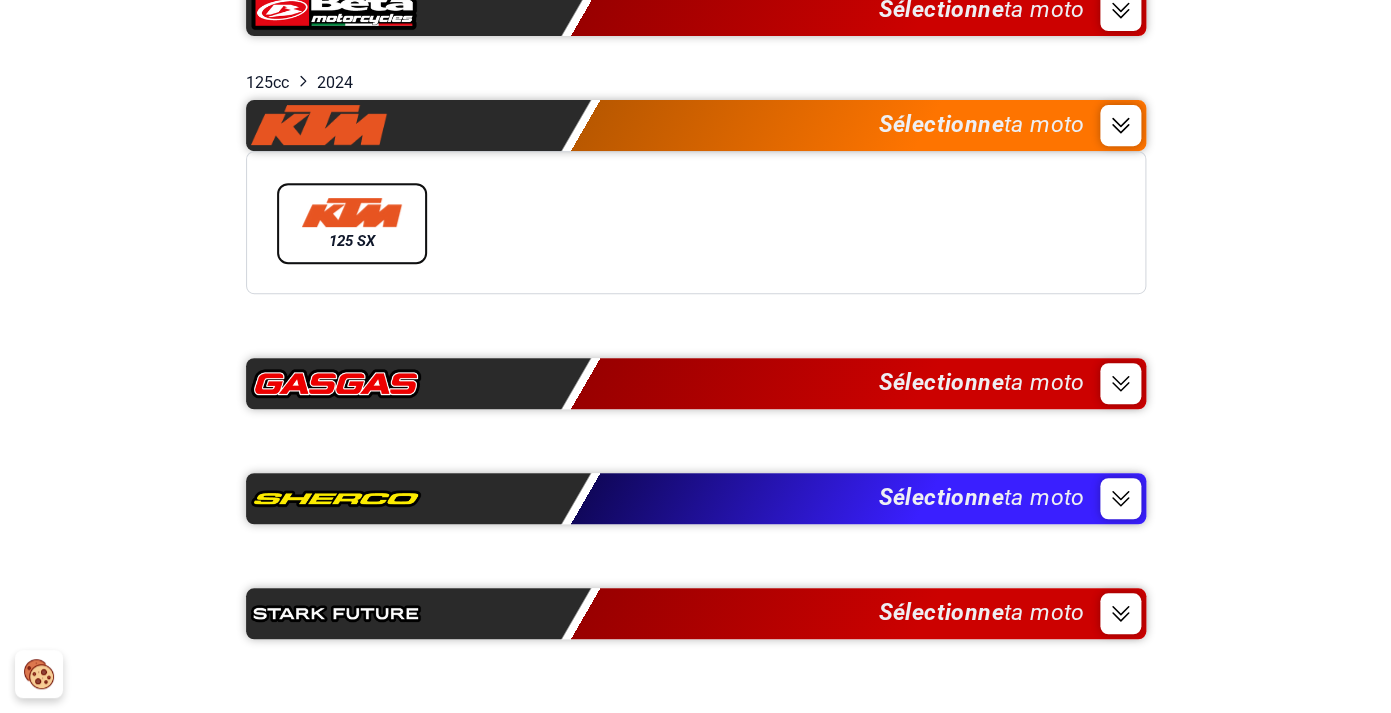 click at bounding box center (352, 212) 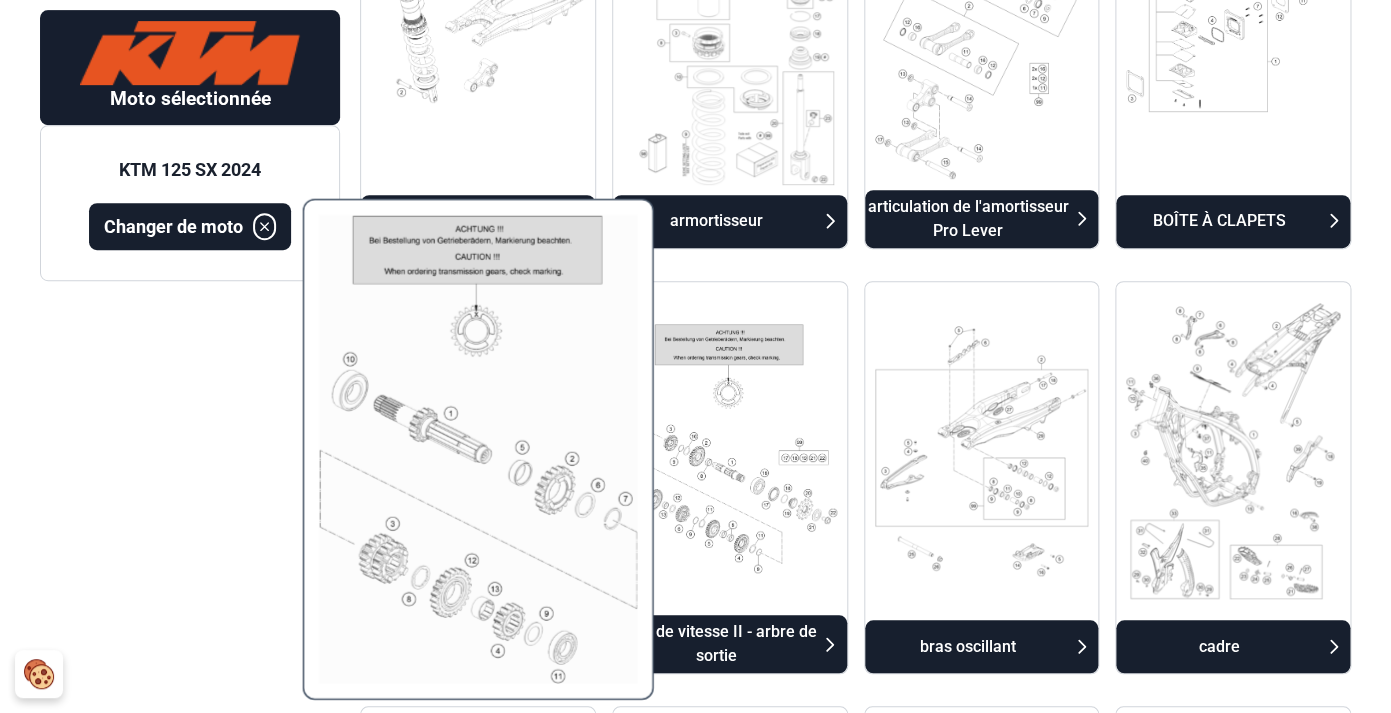 scroll, scrollTop: 437, scrollLeft: 0, axis: vertical 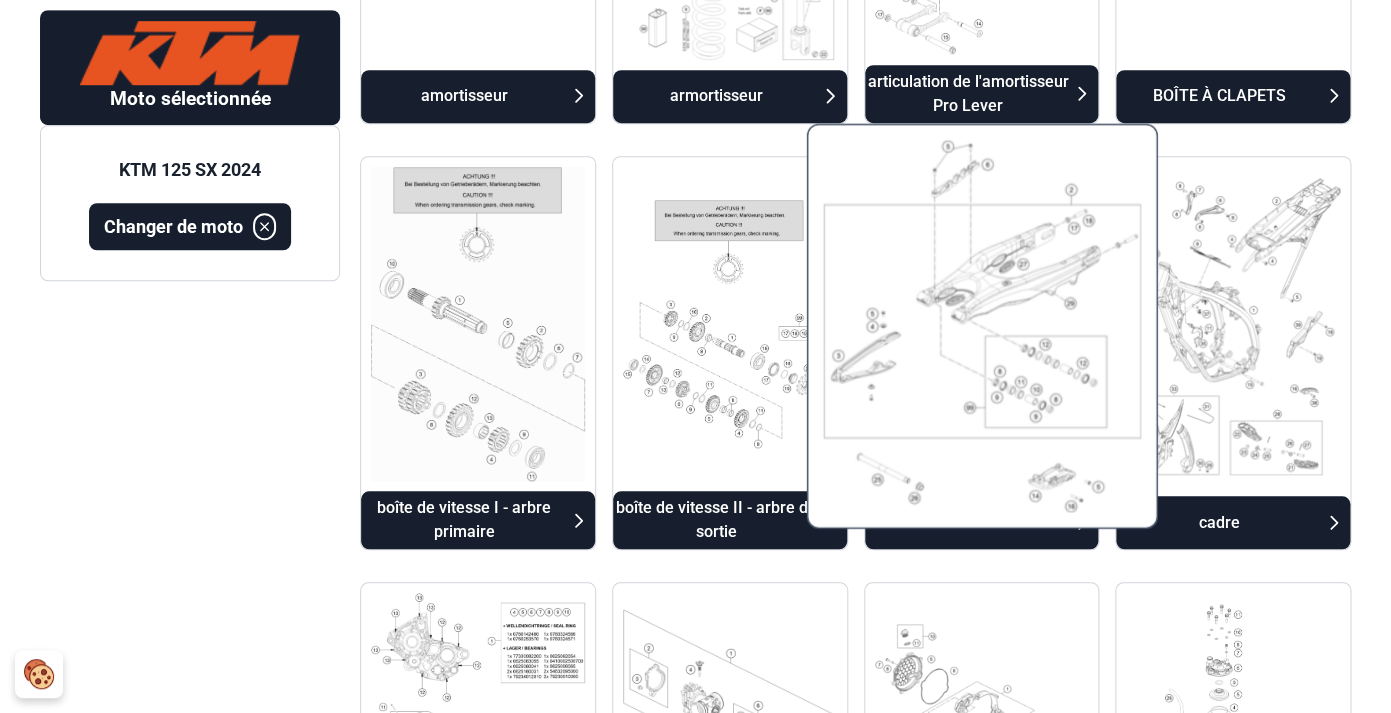 click at bounding box center [981, 326] 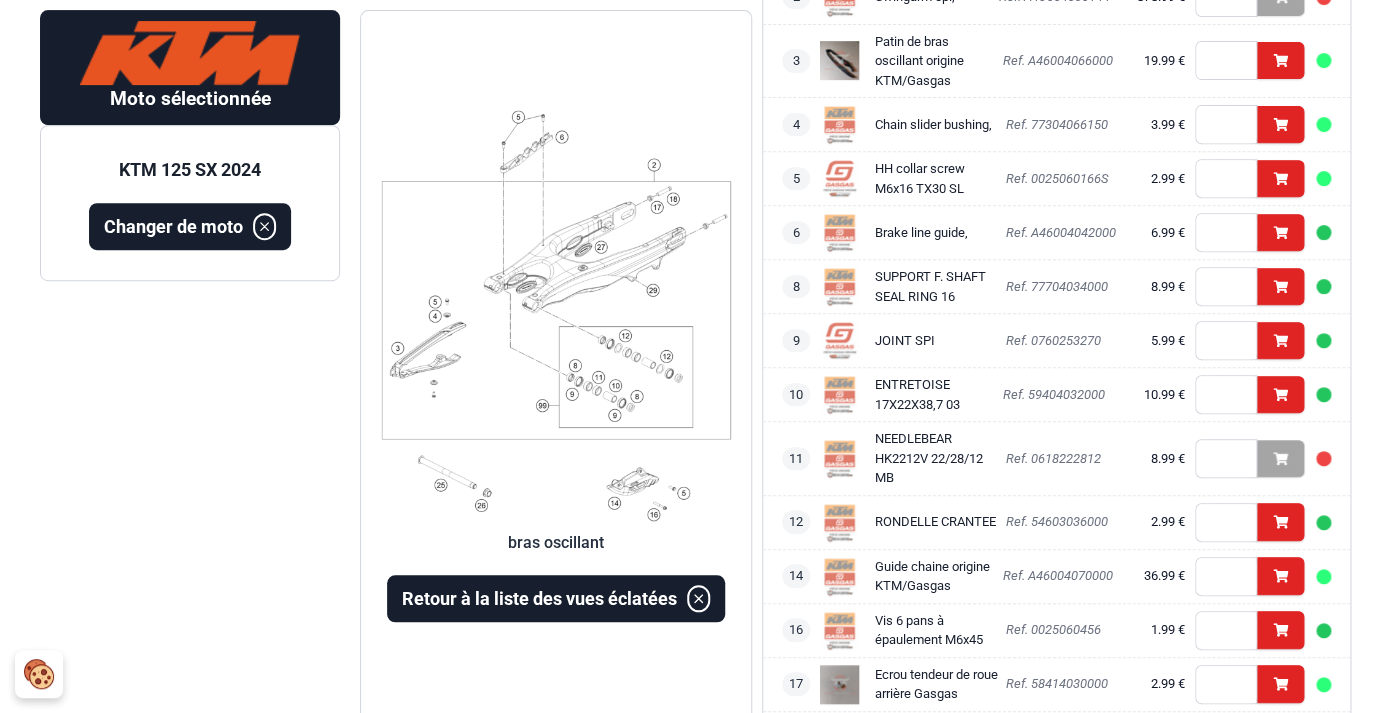 scroll, scrollTop: 230, scrollLeft: 0, axis: vertical 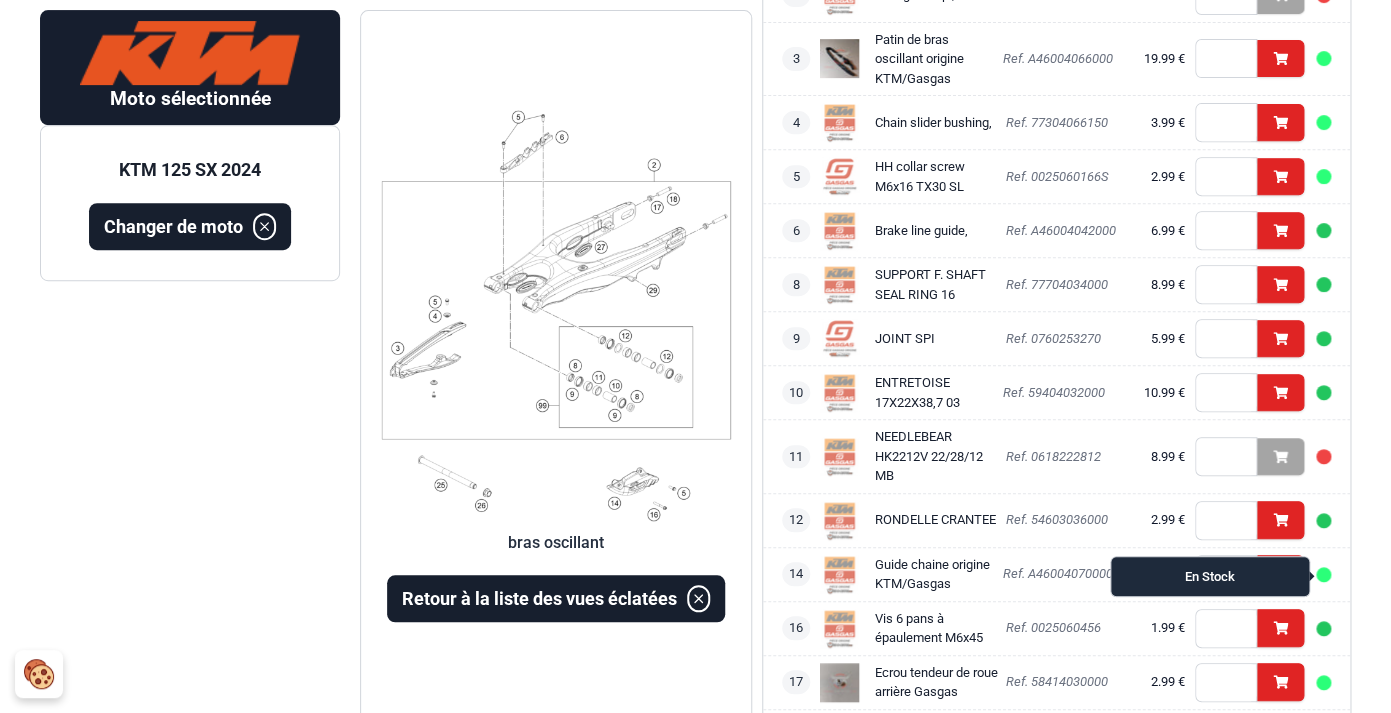 click on "En Stock" at bounding box center [1210, 577] 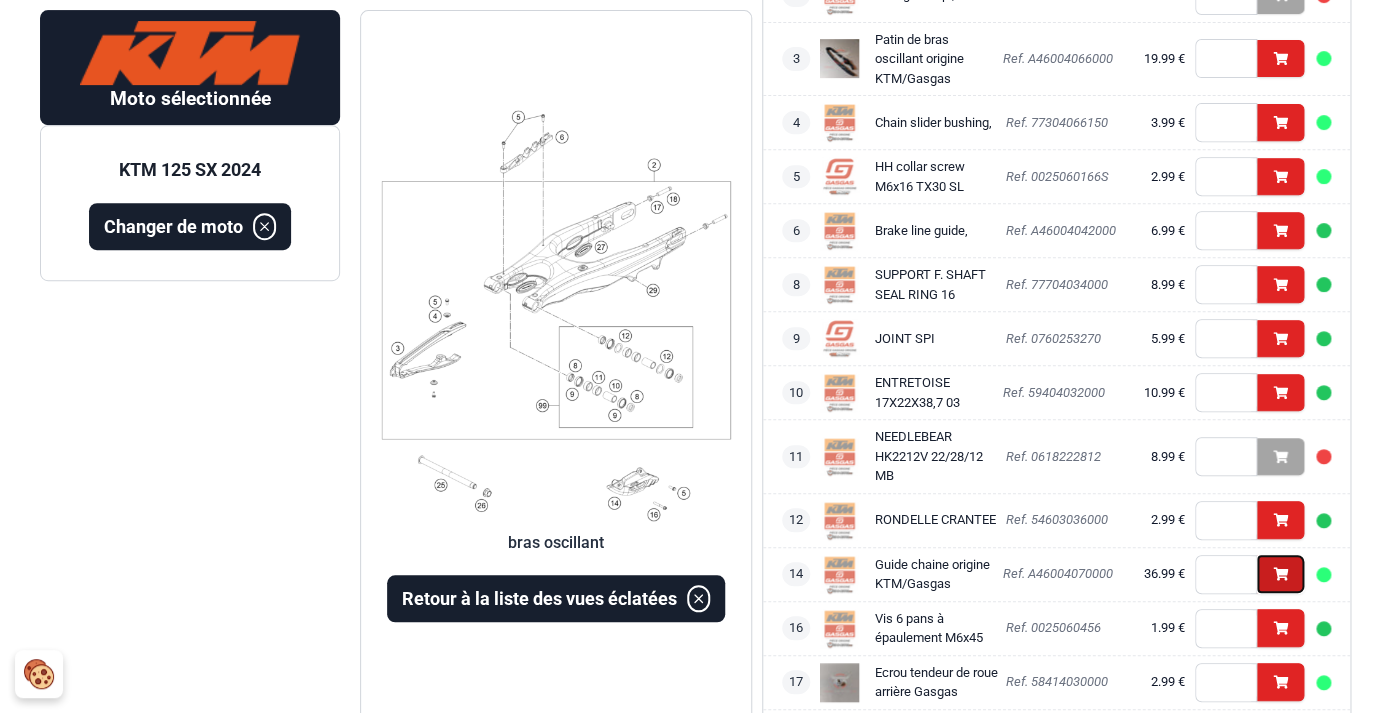 click on "Ajouter" at bounding box center [1280, 573] 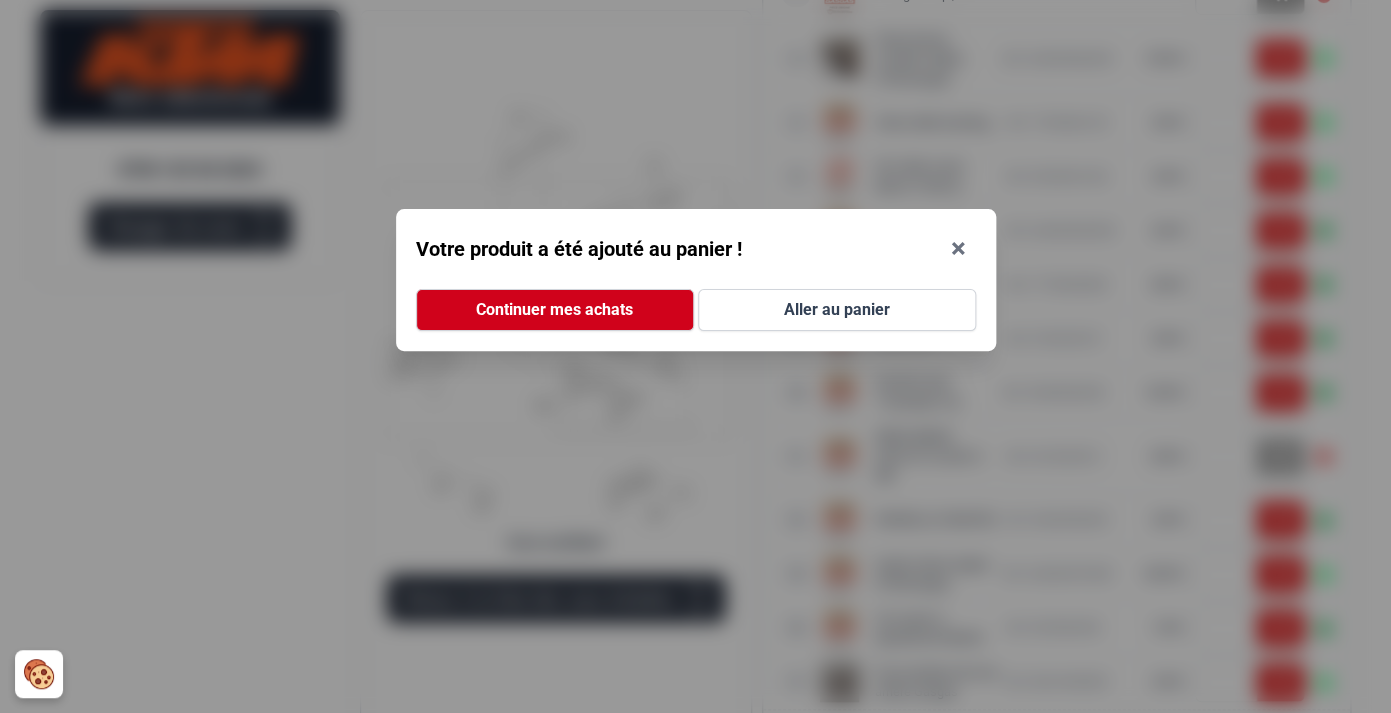 click on "Votre produit a été ajouté au panier !
×
Continuer mes achats
Aller au panier" at bounding box center [696, 280] 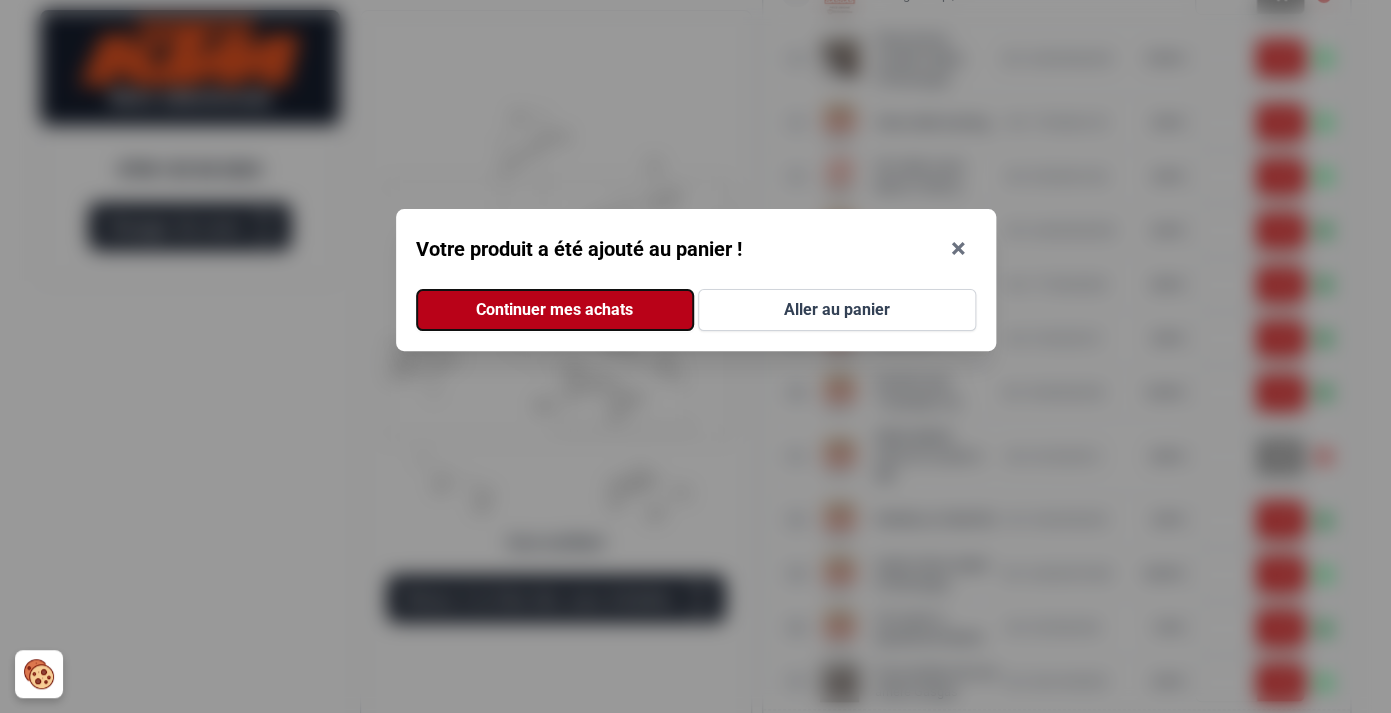 click on "Continuer mes achats" at bounding box center (555, 310) 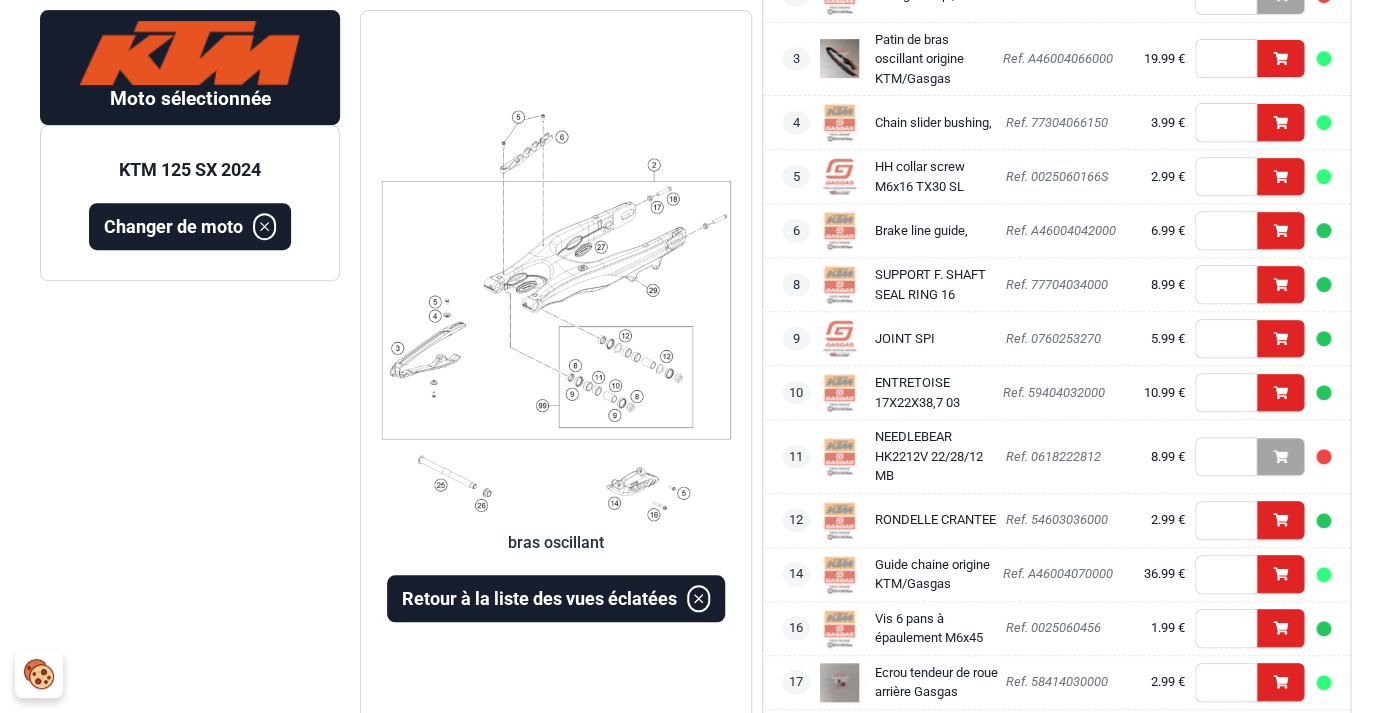 scroll, scrollTop: 437, scrollLeft: 0, axis: vertical 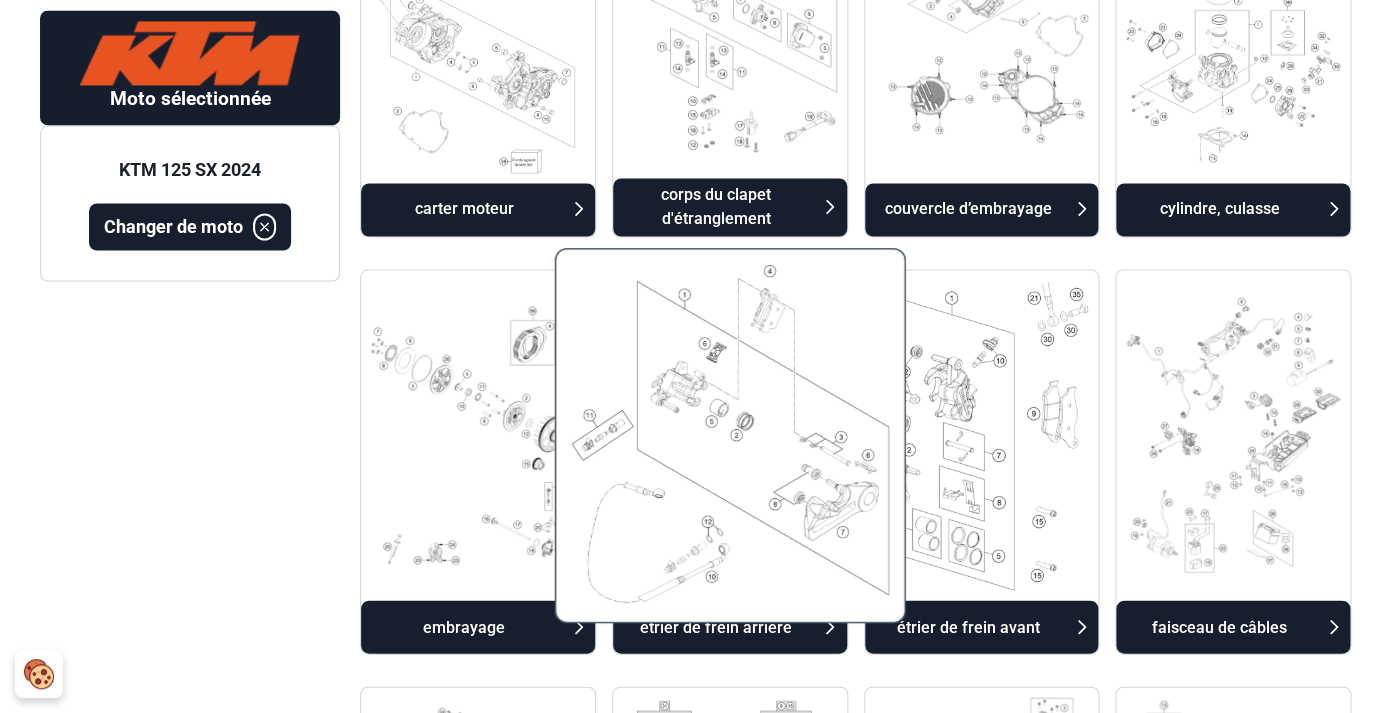 click at bounding box center [729, 435] 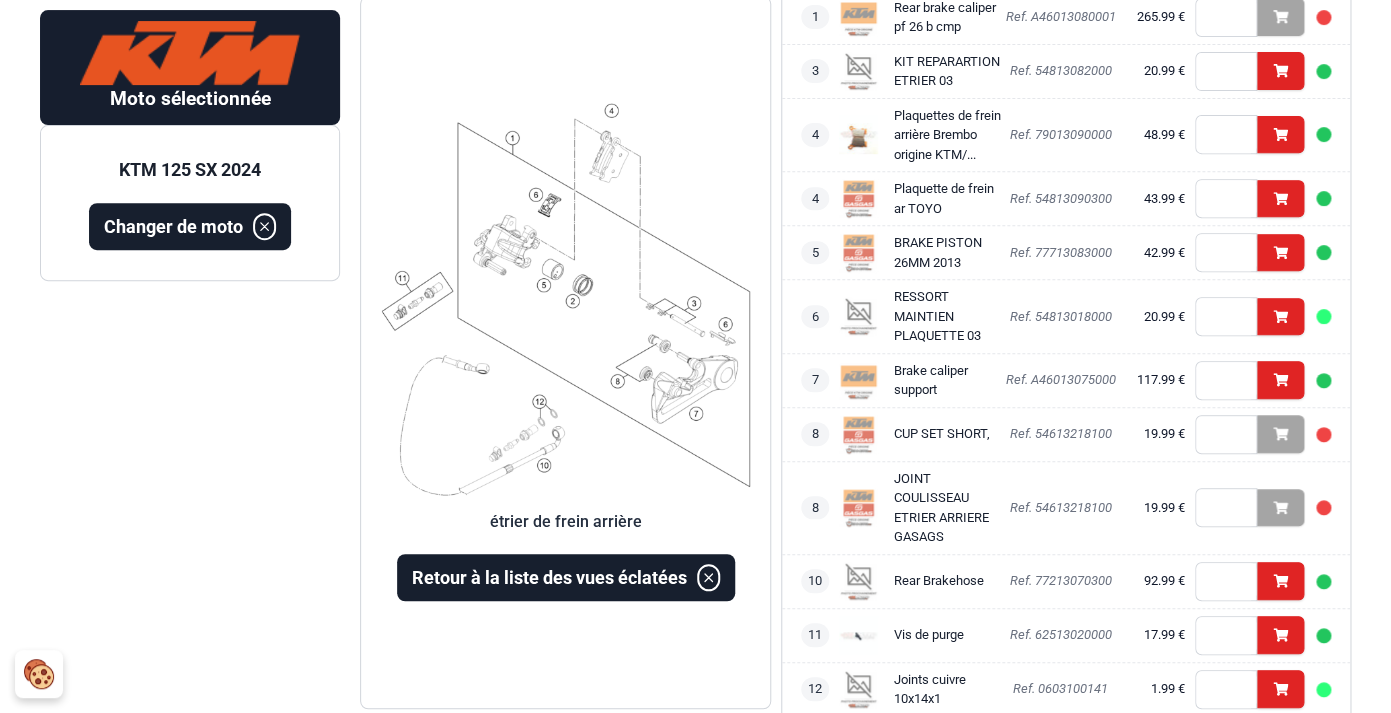 scroll, scrollTop: 216, scrollLeft: 0, axis: vertical 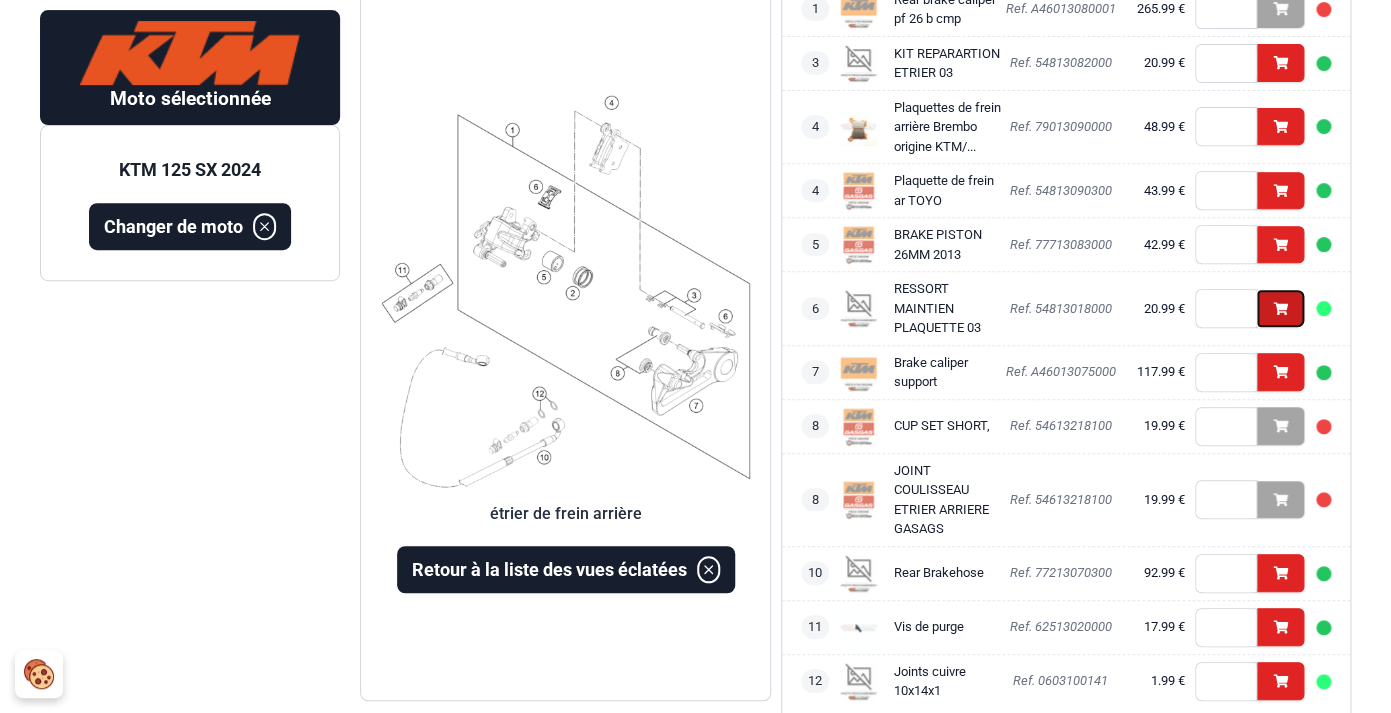 click 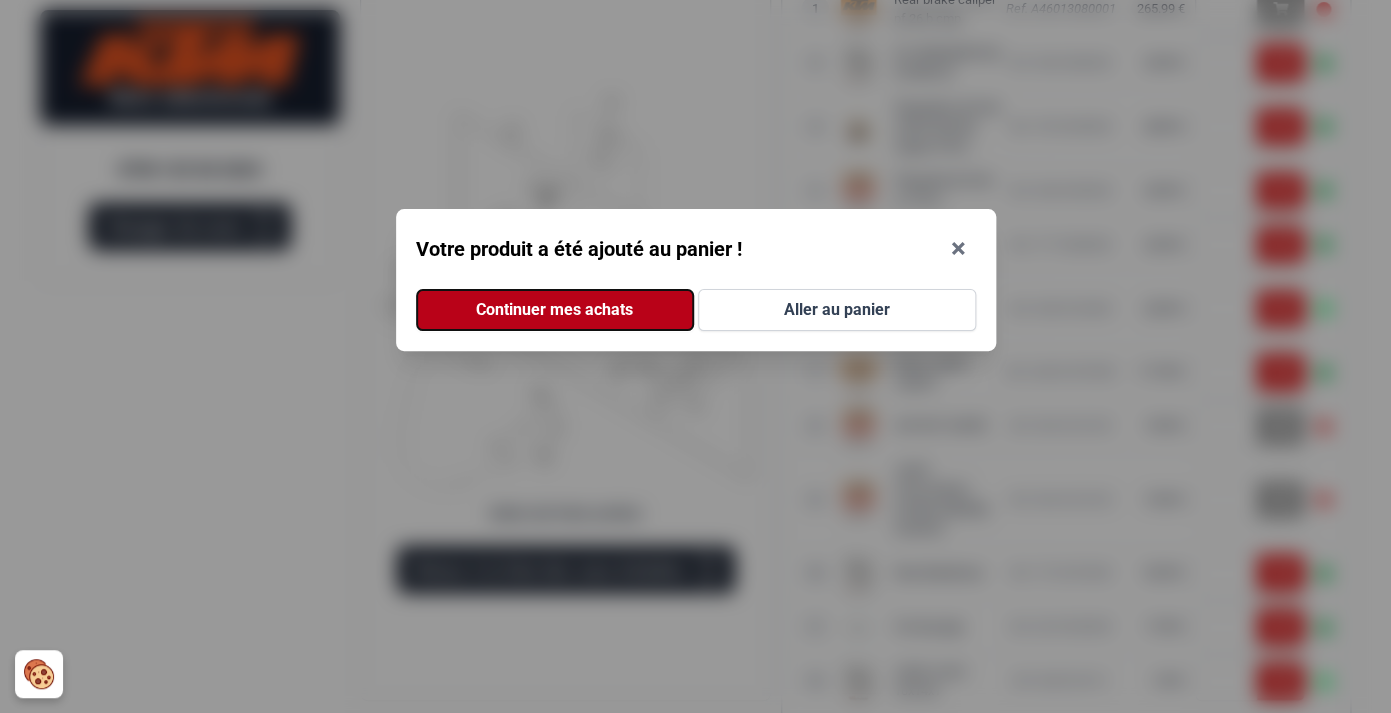 click on "Continuer mes achats" at bounding box center (555, 310) 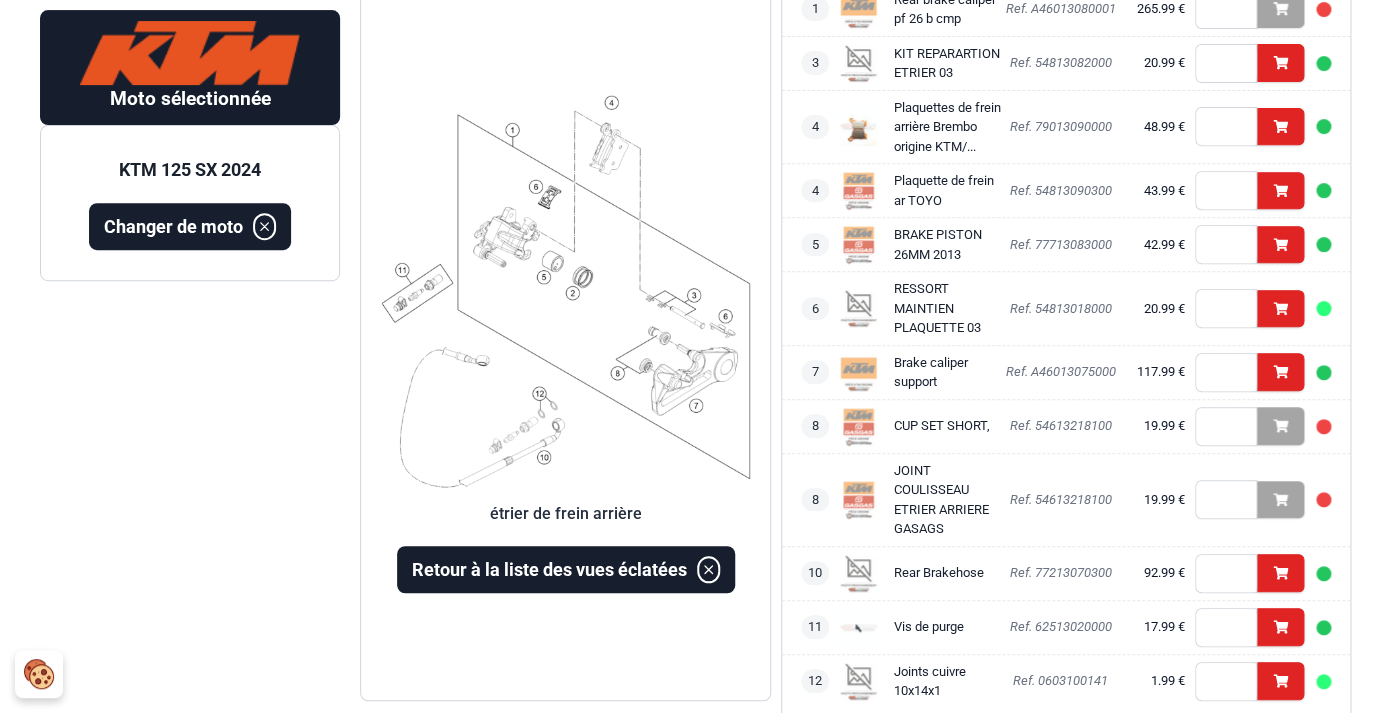 scroll, scrollTop: 1154, scrollLeft: 0, axis: vertical 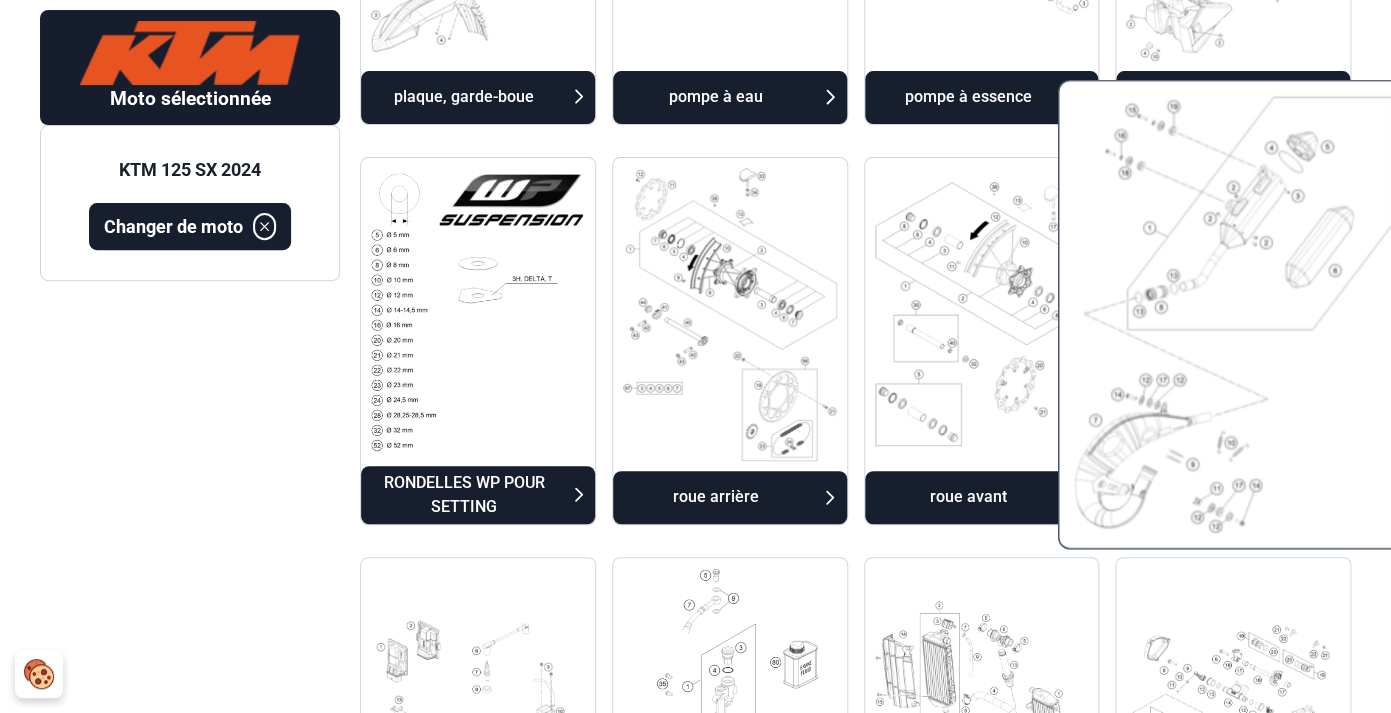 click at bounding box center [1233, 314] 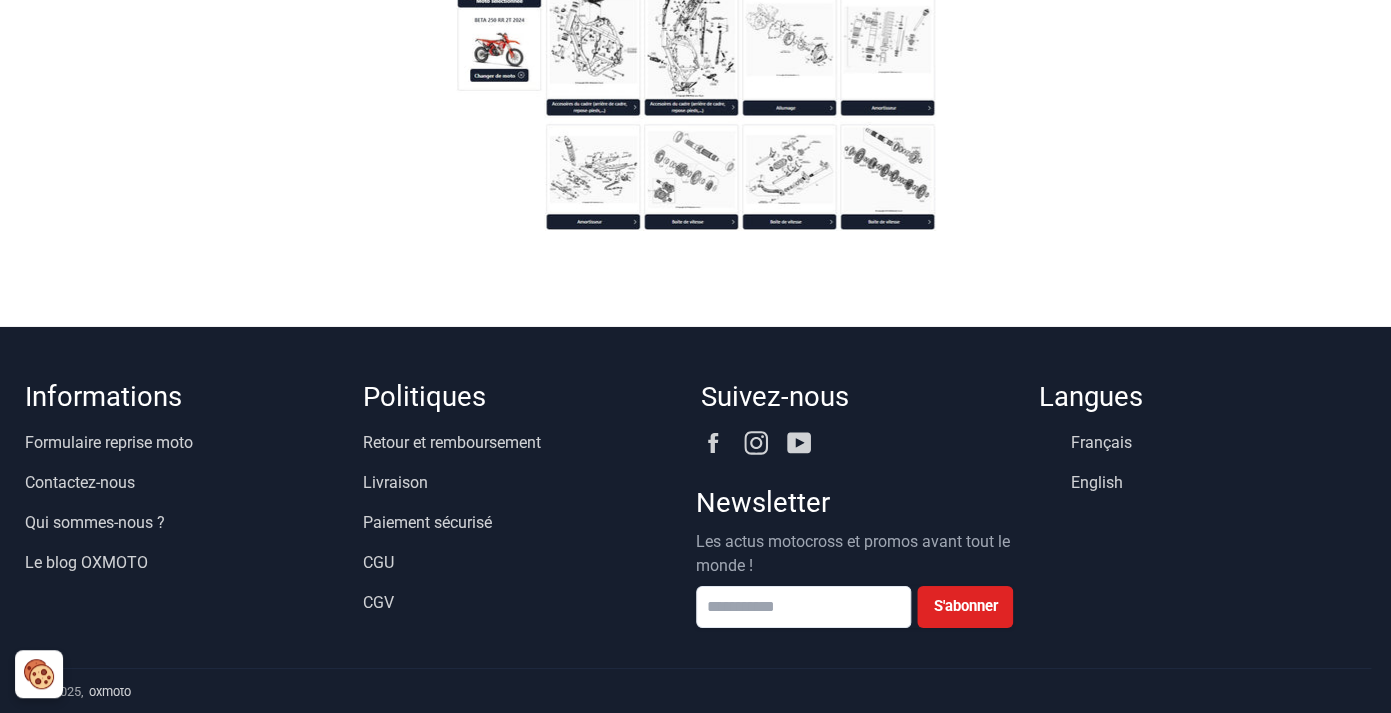 scroll, scrollTop: 165, scrollLeft: 0, axis: vertical 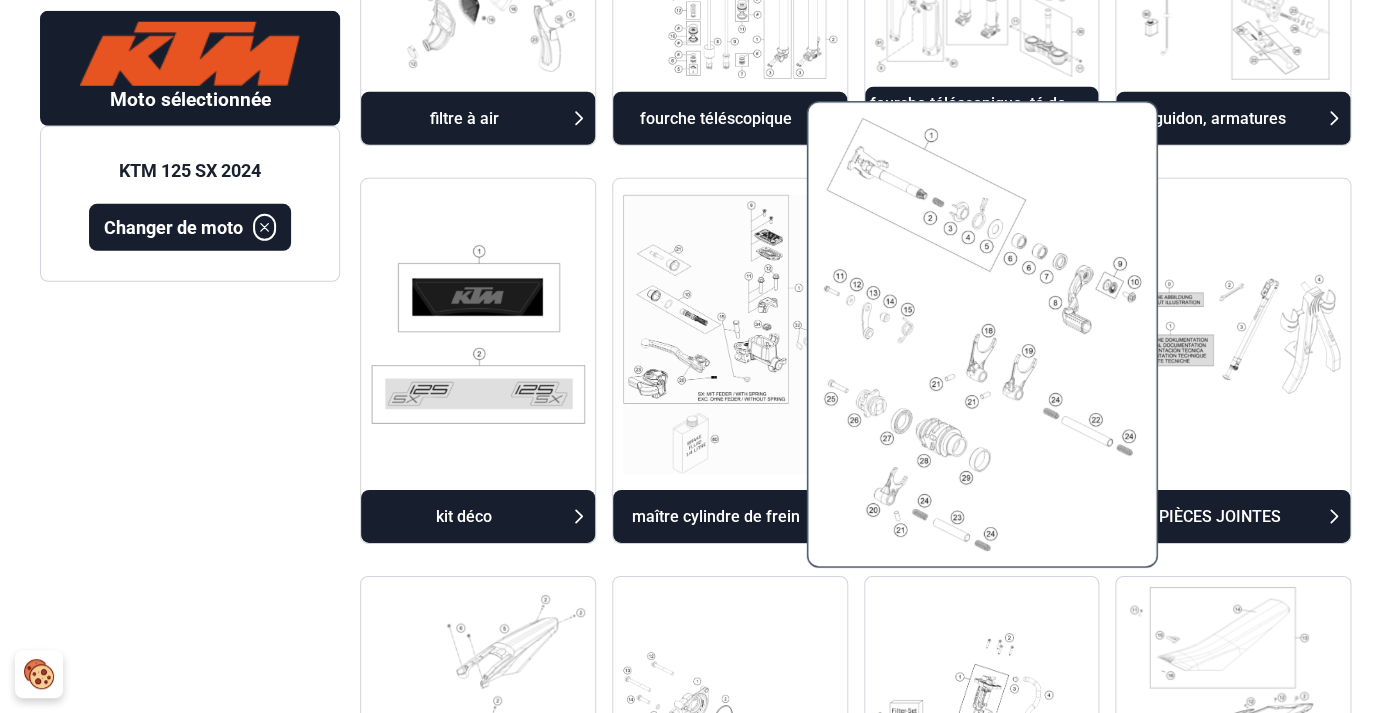 click at bounding box center (981, 334) 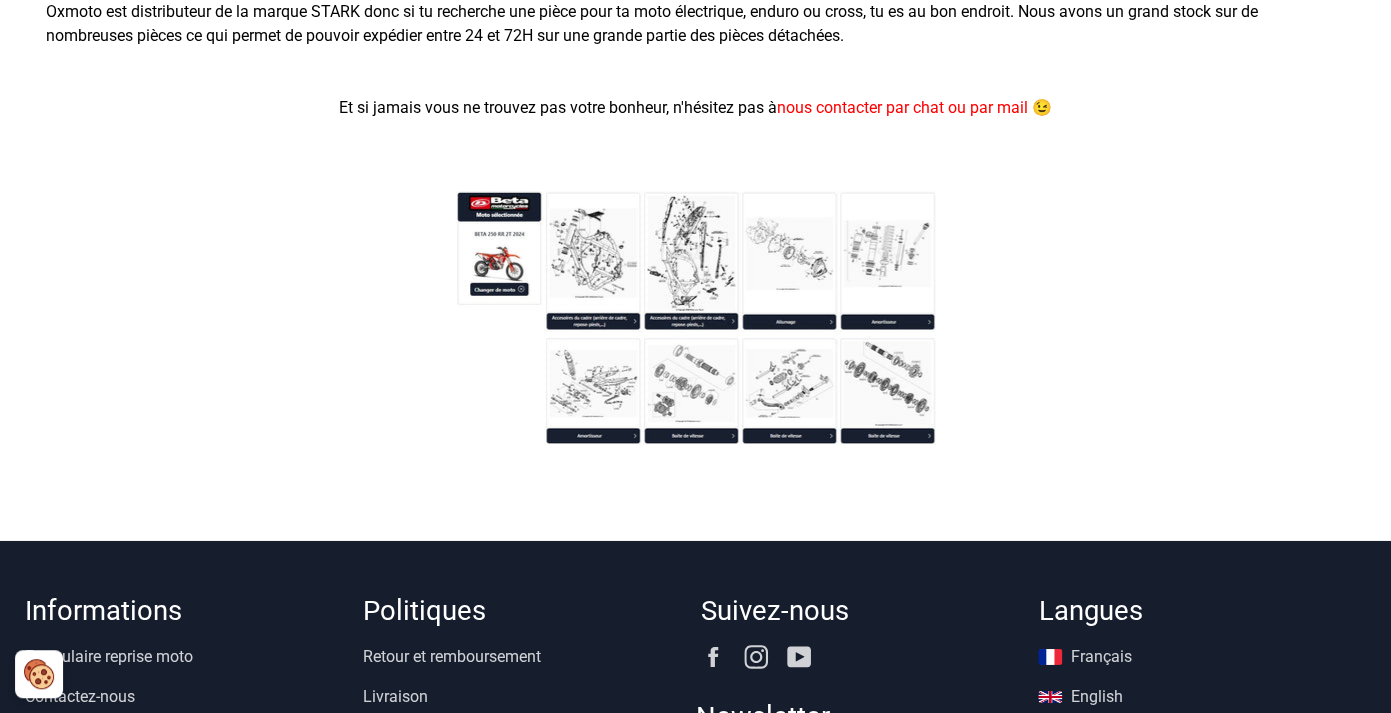 scroll, scrollTop: 165, scrollLeft: 0, axis: vertical 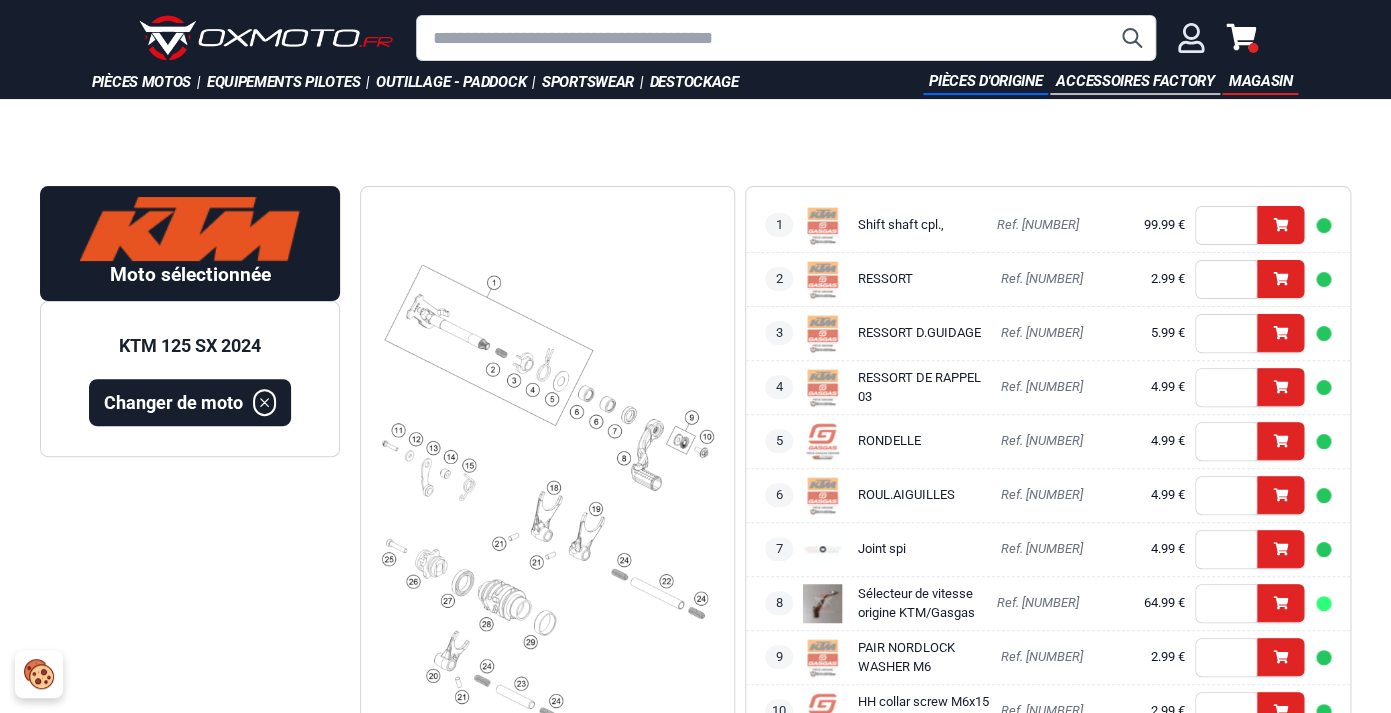 click 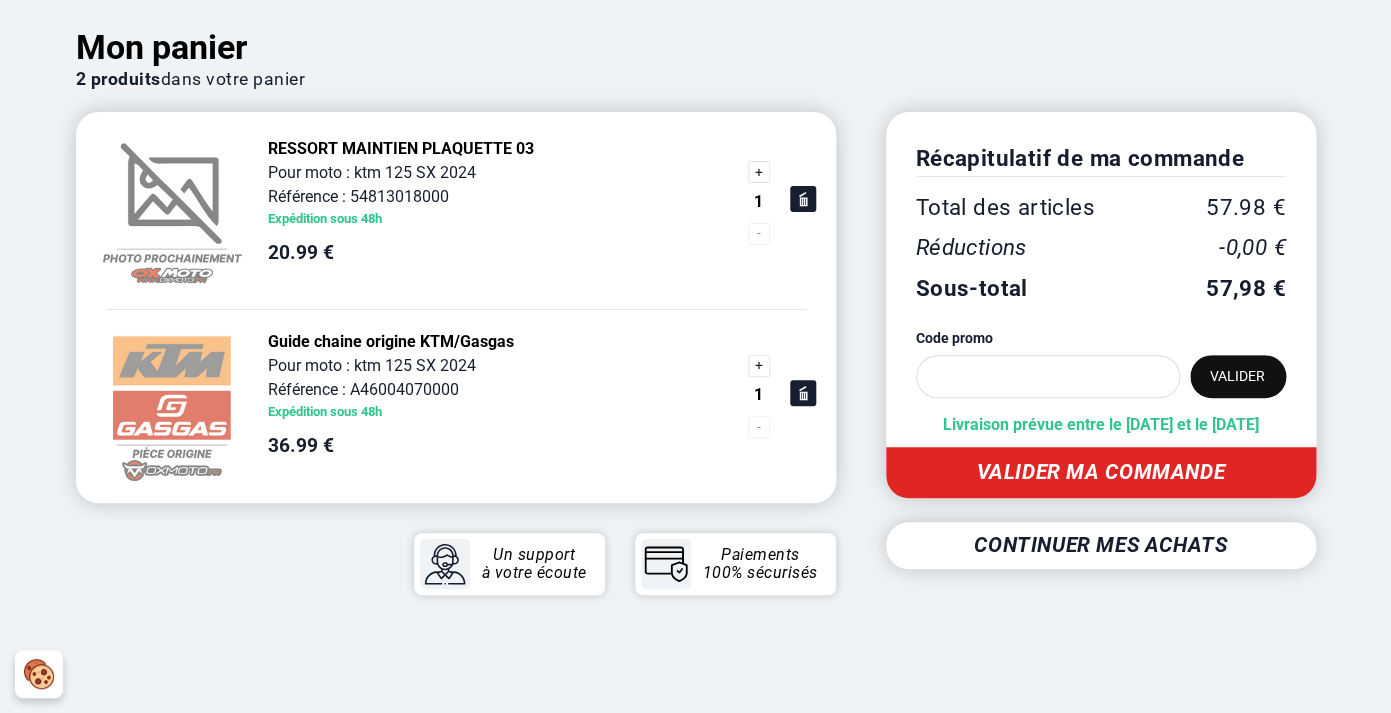 scroll, scrollTop: 0, scrollLeft: 0, axis: both 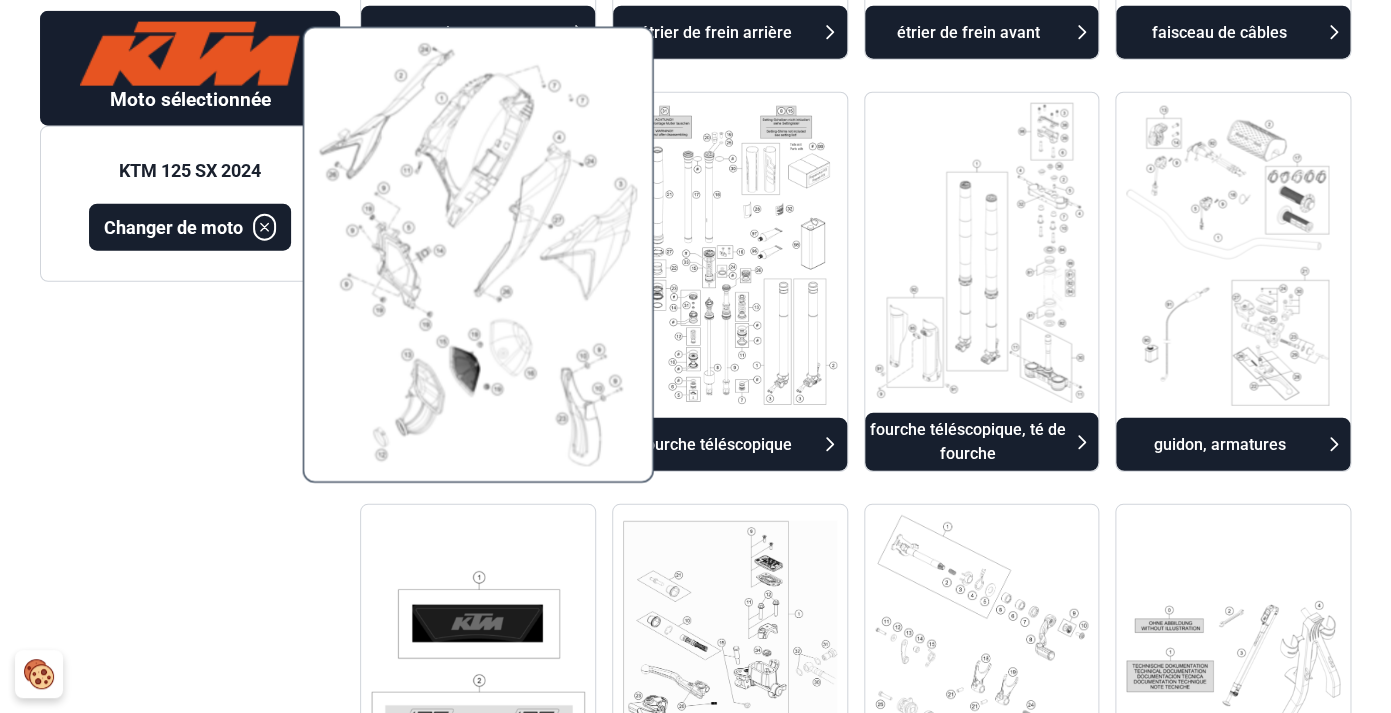 click at bounding box center [478, 255] 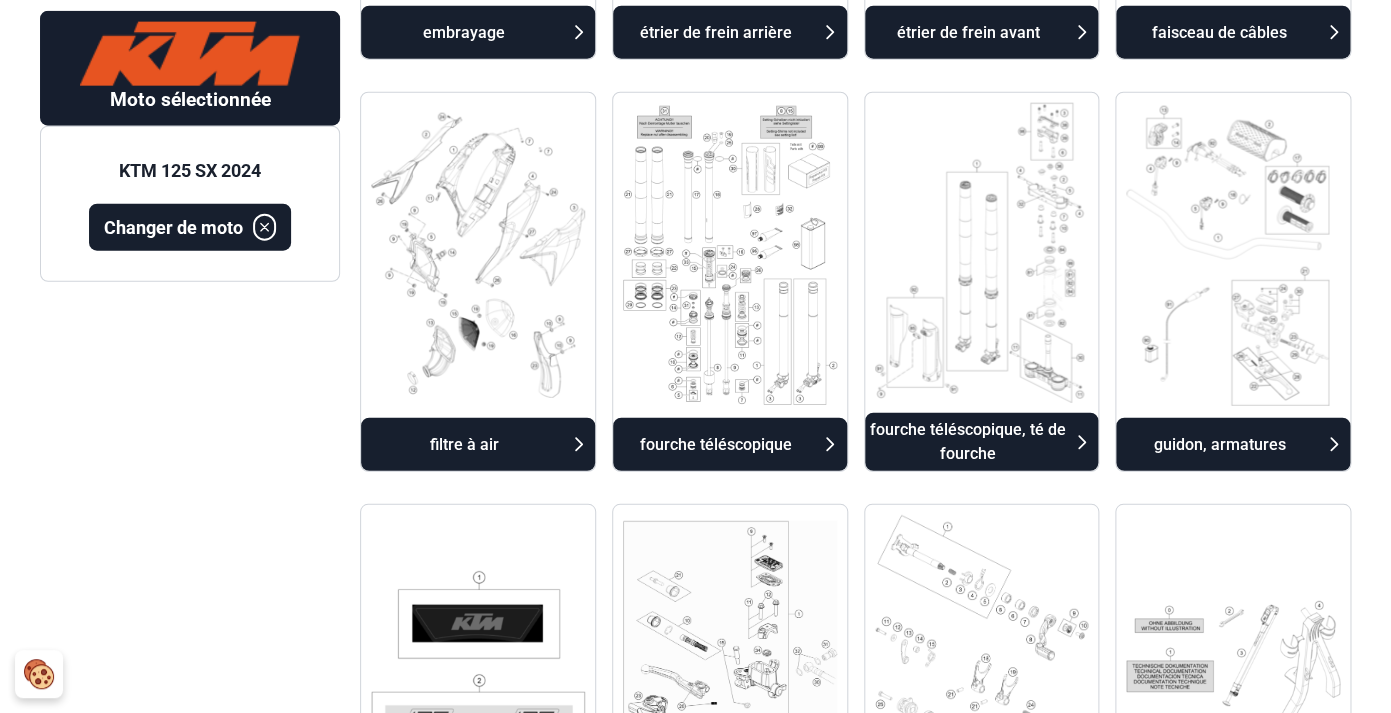 scroll, scrollTop: 165, scrollLeft: 0, axis: vertical 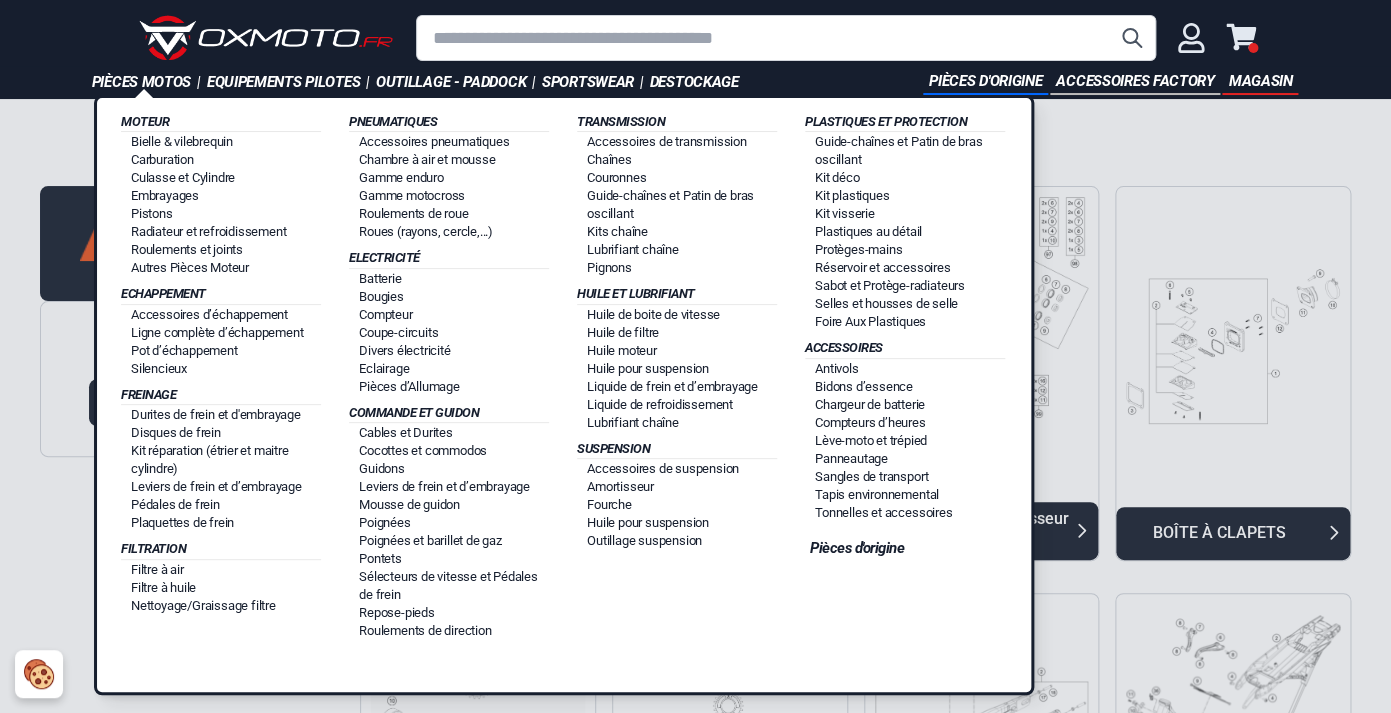 click on "Pièces motos
|" at bounding box center [149, 82] 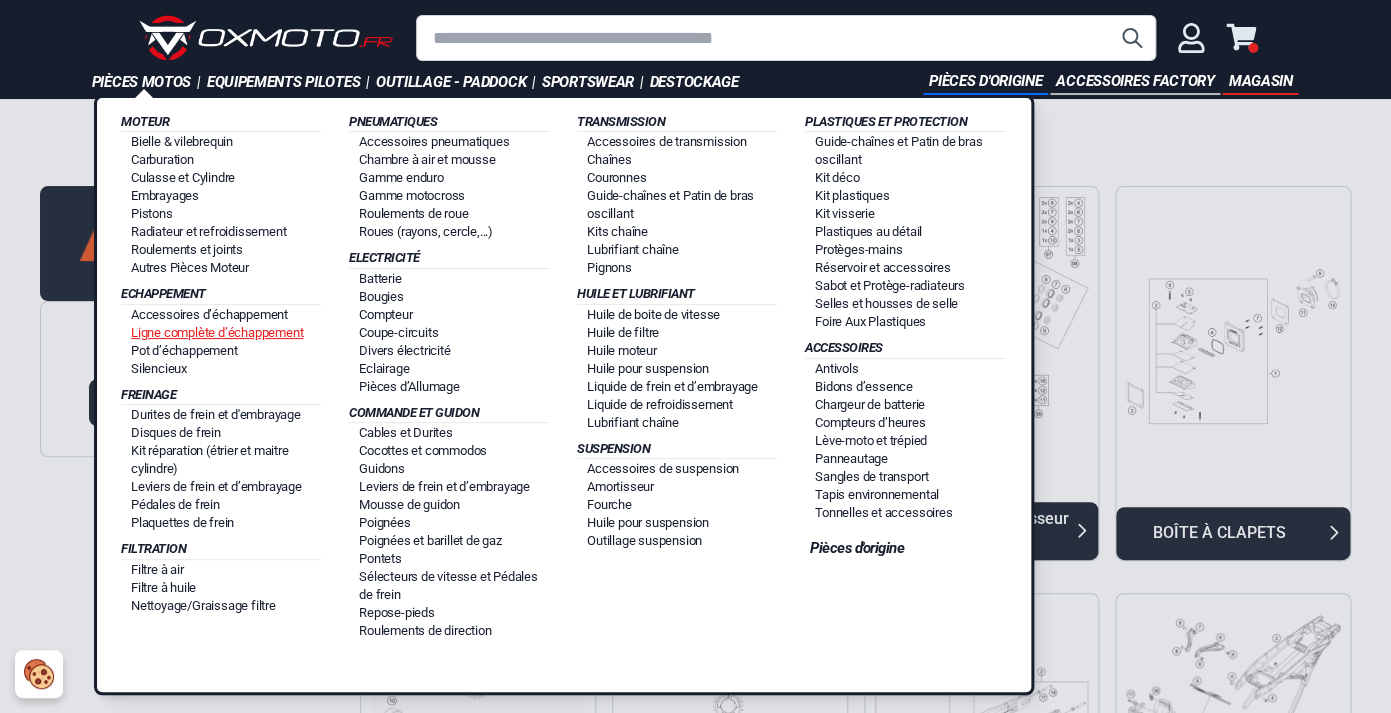 click on "Ligne complète d’échappement" at bounding box center [217, 332] 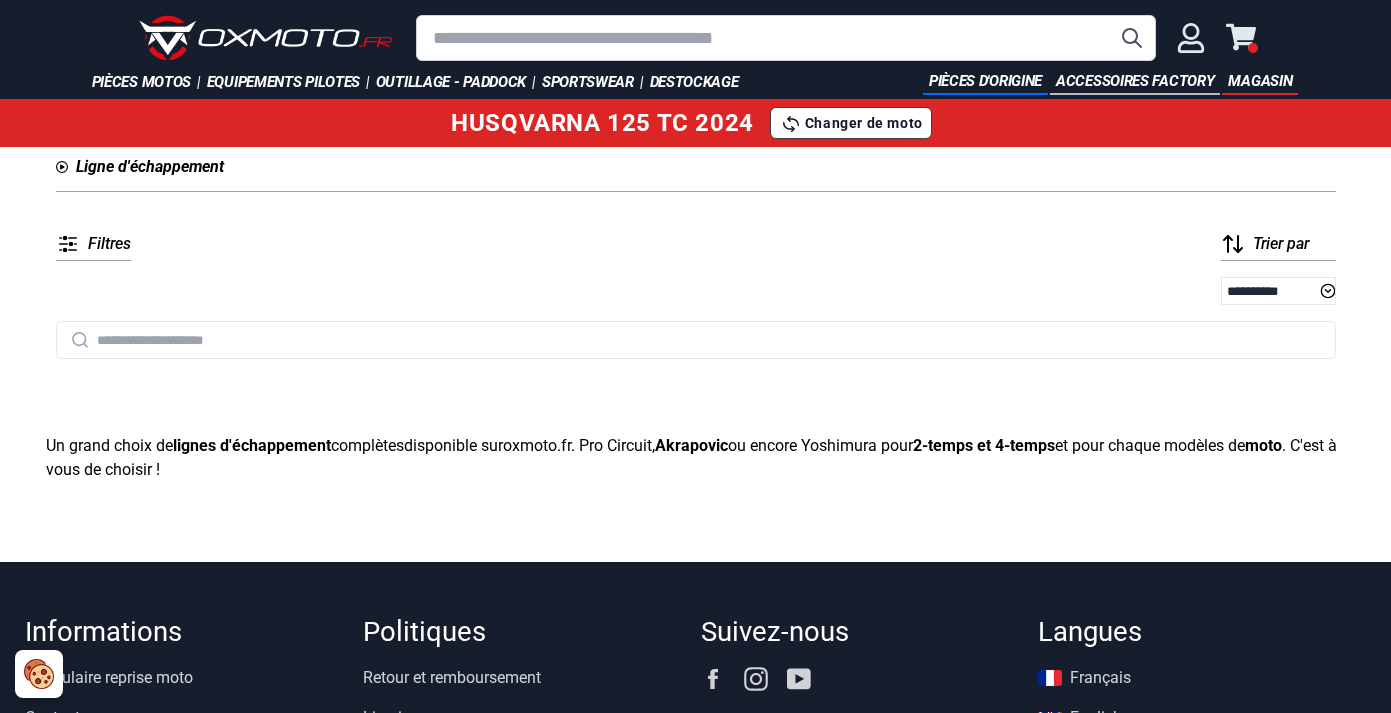 scroll, scrollTop: 0, scrollLeft: 0, axis: both 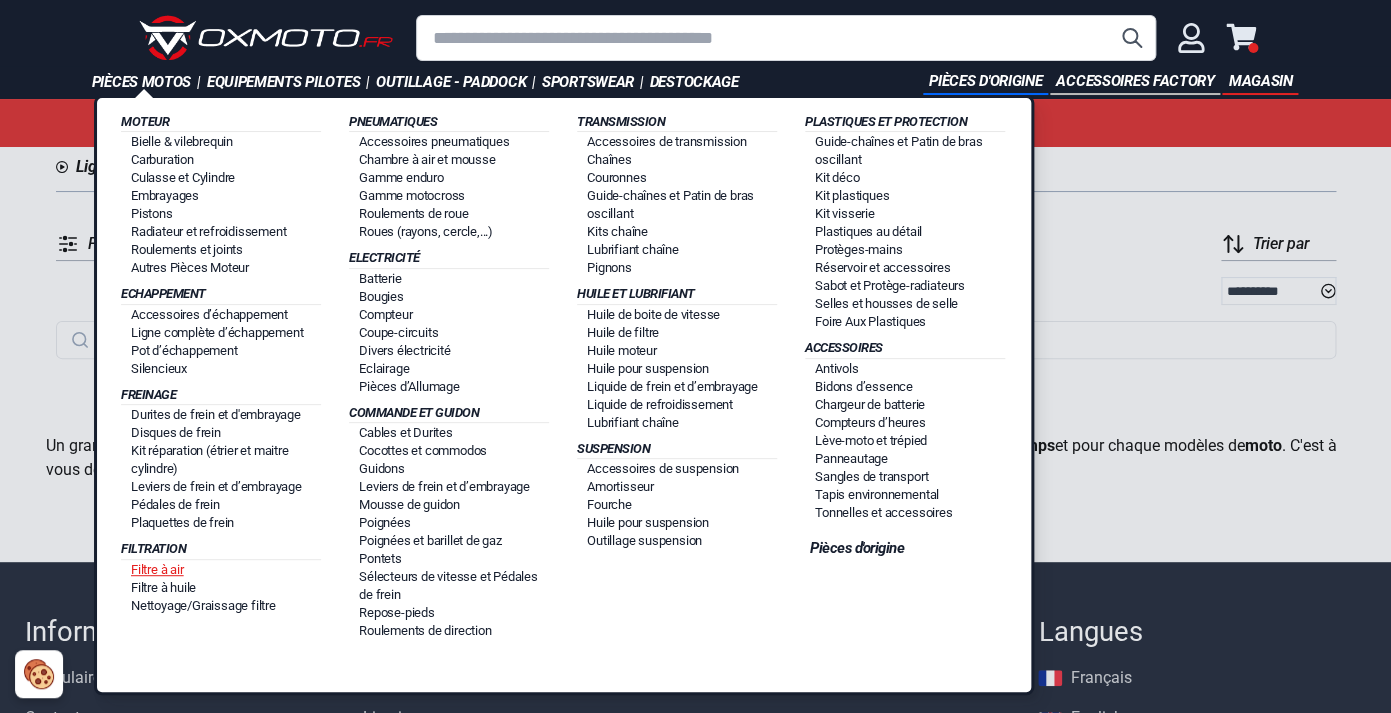 click on "Filtre à air" at bounding box center [157, 569] 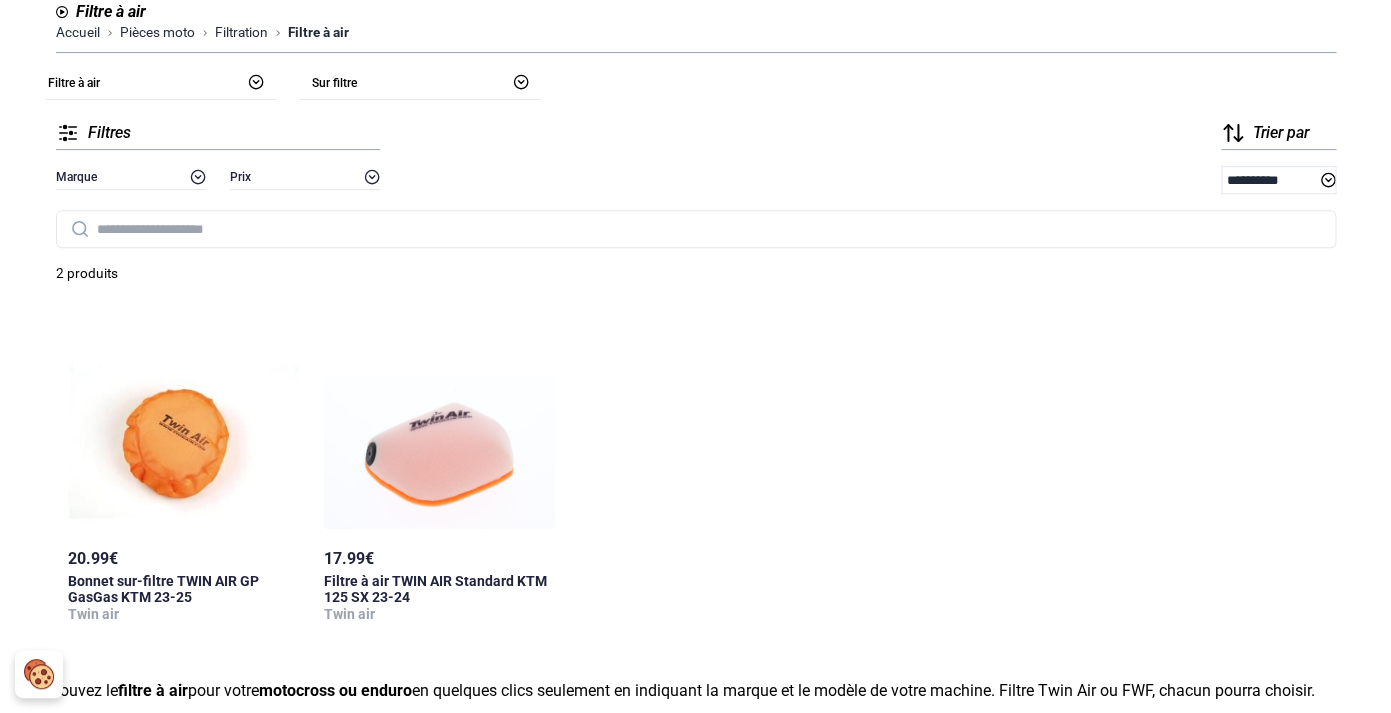 scroll, scrollTop: 310, scrollLeft: 0, axis: vertical 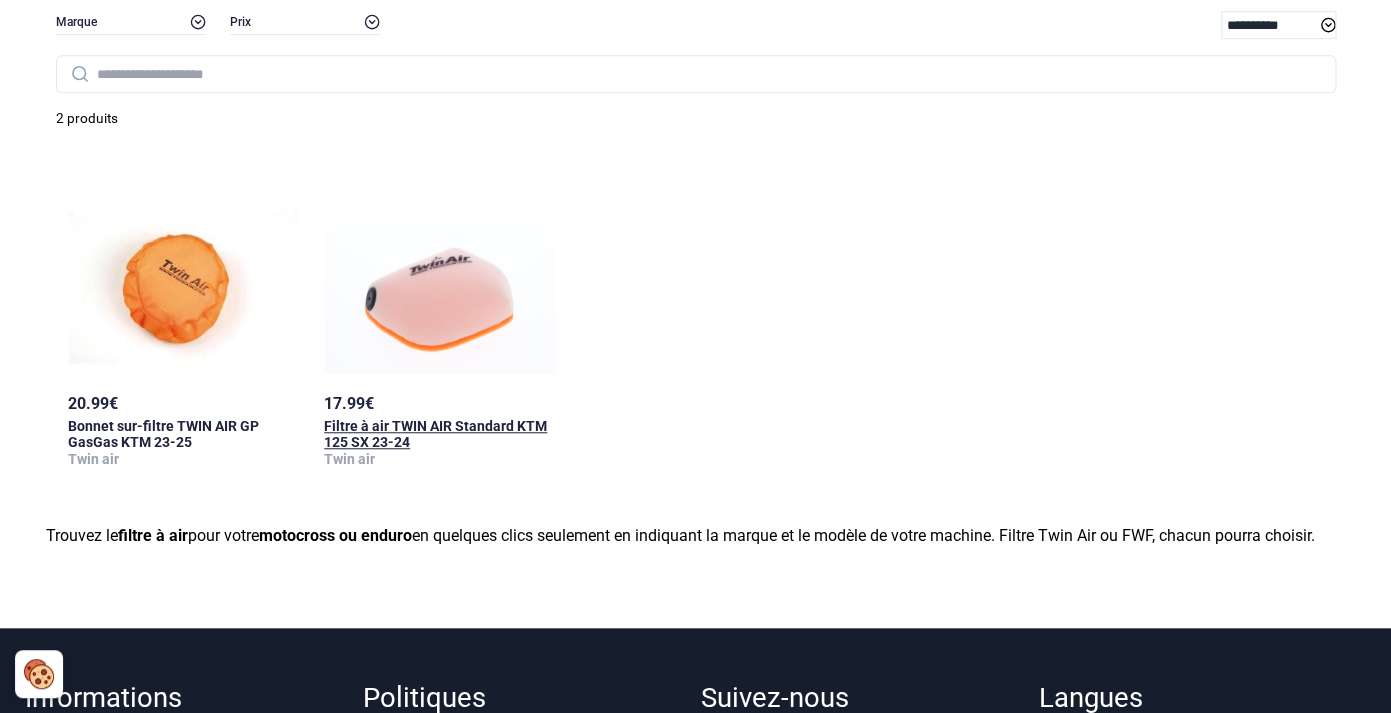 click on "Filtre à air TWIN AIR Standard KTM 125 SX 23-24" at bounding box center (435, 434) 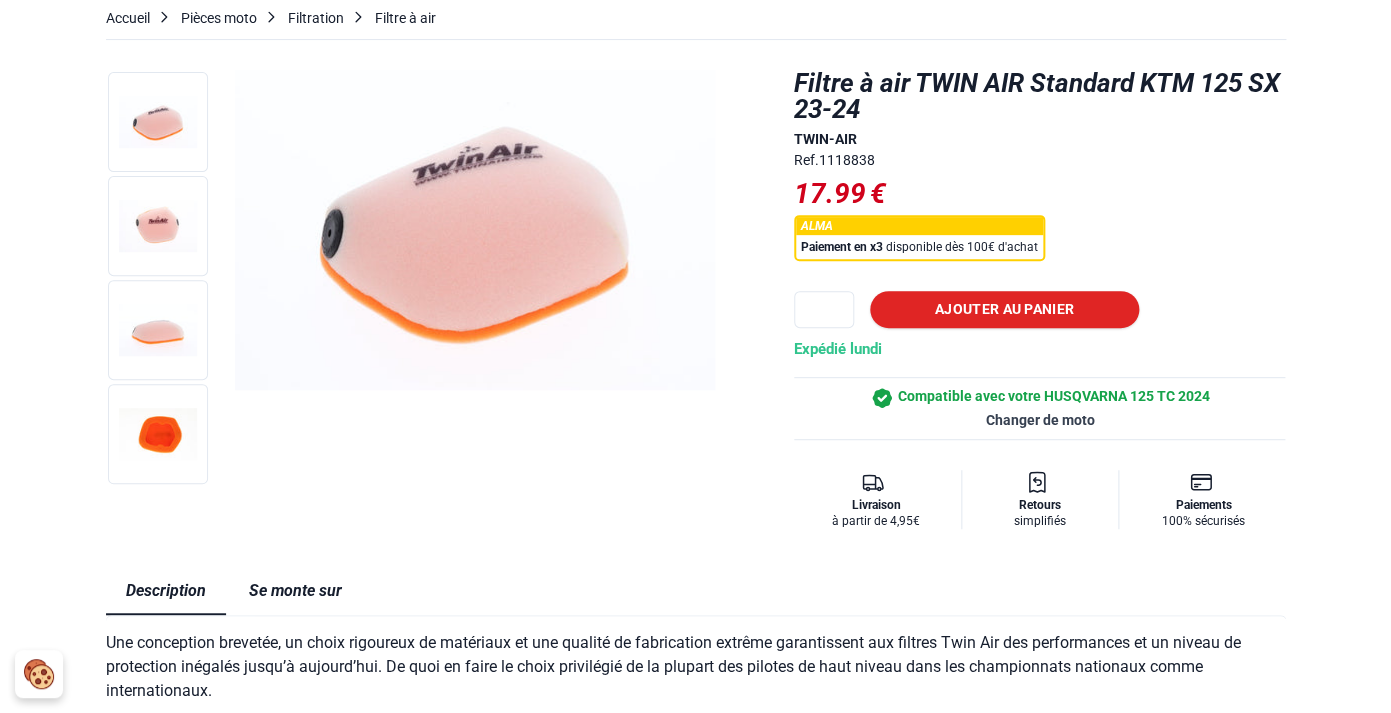 scroll, scrollTop: 166, scrollLeft: 0, axis: vertical 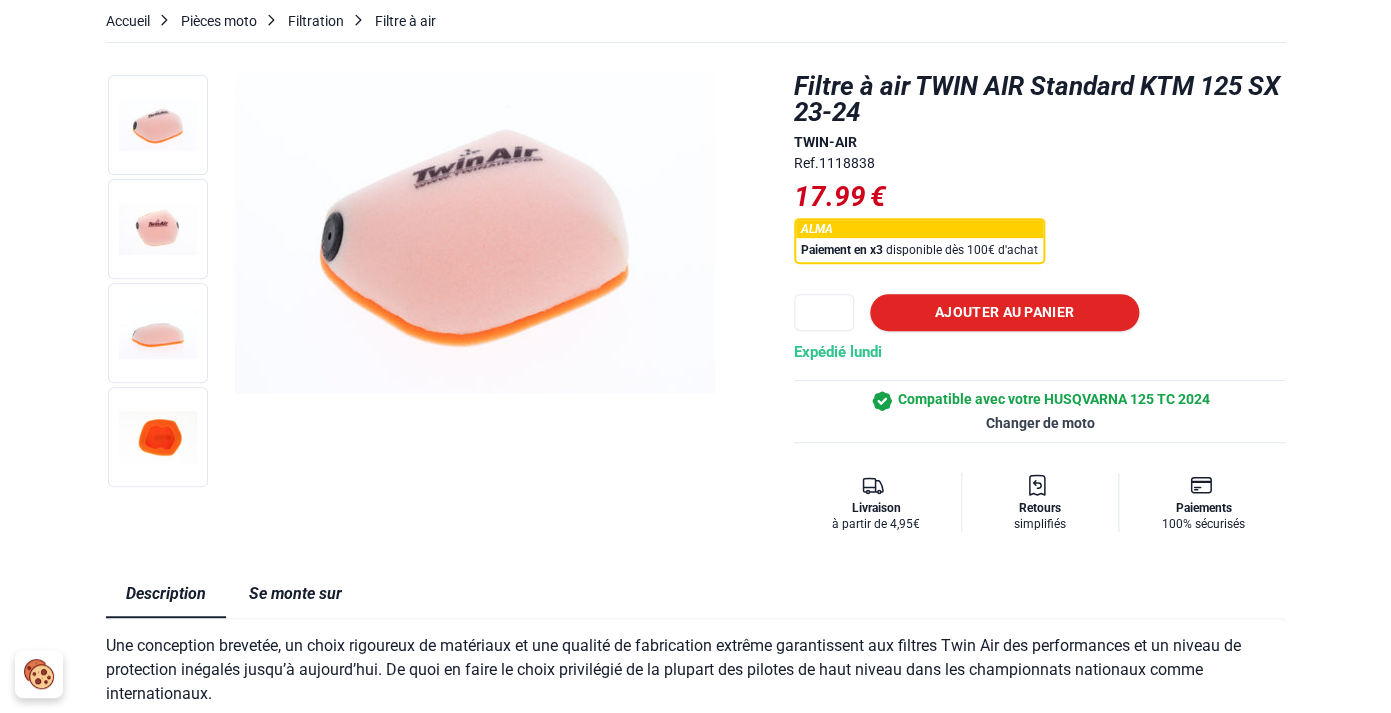 type on "*" 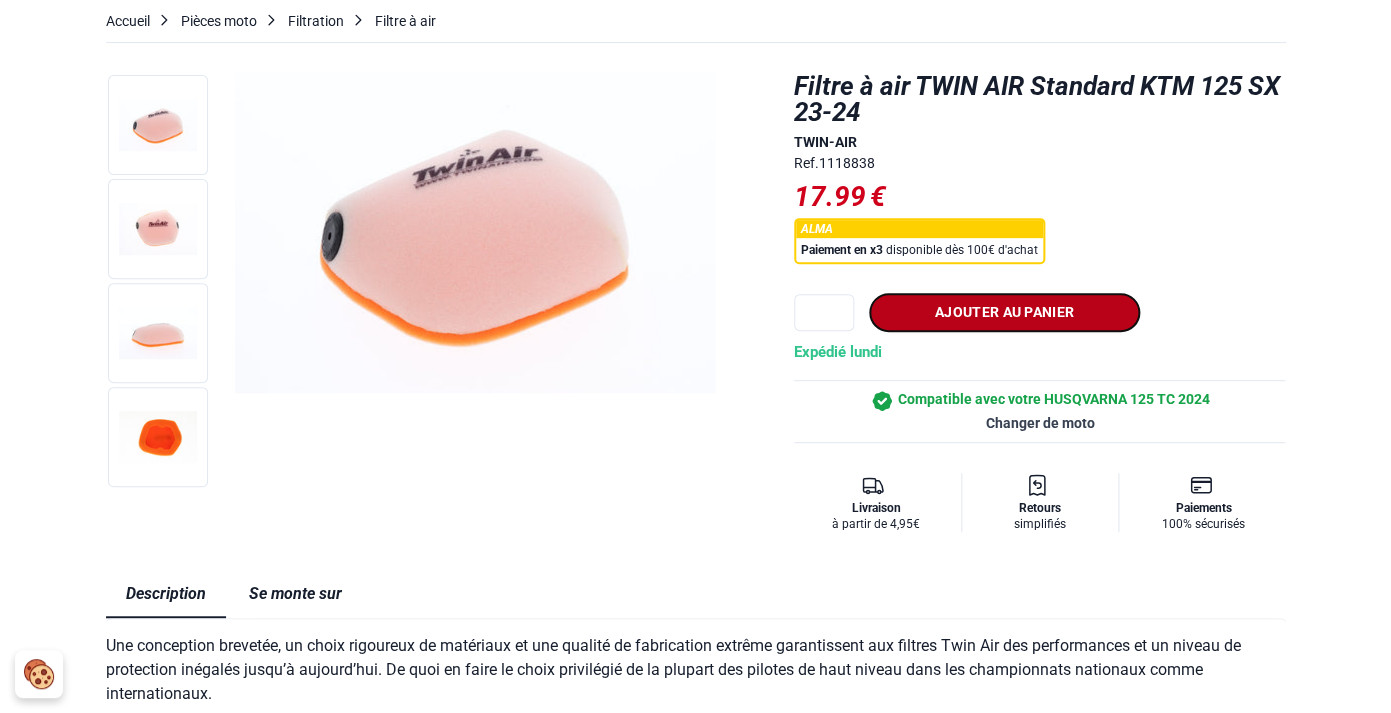 click on "Ajouter au panier" at bounding box center (1004, 312) 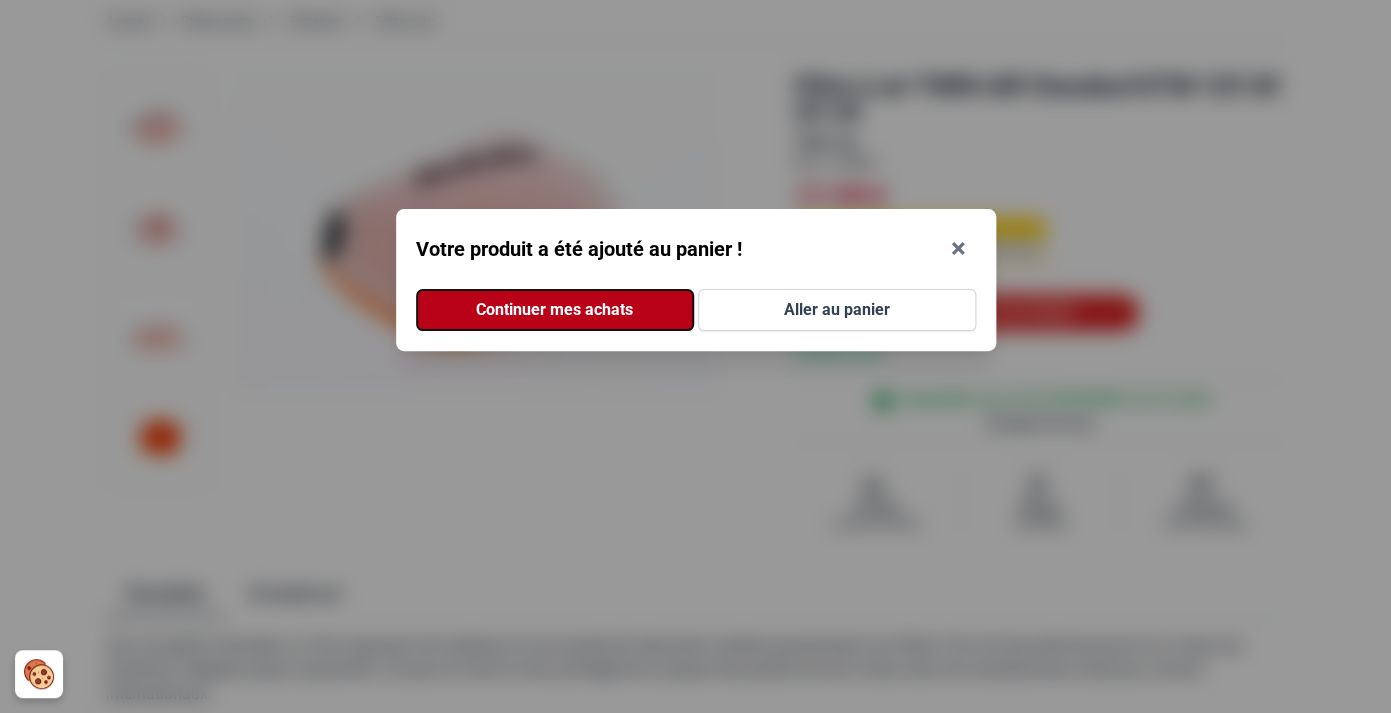 click on "Continuer mes achats" at bounding box center (555, 310) 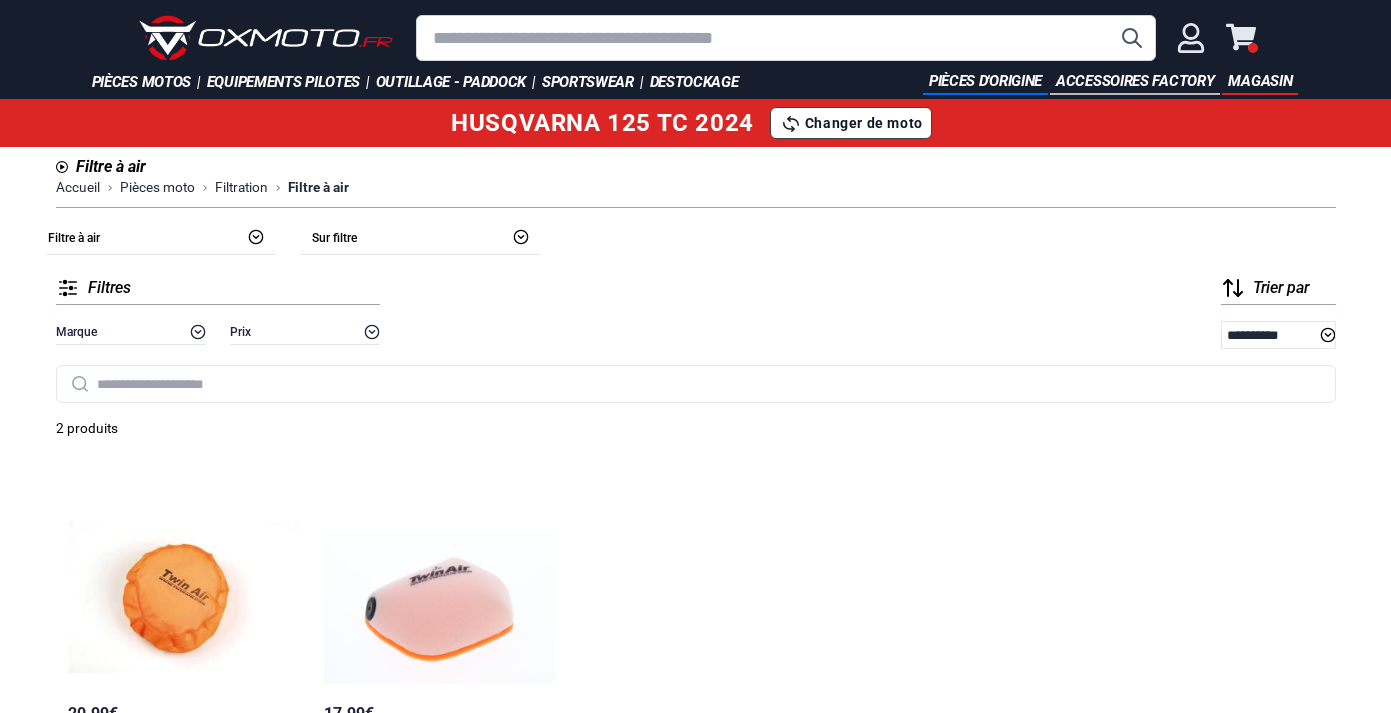 scroll, scrollTop: 0, scrollLeft: 0, axis: both 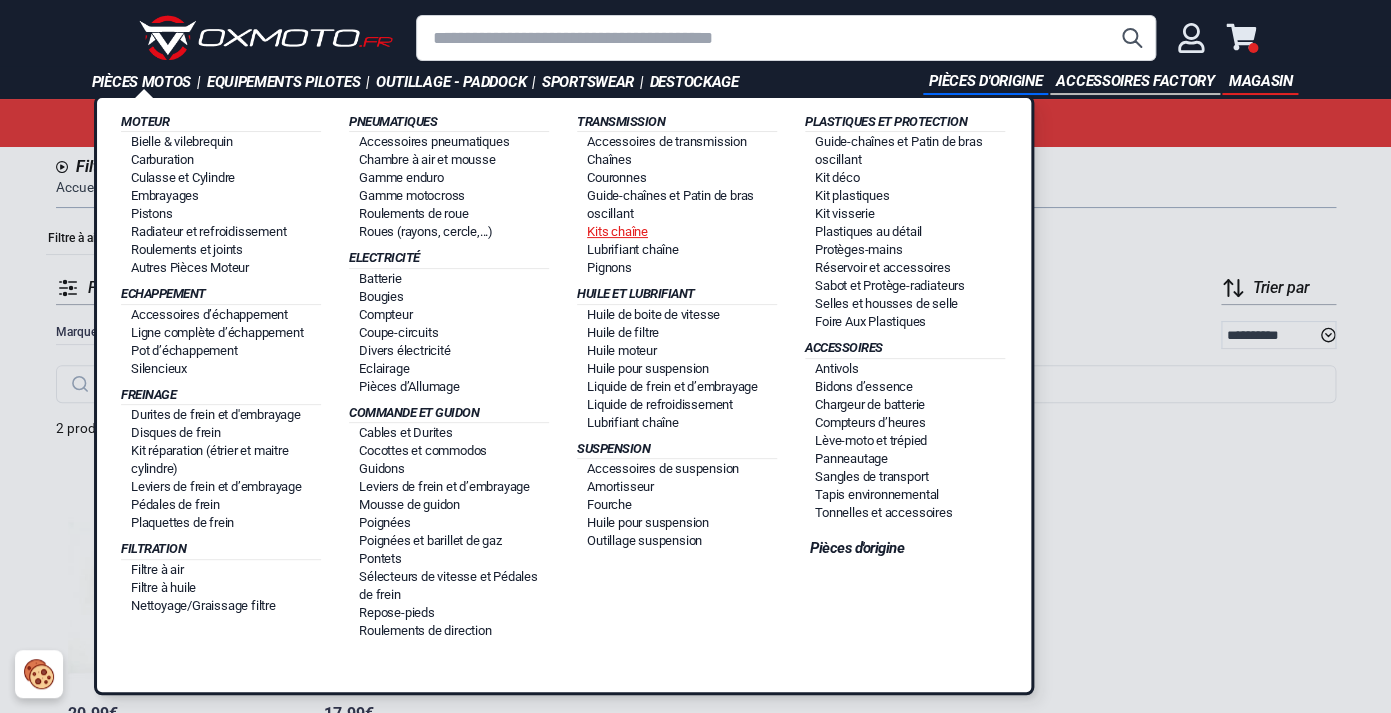 click on "Kits chaîne" at bounding box center (617, 231) 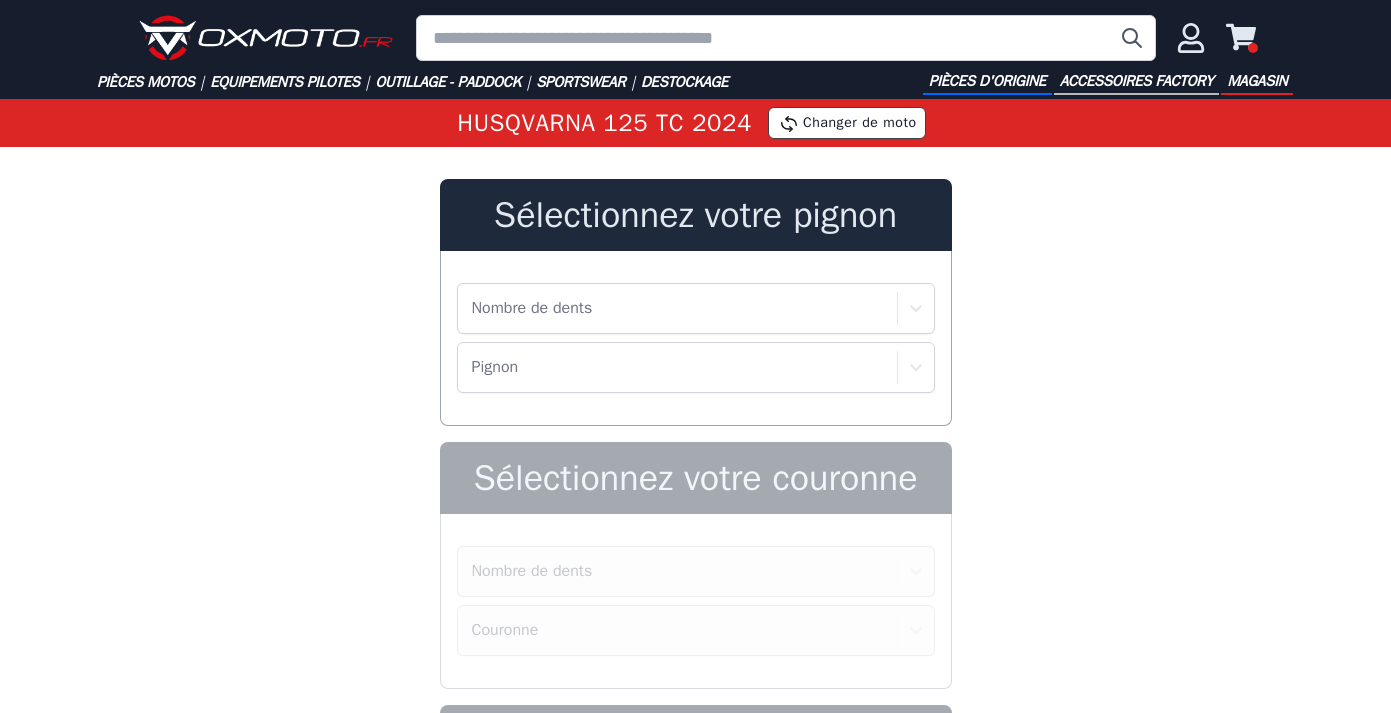scroll, scrollTop: 0, scrollLeft: 0, axis: both 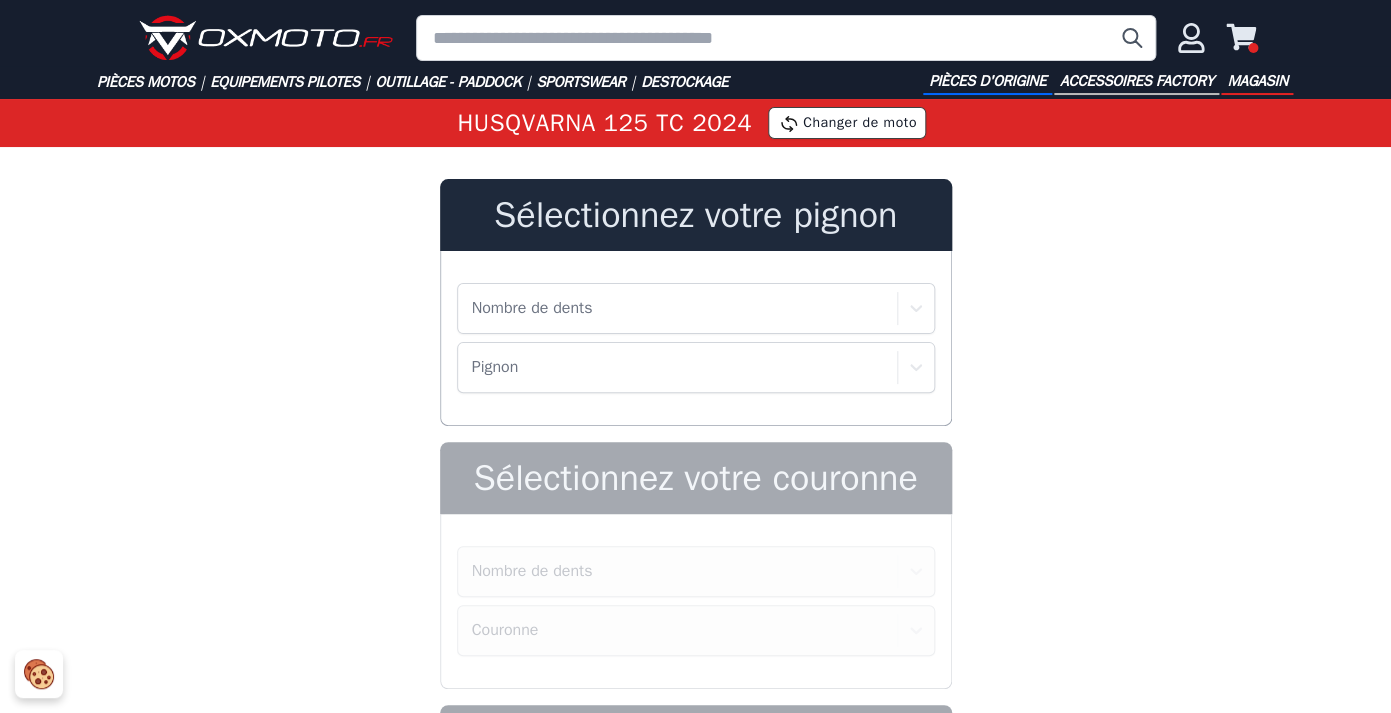 click on "Nombre de dents" at bounding box center (532, 308) 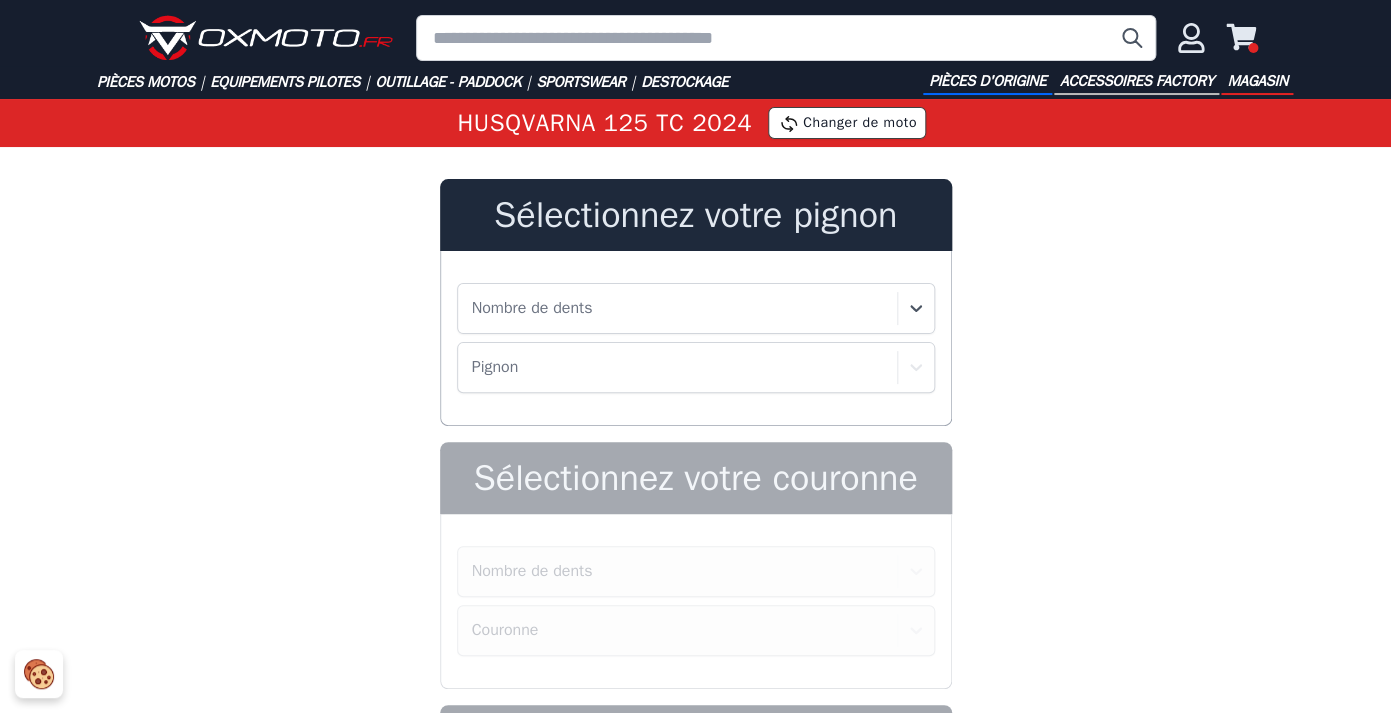 click on "Nombre de dents" at bounding box center [696, 308] 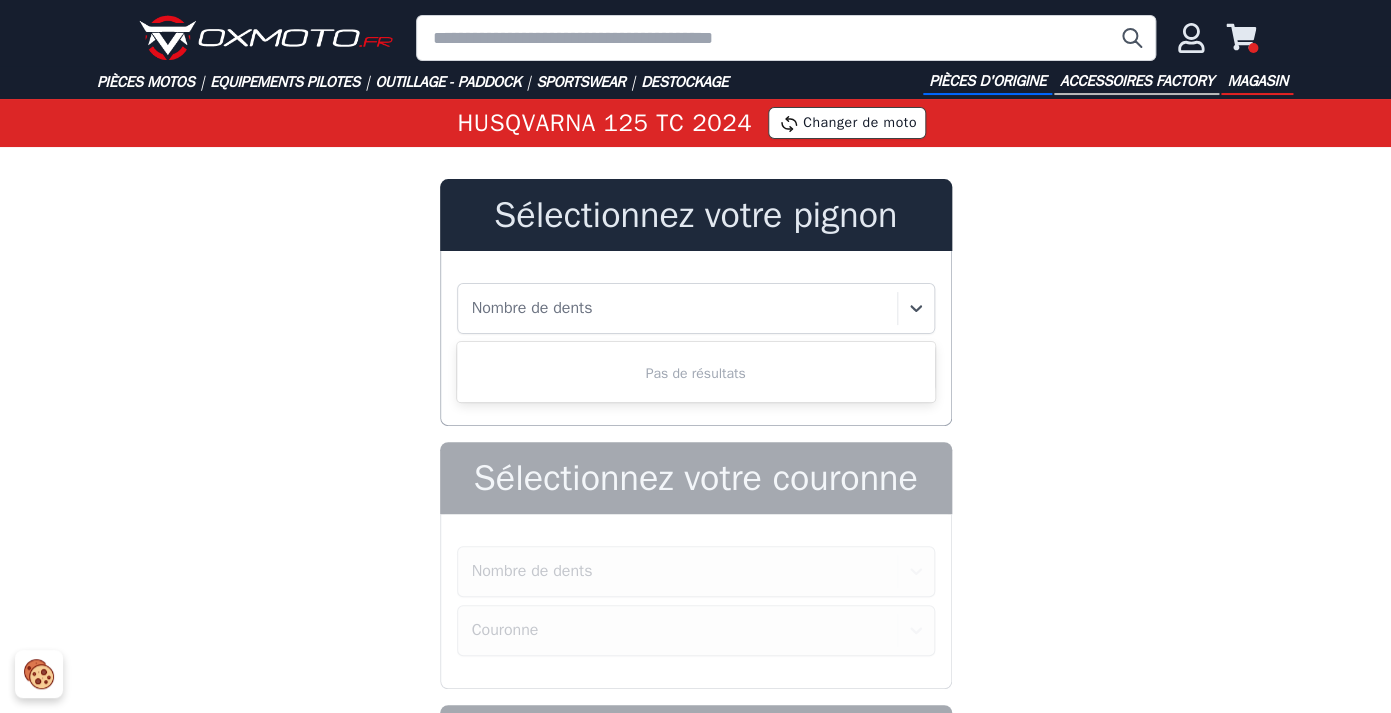 click on "Pas de résultats" at bounding box center (696, 372) 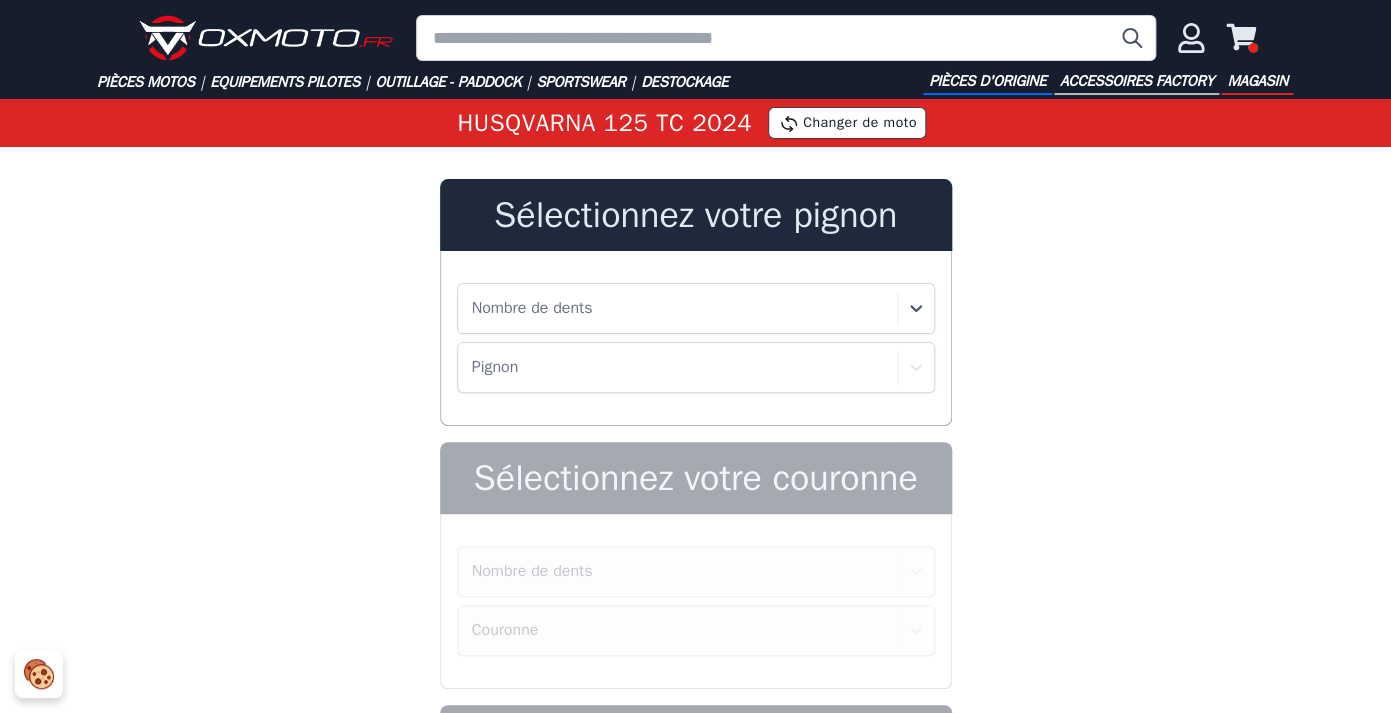 click on "Nombre de dents" at bounding box center (532, 308) 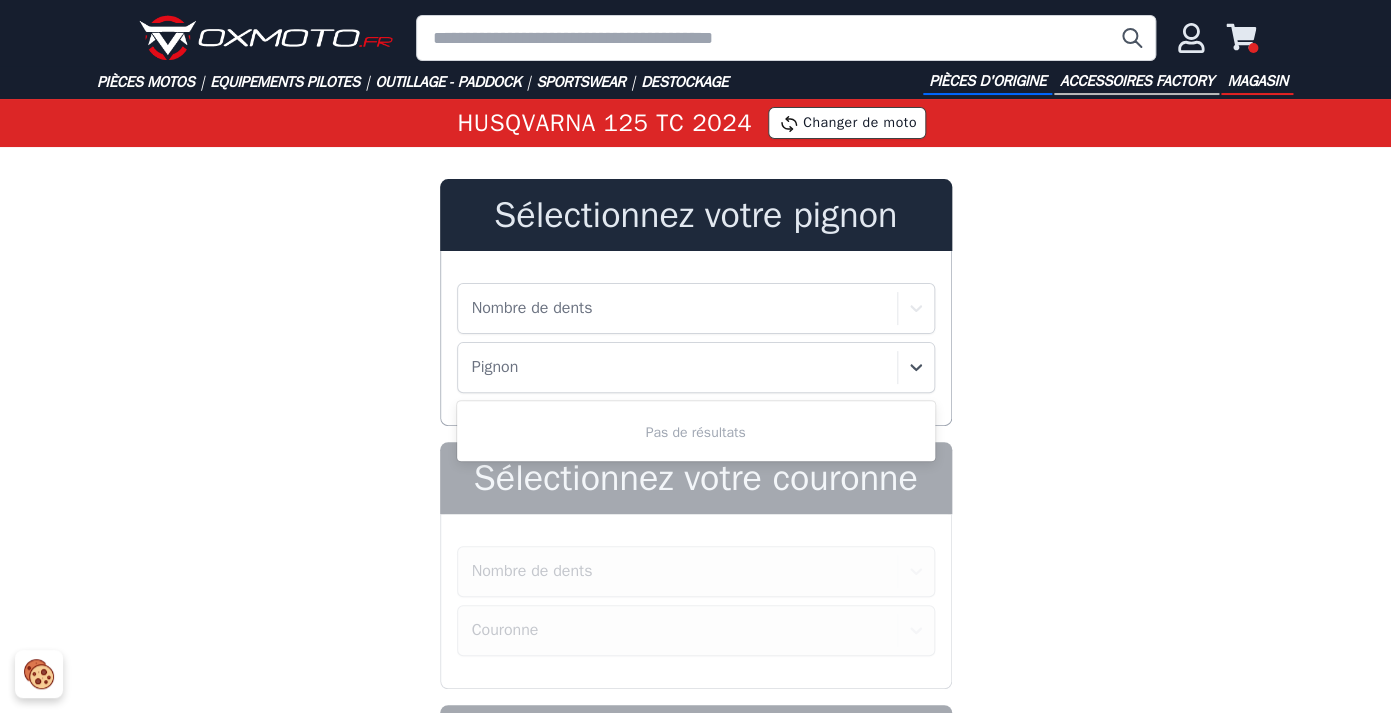 click on "Pignon" at bounding box center (696, 367) 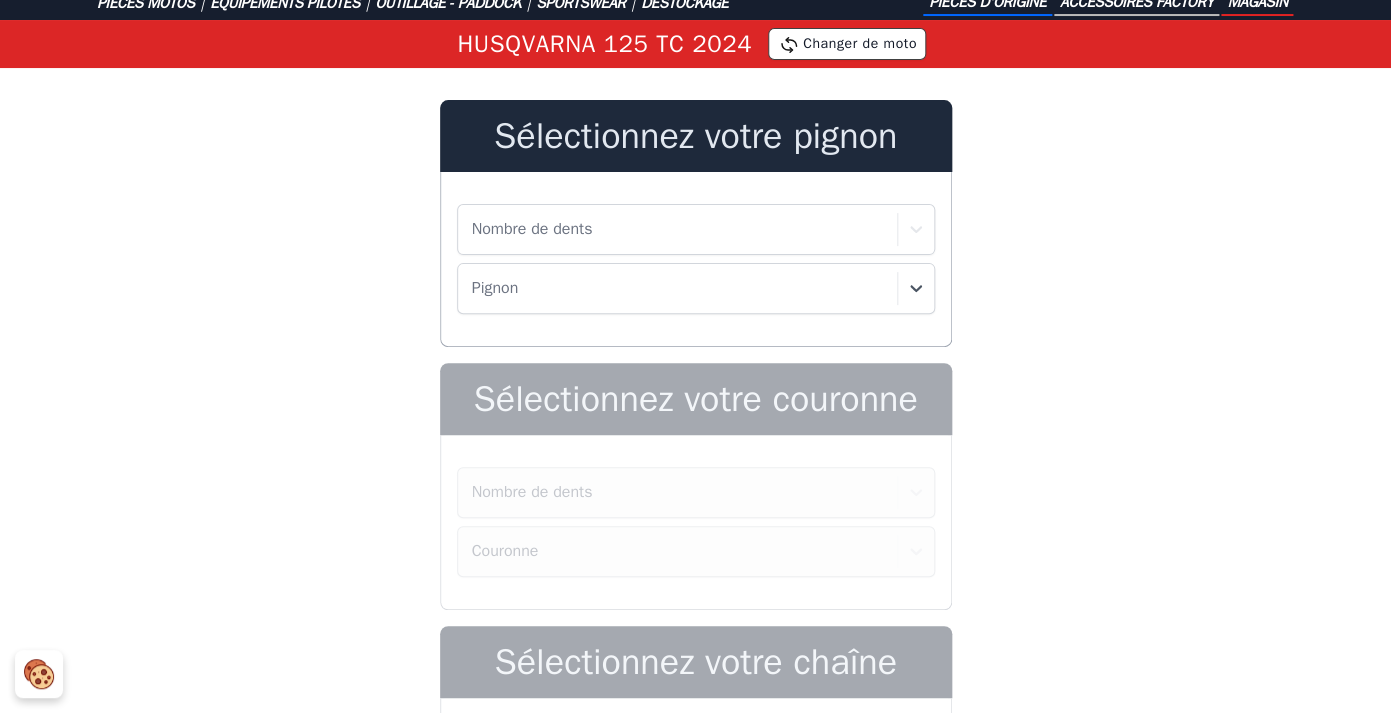scroll, scrollTop: 0, scrollLeft: 0, axis: both 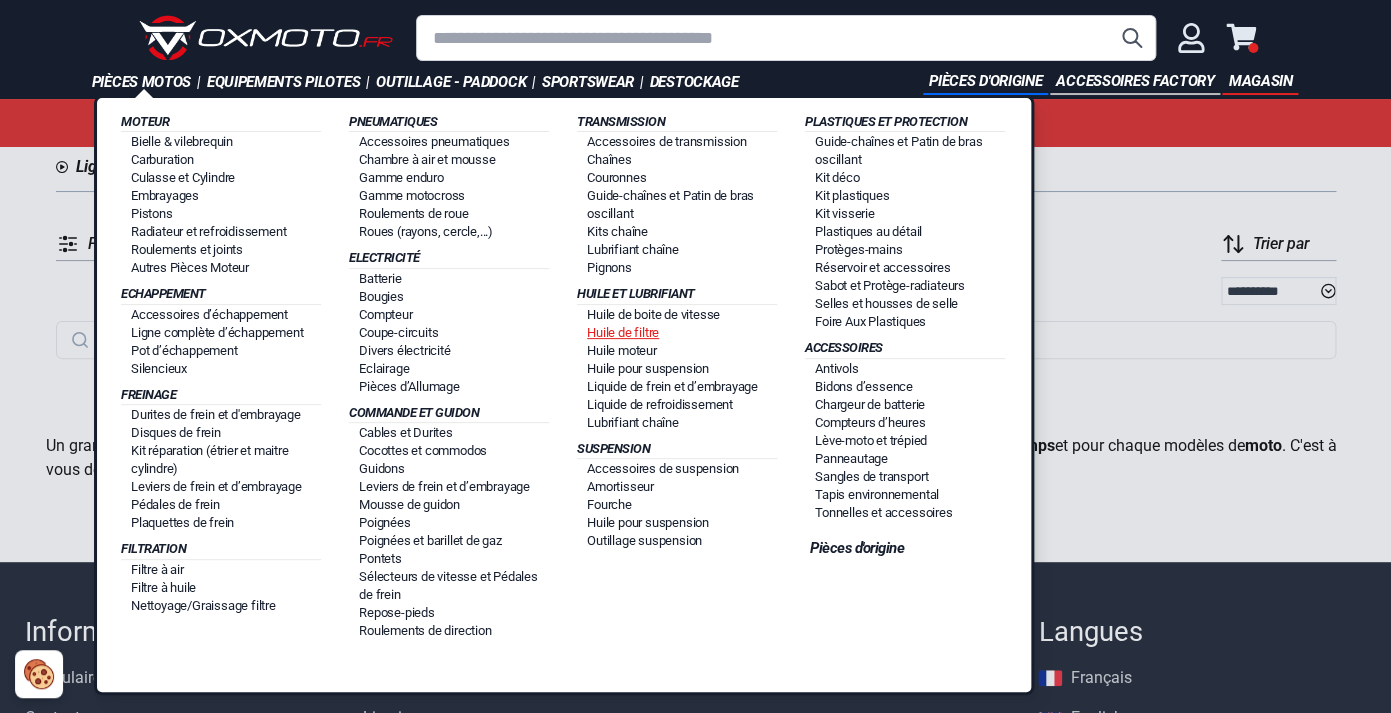 click on "Huile de filtre" at bounding box center [623, 332] 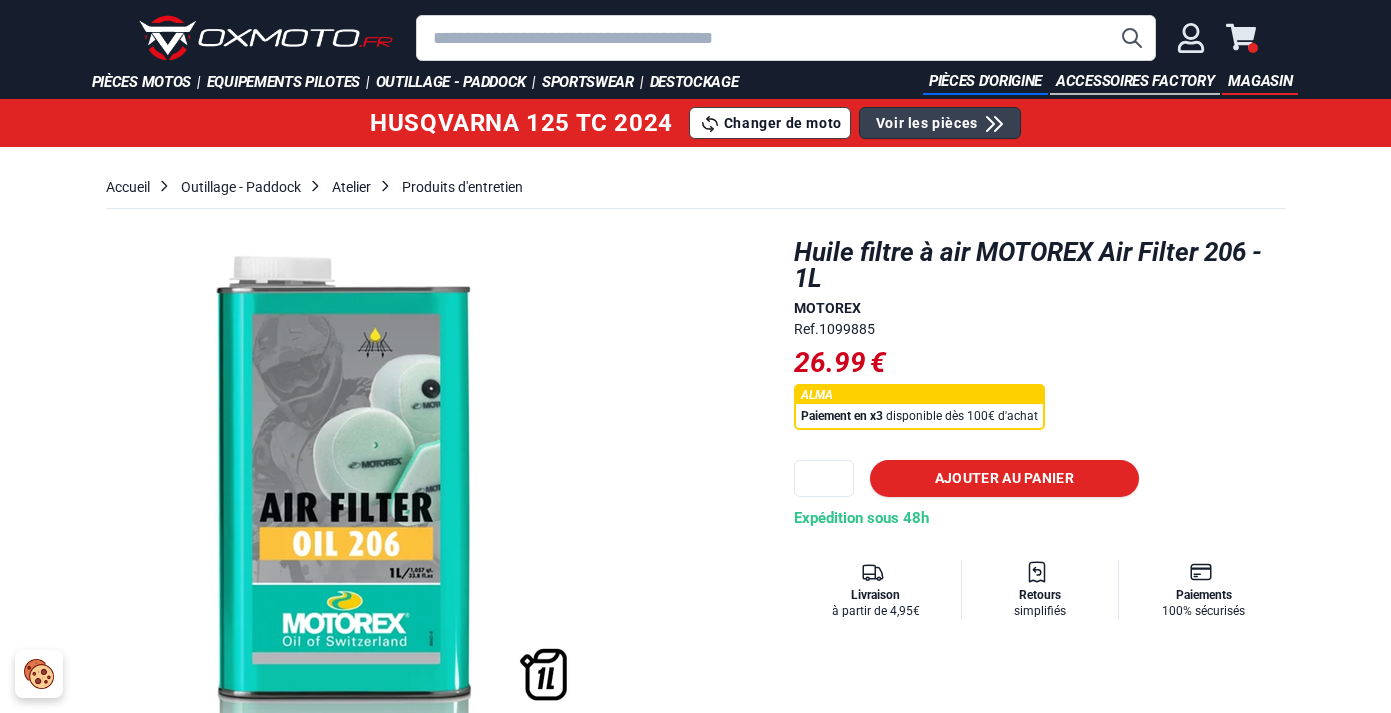 scroll, scrollTop: 251, scrollLeft: 0, axis: vertical 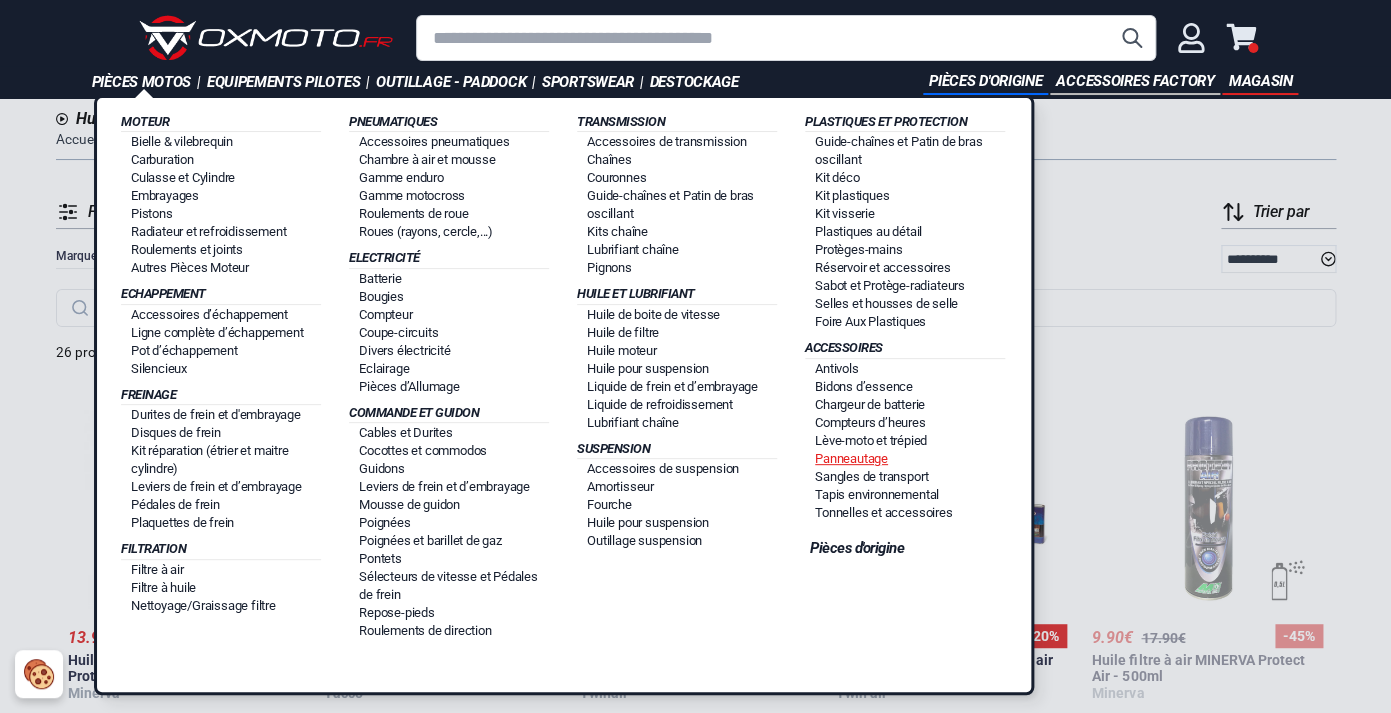 click on "Panneautage" at bounding box center (851, 458) 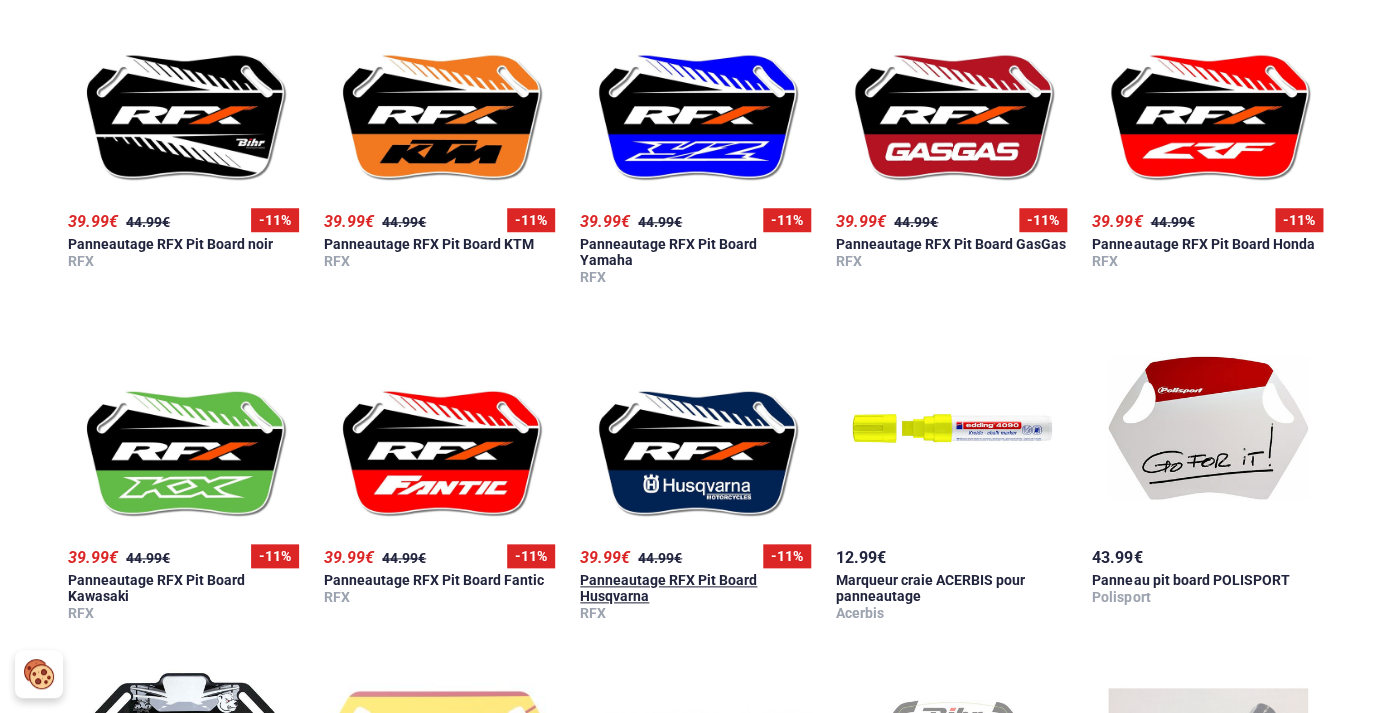 scroll, scrollTop: 455, scrollLeft: 0, axis: vertical 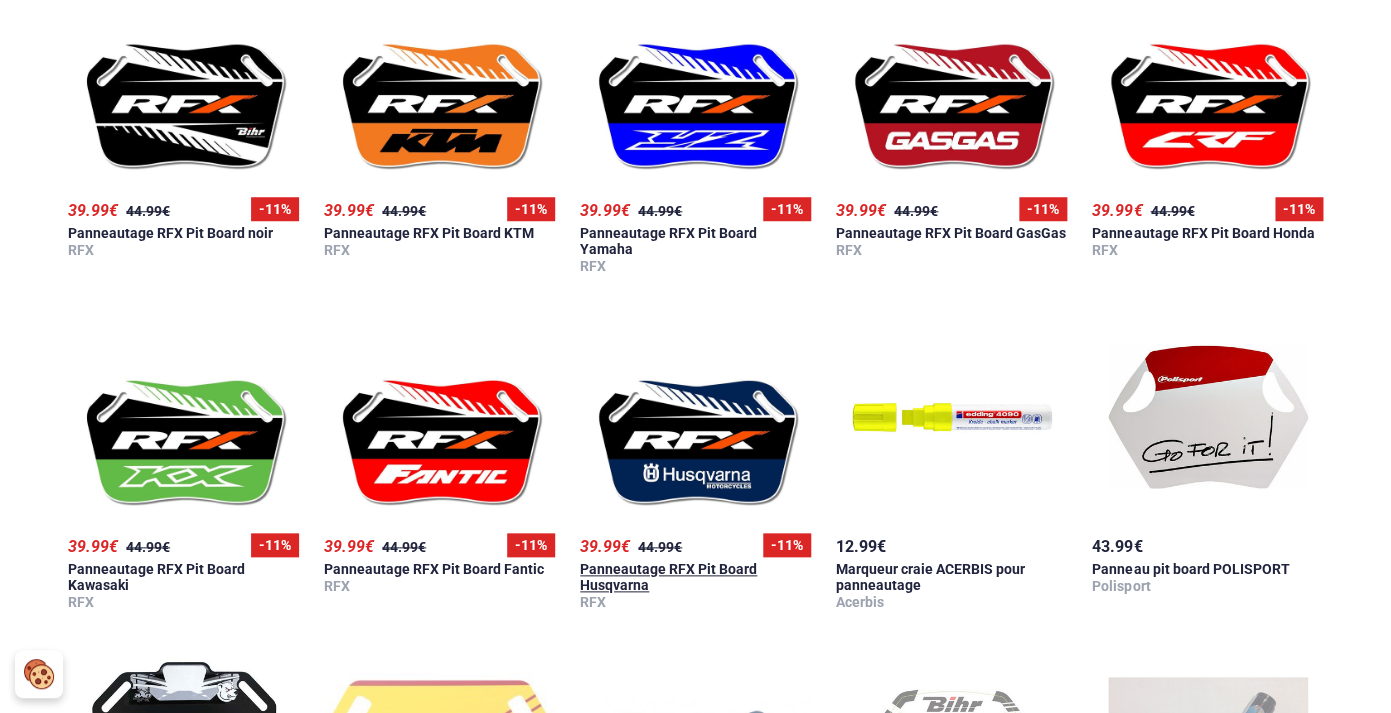 click at bounding box center [695, 417] 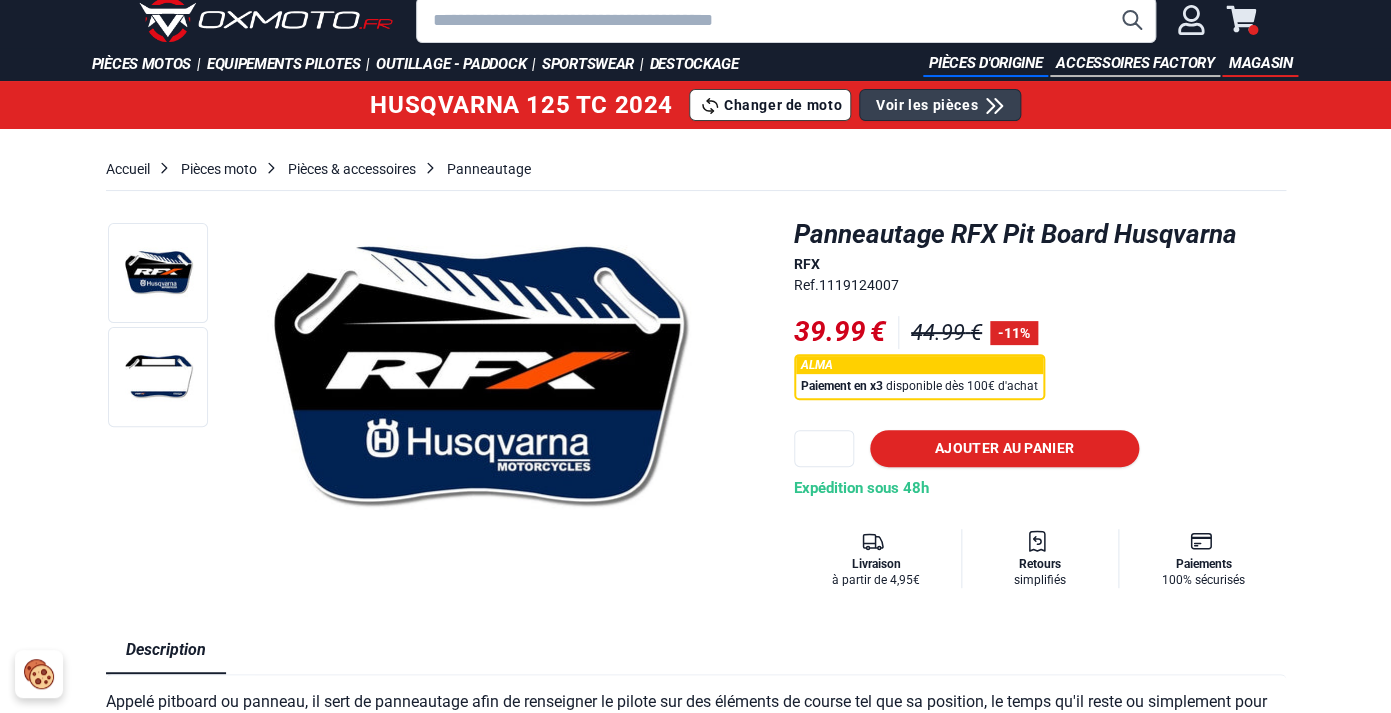 scroll, scrollTop: 26, scrollLeft: 0, axis: vertical 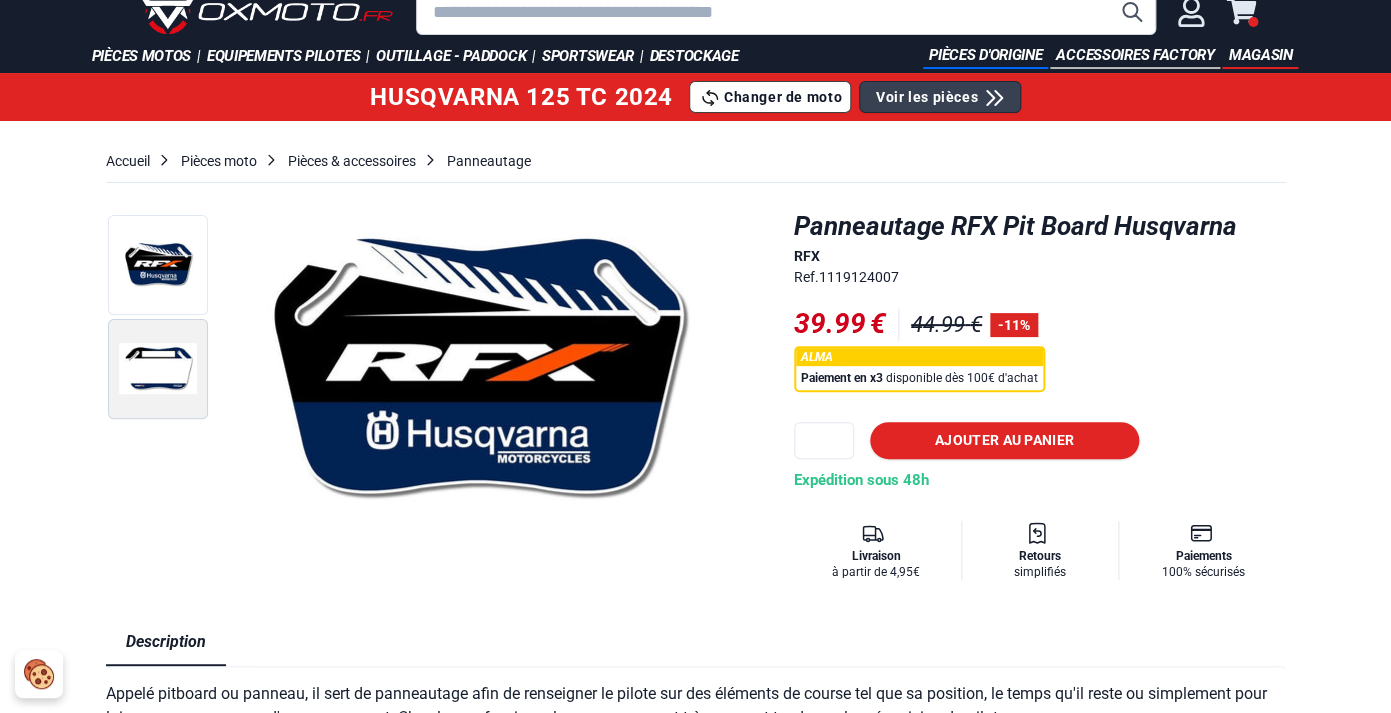 click at bounding box center (158, 369) 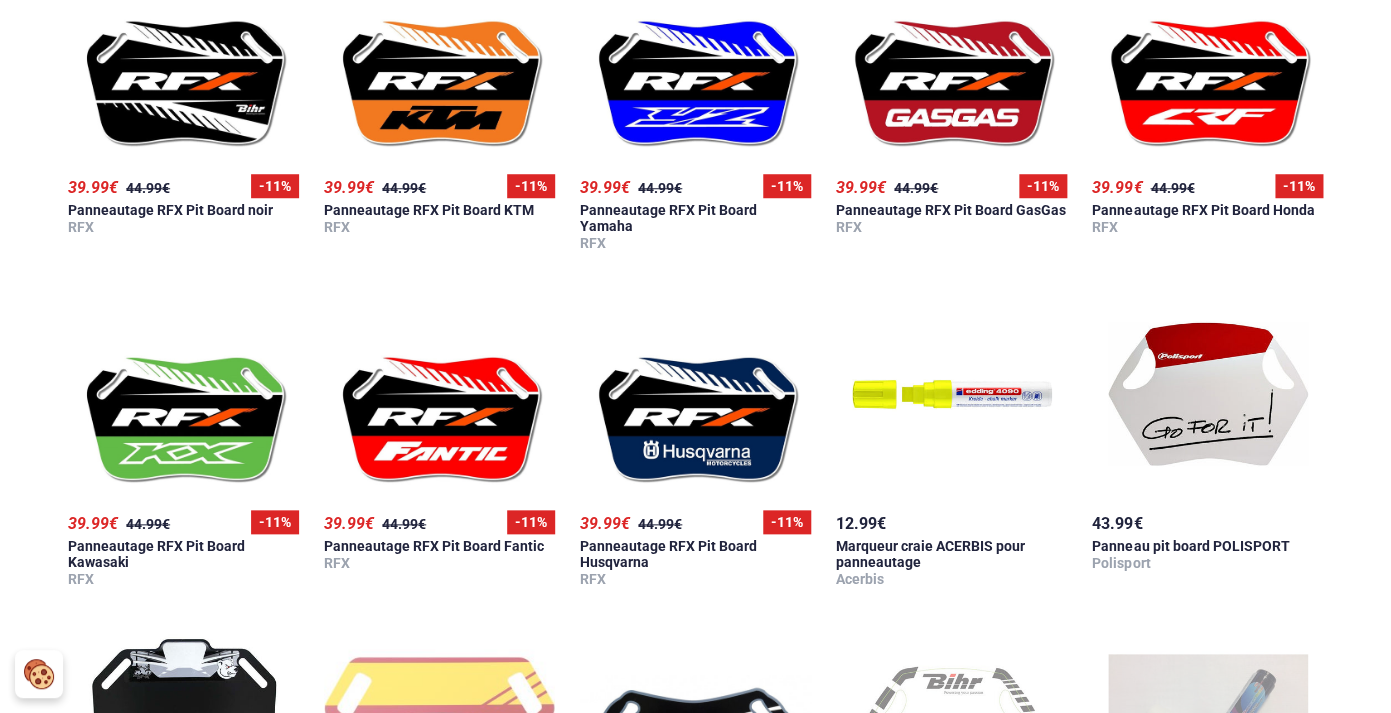 scroll, scrollTop: 477, scrollLeft: 0, axis: vertical 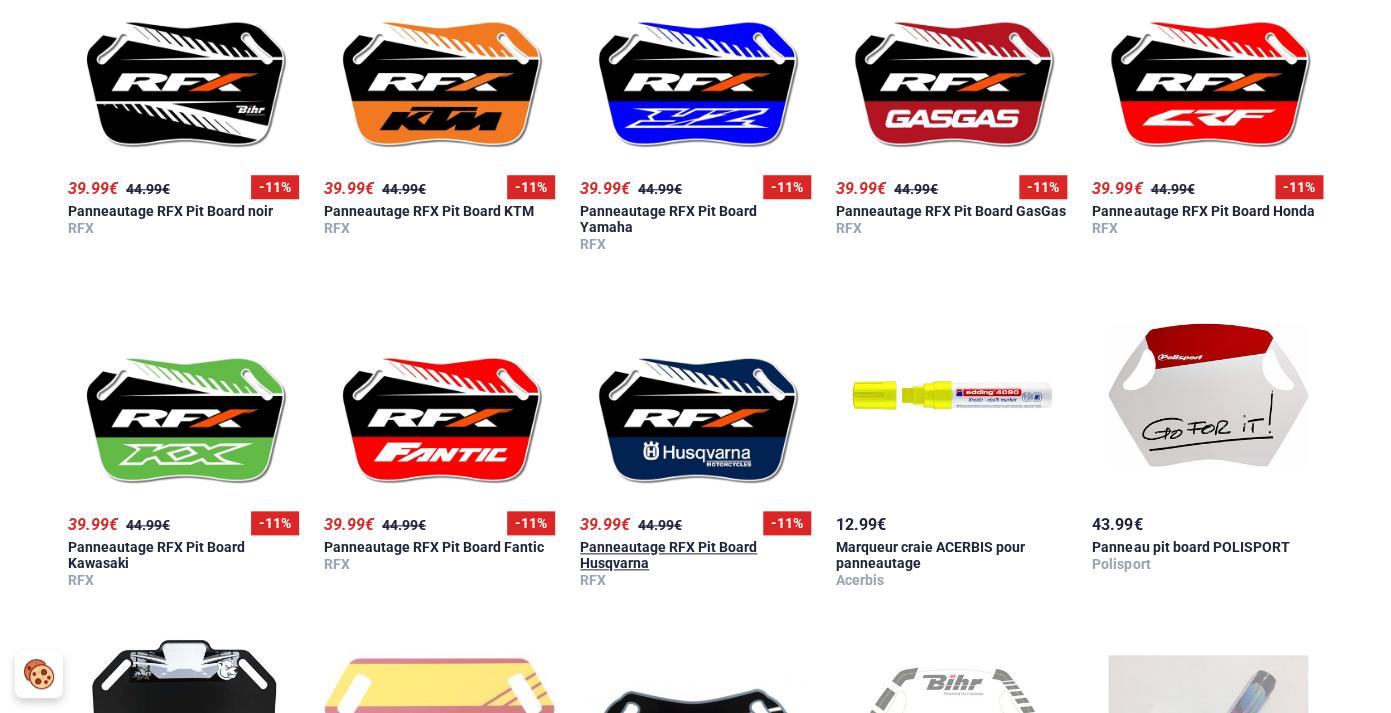 click at bounding box center [695, 395] 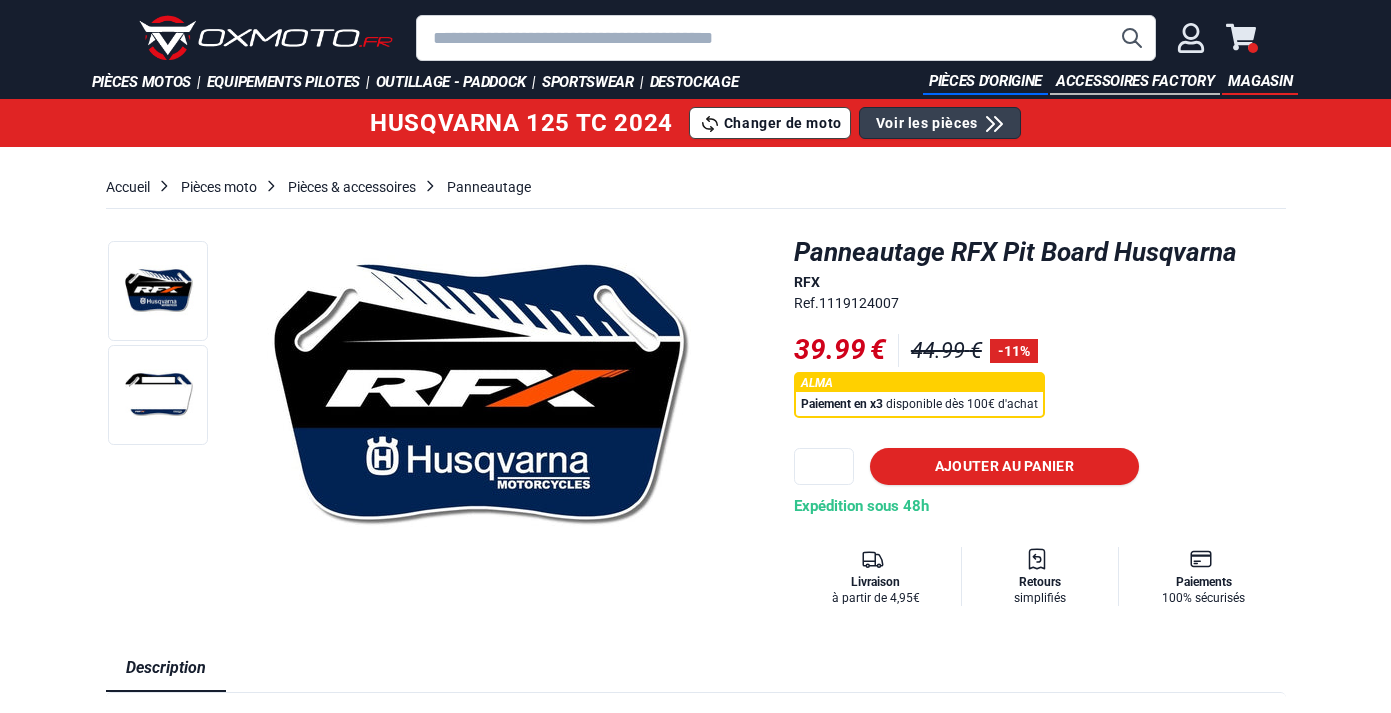 scroll, scrollTop: 0, scrollLeft: 0, axis: both 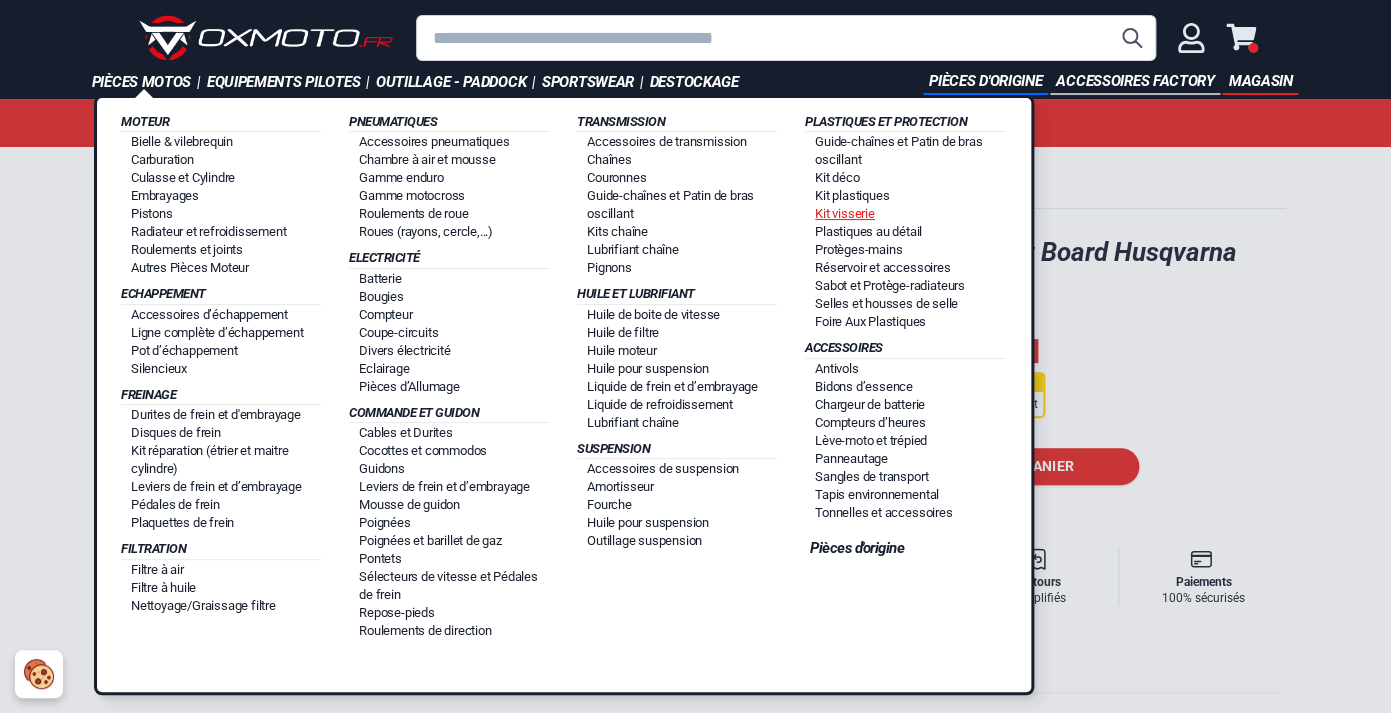 click on "Kit visserie" at bounding box center [845, 213] 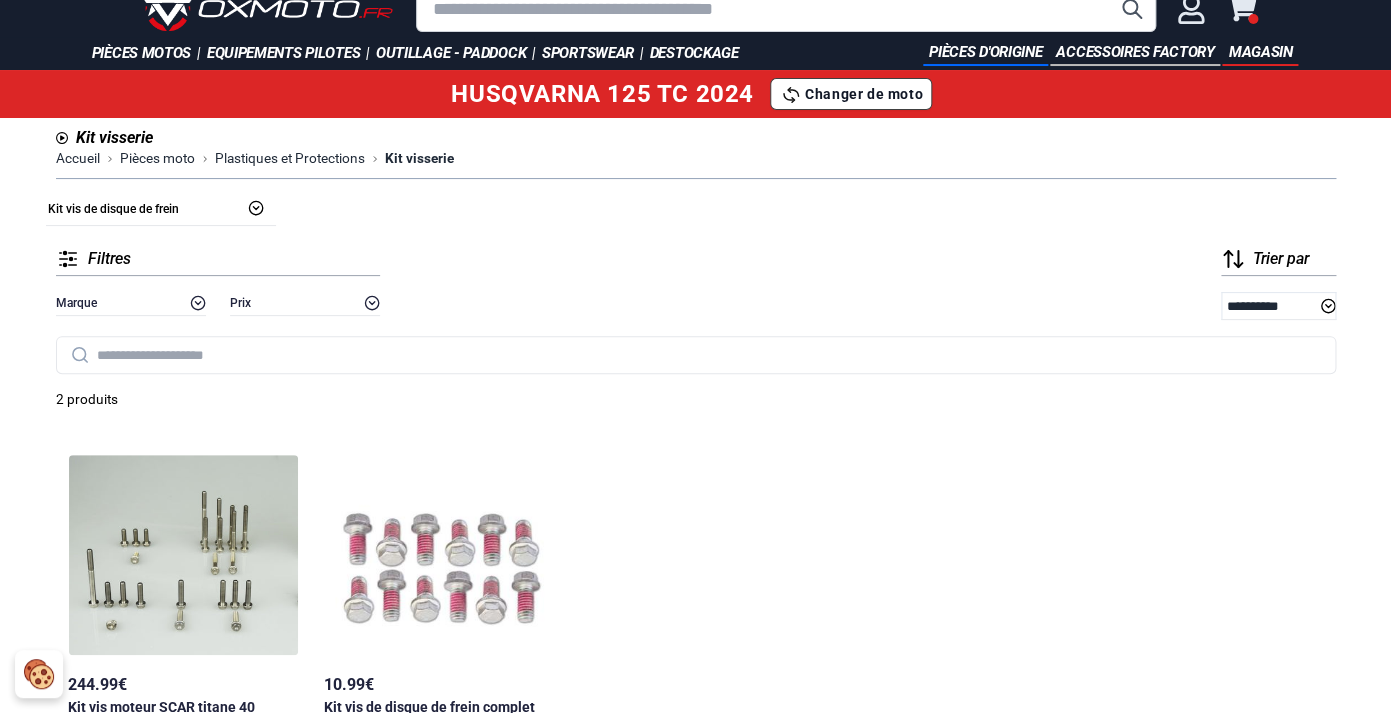 scroll, scrollTop: 0, scrollLeft: 0, axis: both 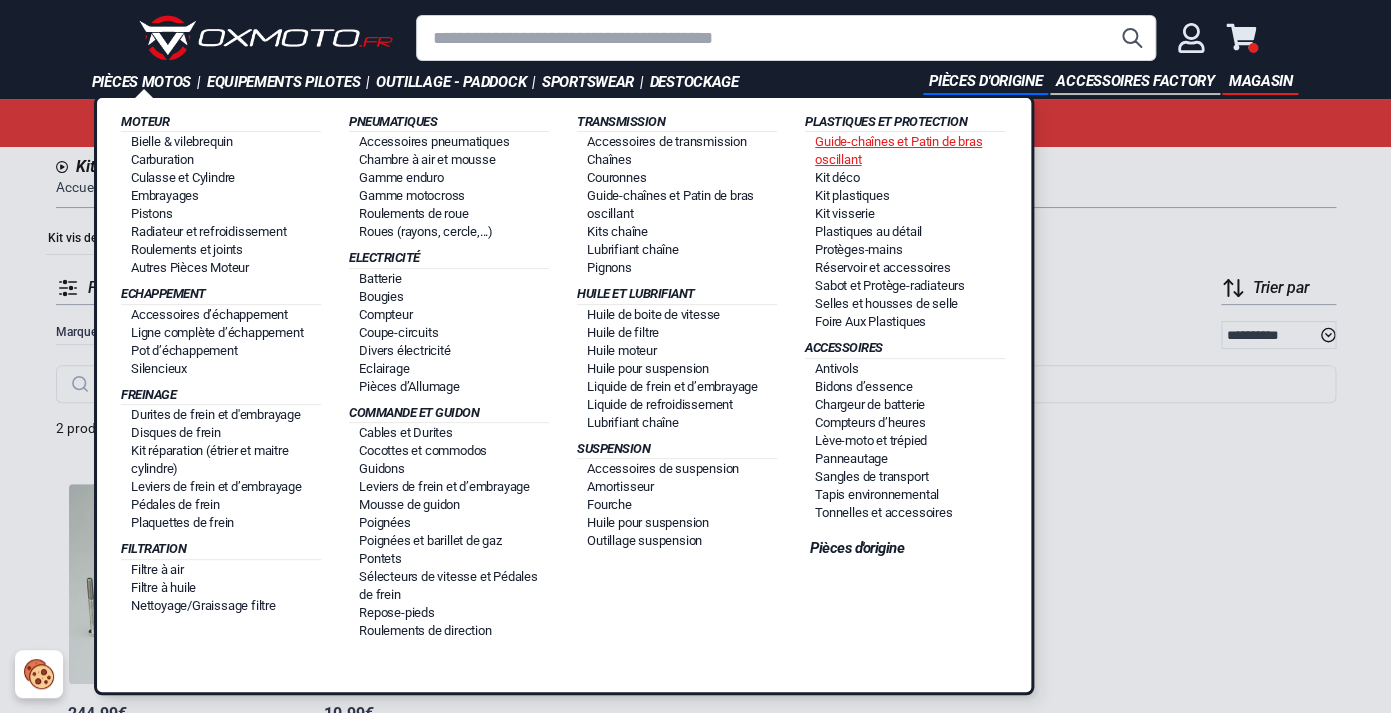 click on "Guide-chaînes et Patin de bras oscillant" at bounding box center (898, 150) 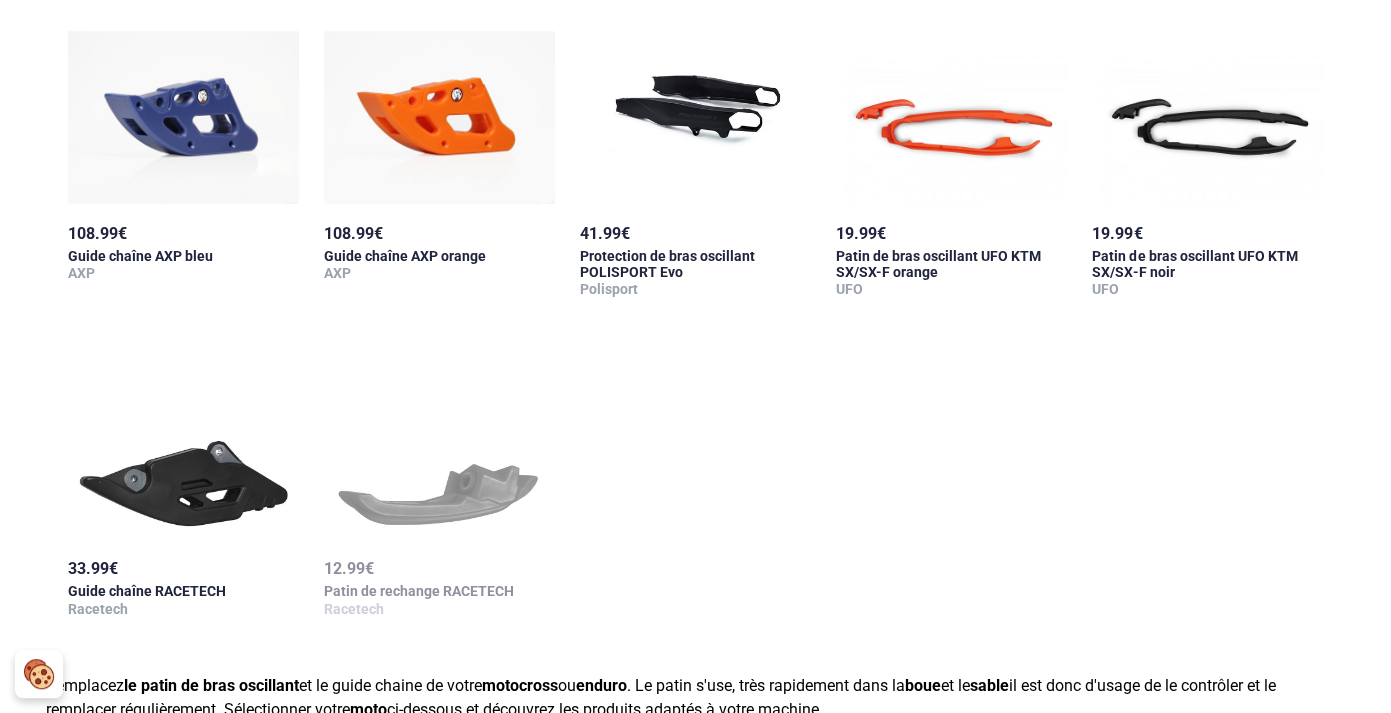 scroll, scrollTop: 791, scrollLeft: 0, axis: vertical 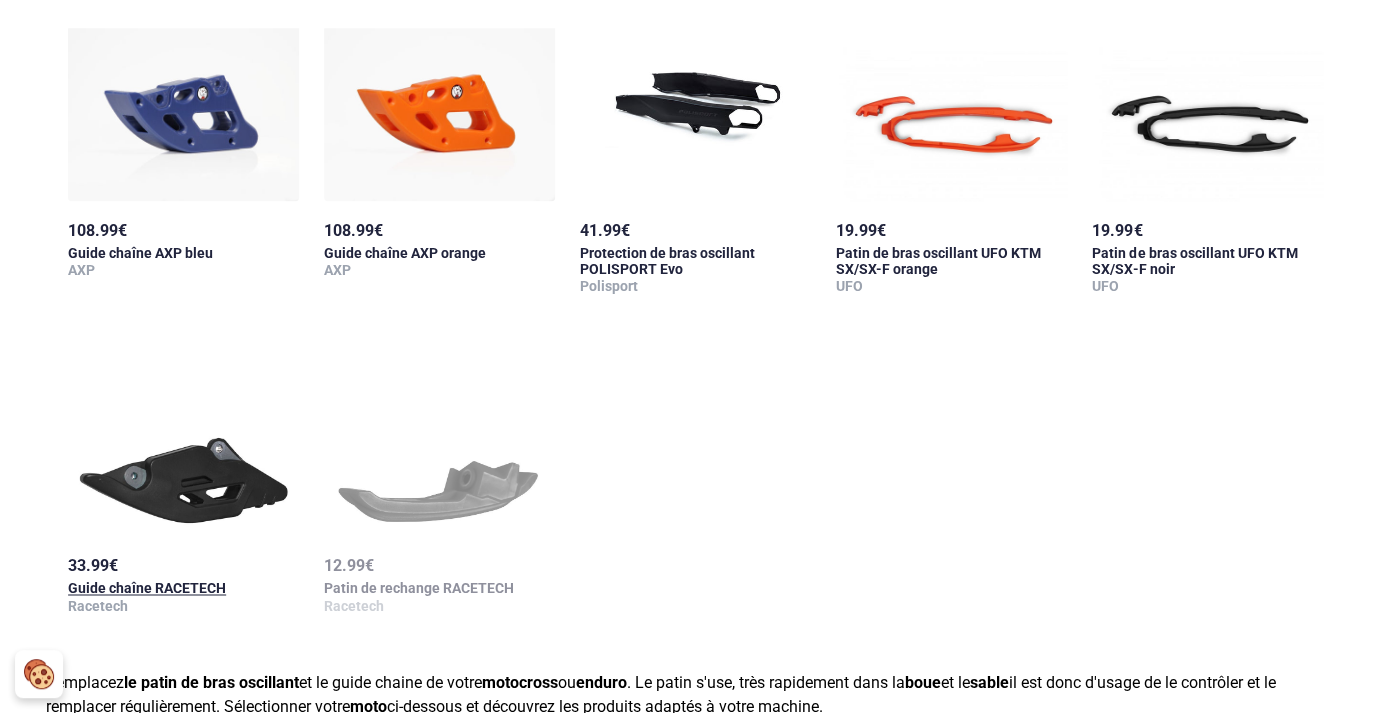 click at bounding box center [183, 436] 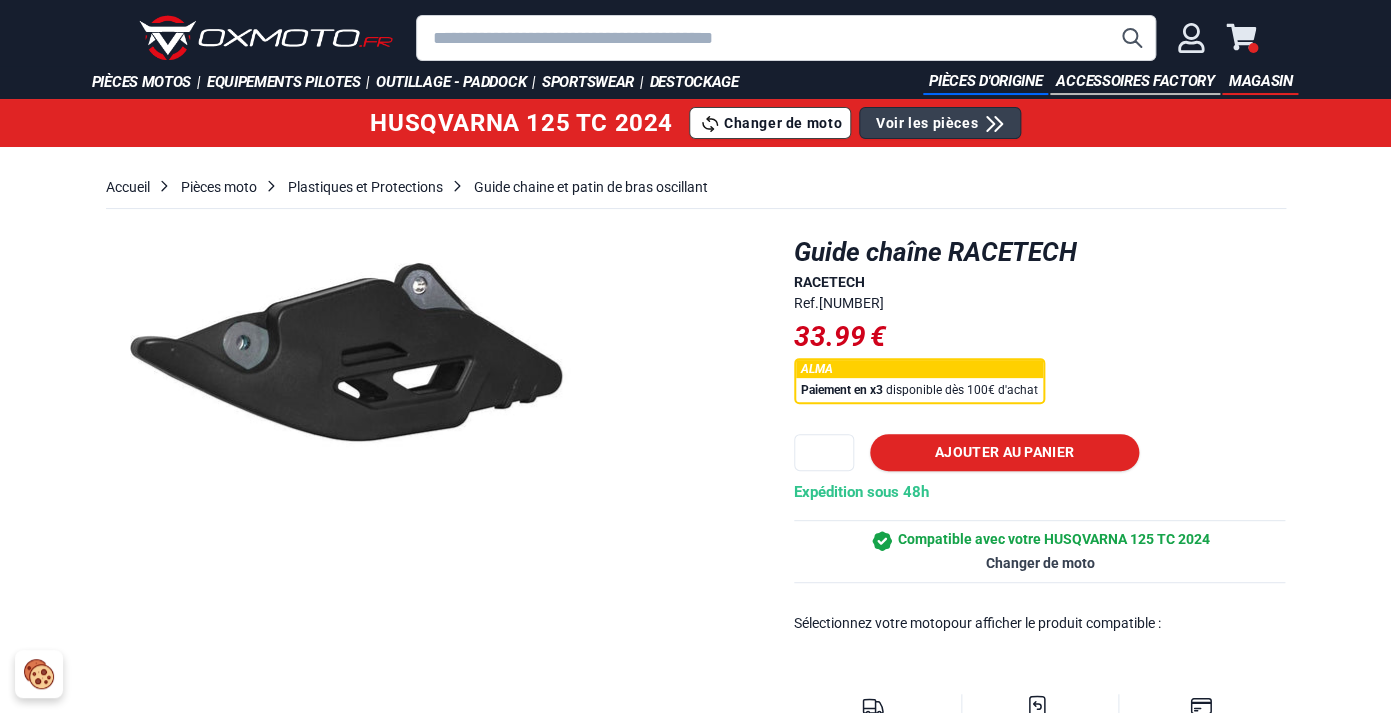 scroll, scrollTop: 1, scrollLeft: 0, axis: vertical 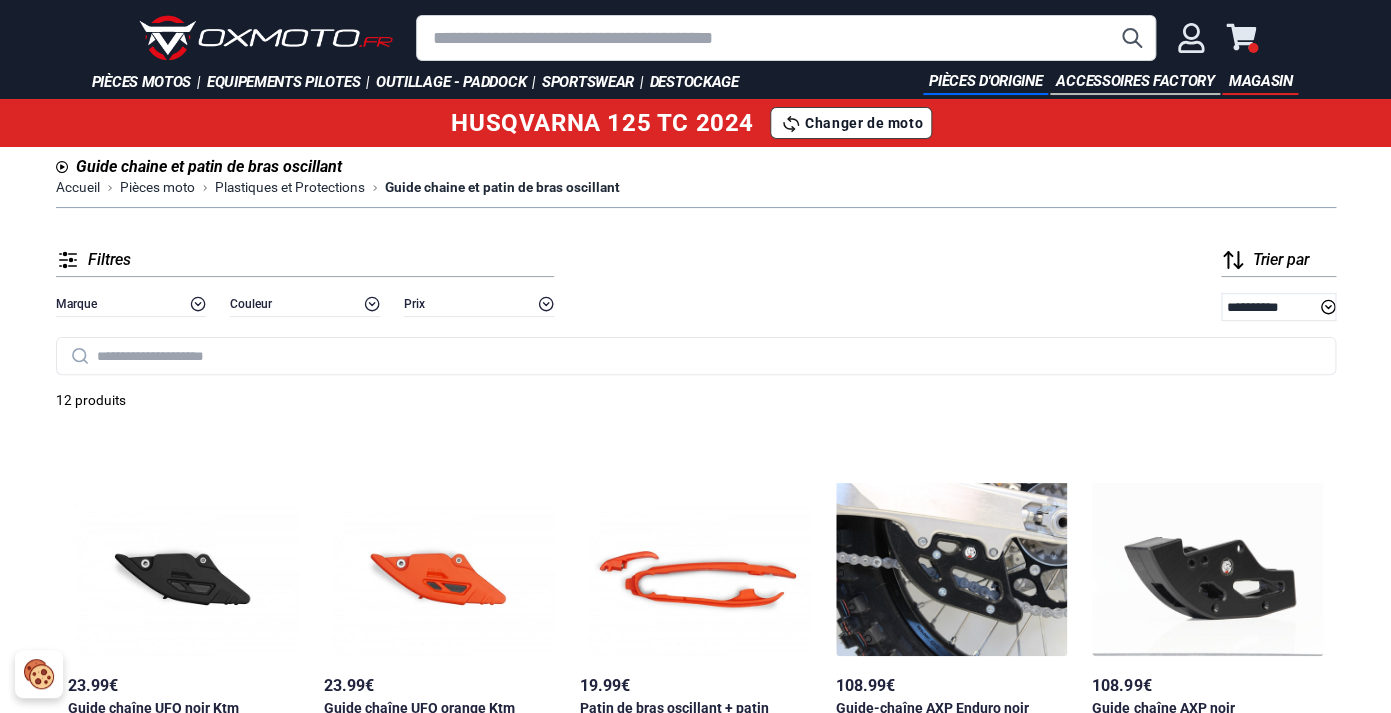 click at bounding box center [183, 556] 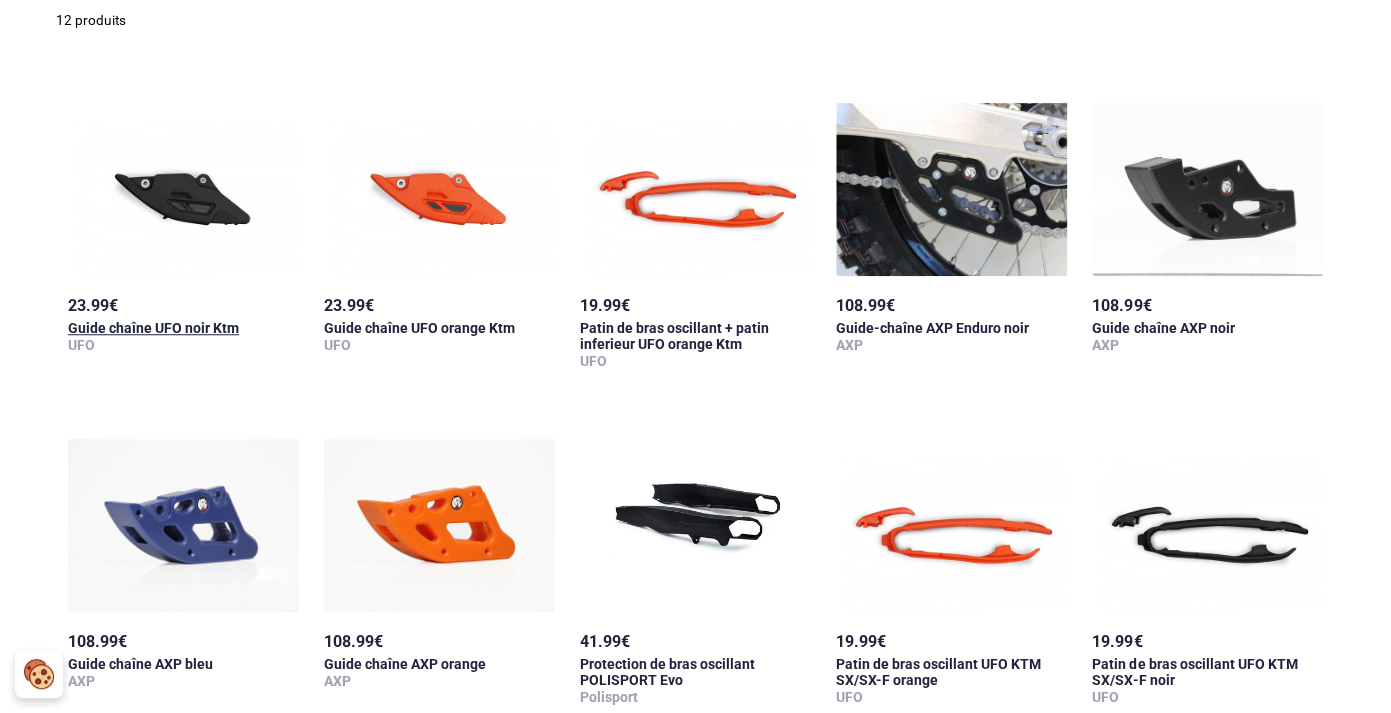 scroll, scrollTop: 359, scrollLeft: 0, axis: vertical 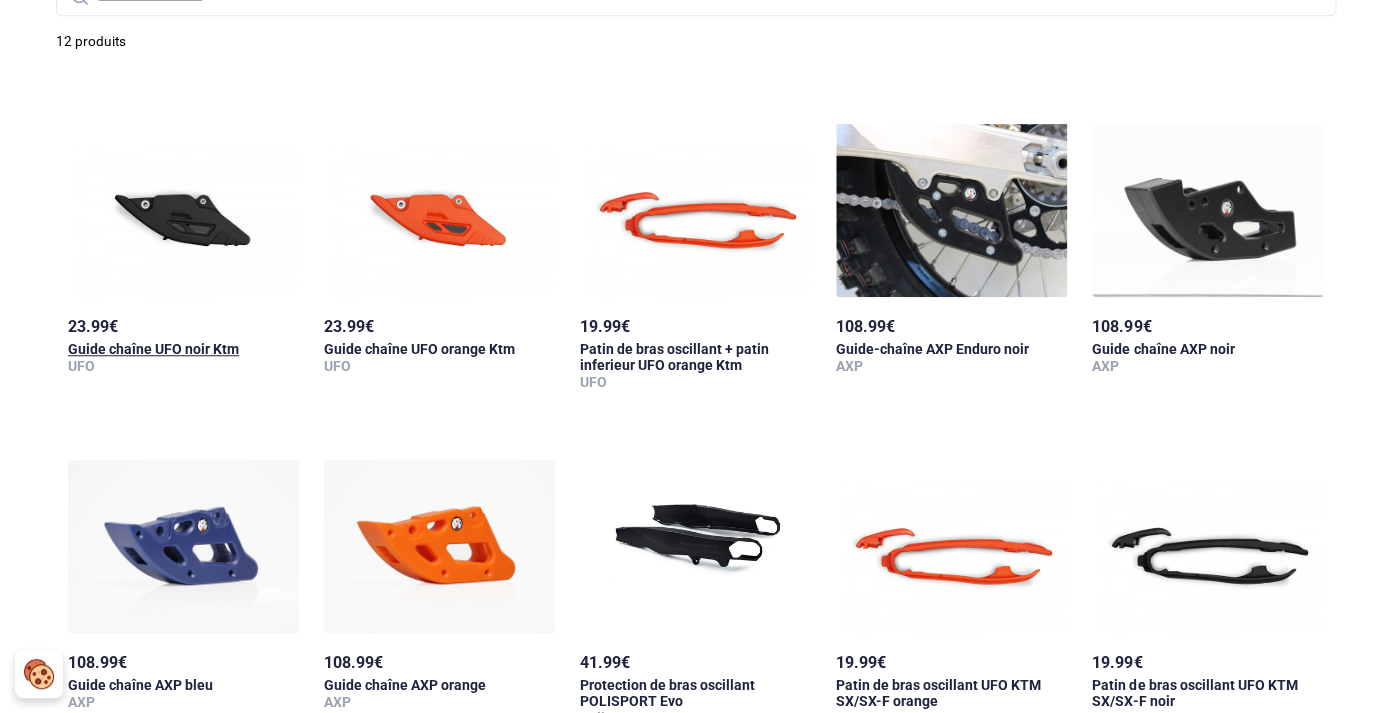 click at bounding box center [183, 197] 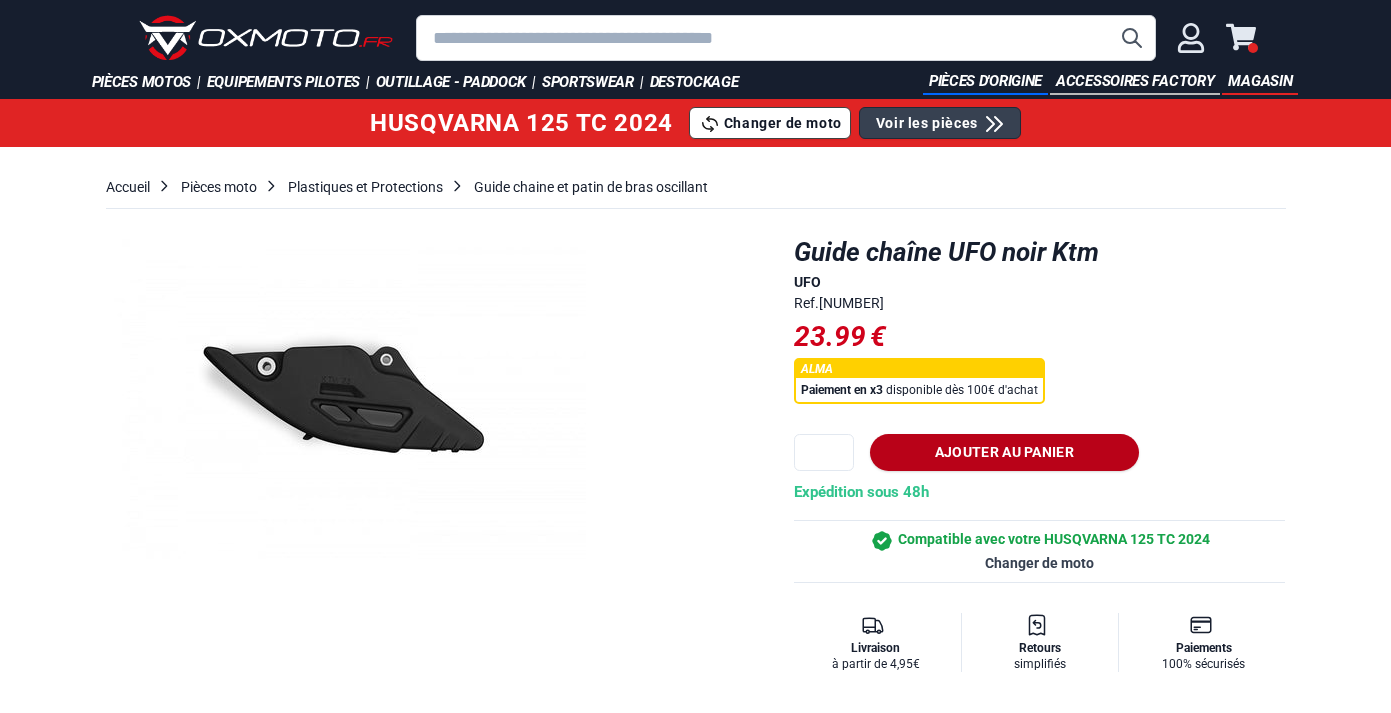 scroll, scrollTop: 0, scrollLeft: 0, axis: both 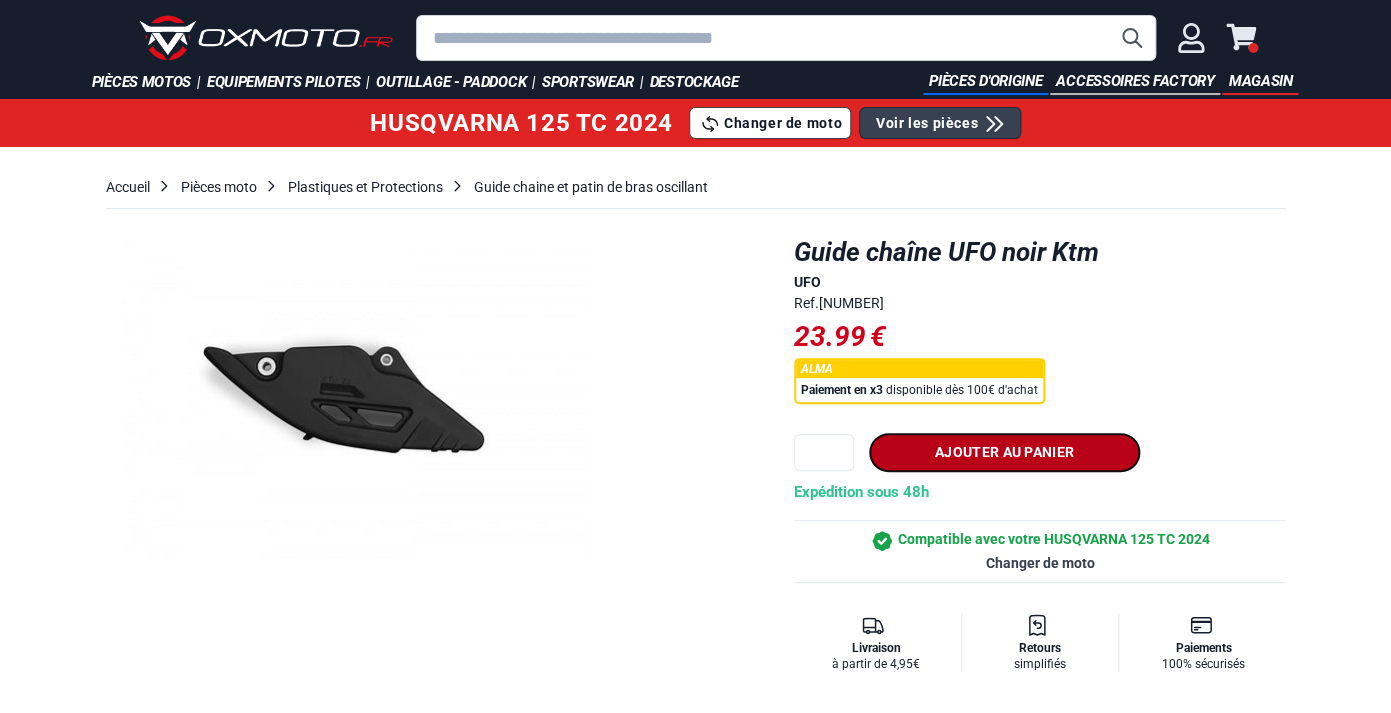 click on "Ajouter au panier" at bounding box center (1004, 452) 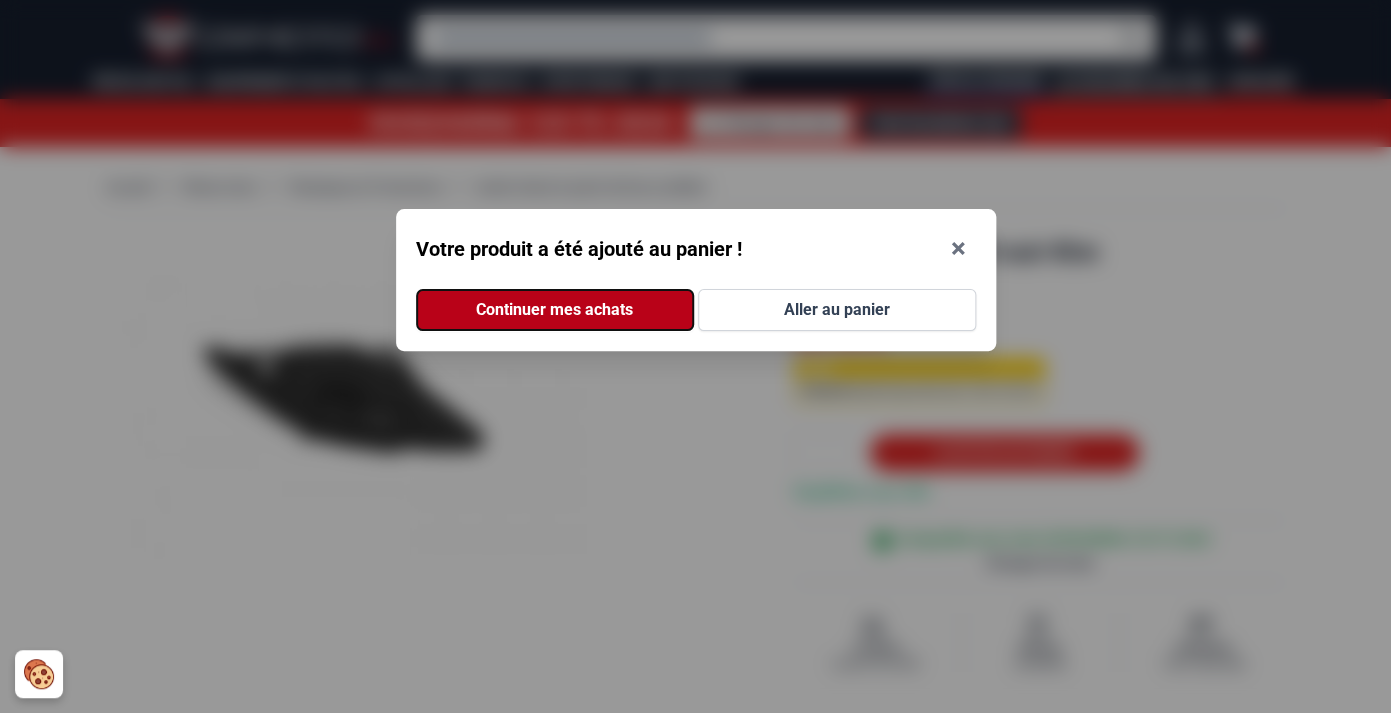 click on "Continuer mes achats" at bounding box center (555, 310) 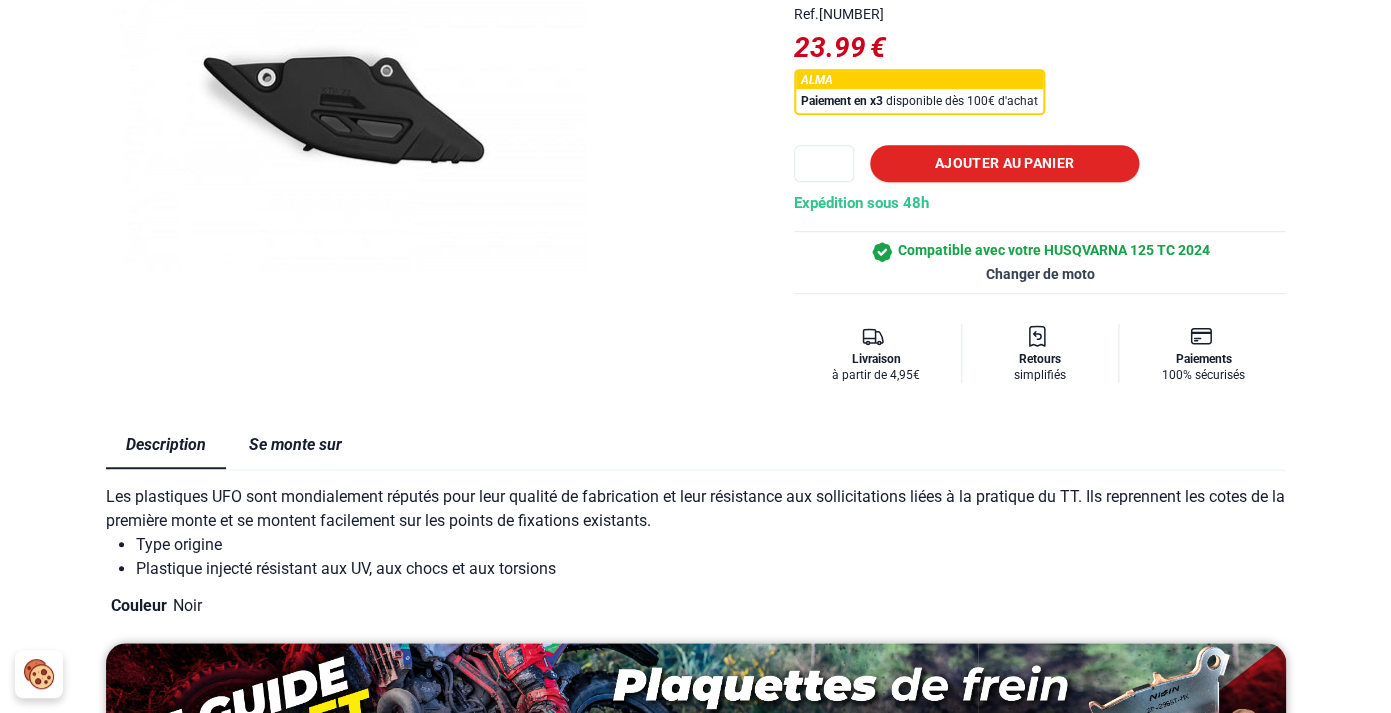 scroll, scrollTop: 424, scrollLeft: 0, axis: vertical 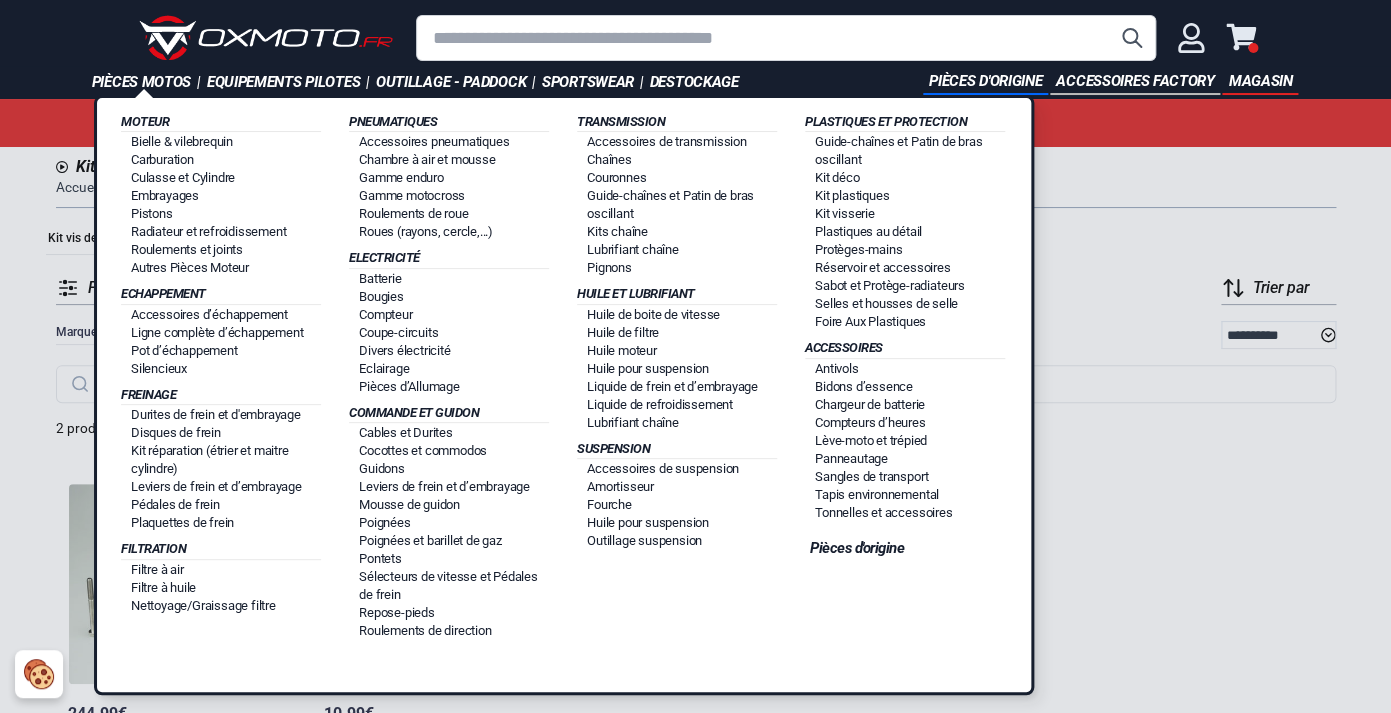 click on "Pièces motos
|" at bounding box center (149, 82) 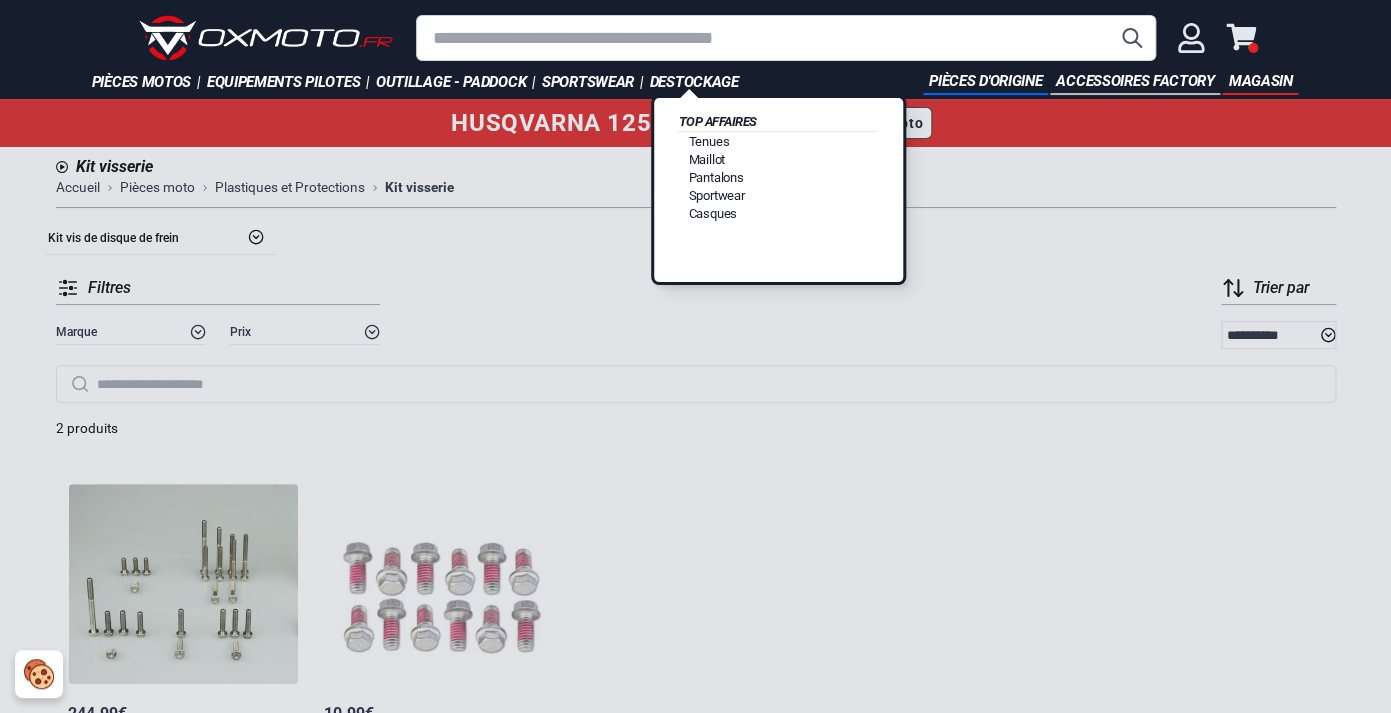 click on "Destockage" at bounding box center [694, 82] 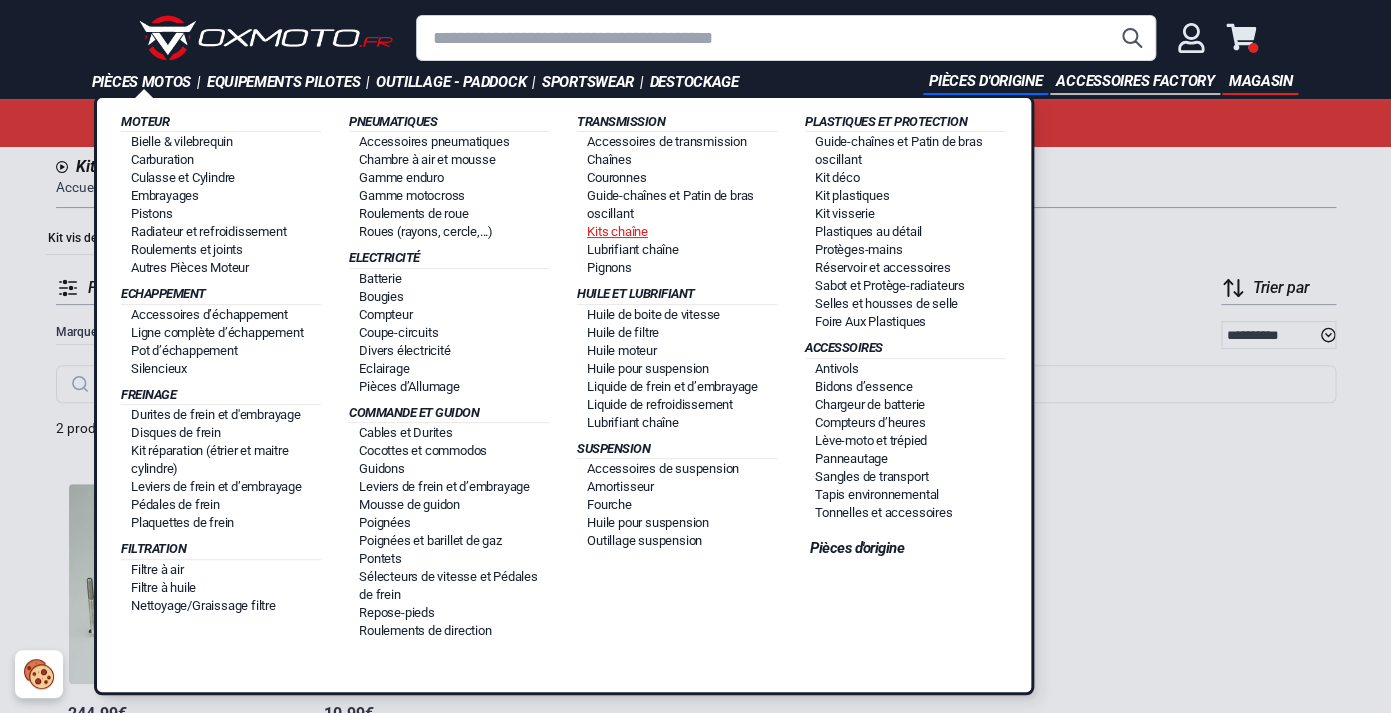 click on "Kits chaîne" at bounding box center (617, 231) 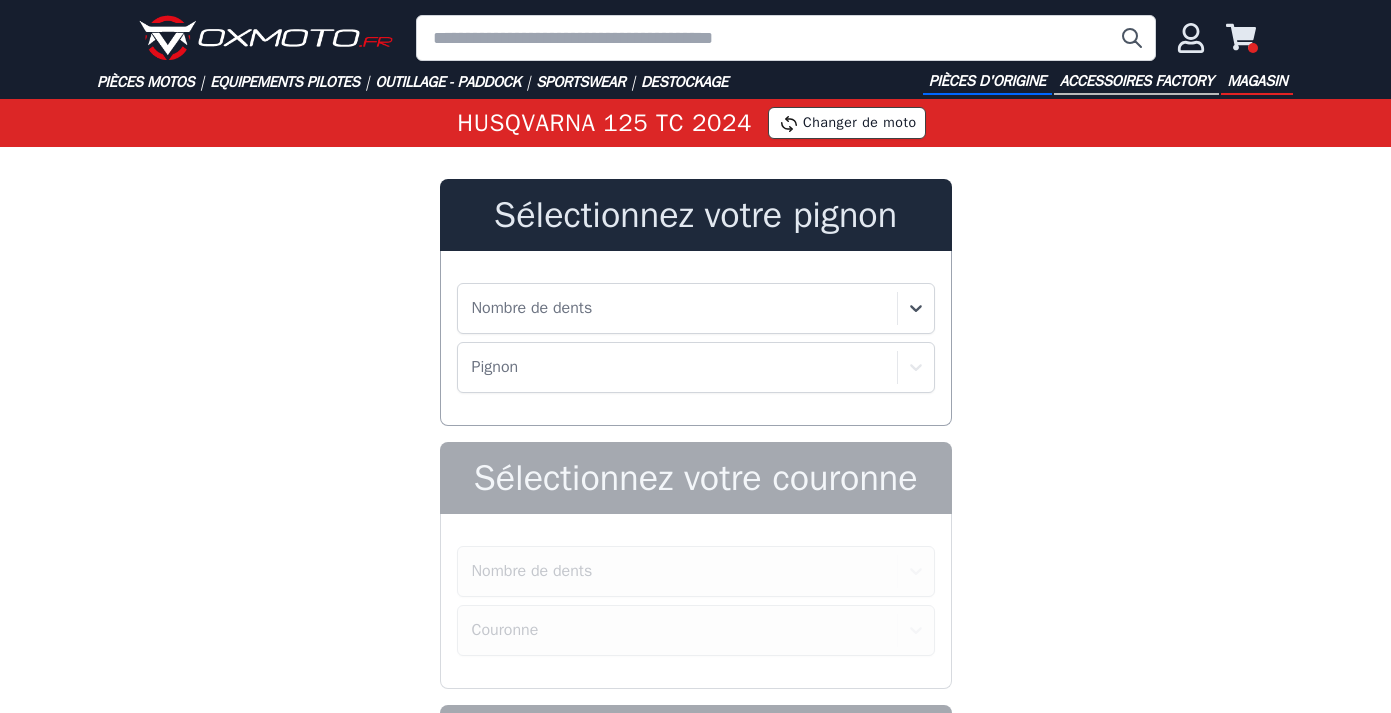 scroll, scrollTop: 0, scrollLeft: 0, axis: both 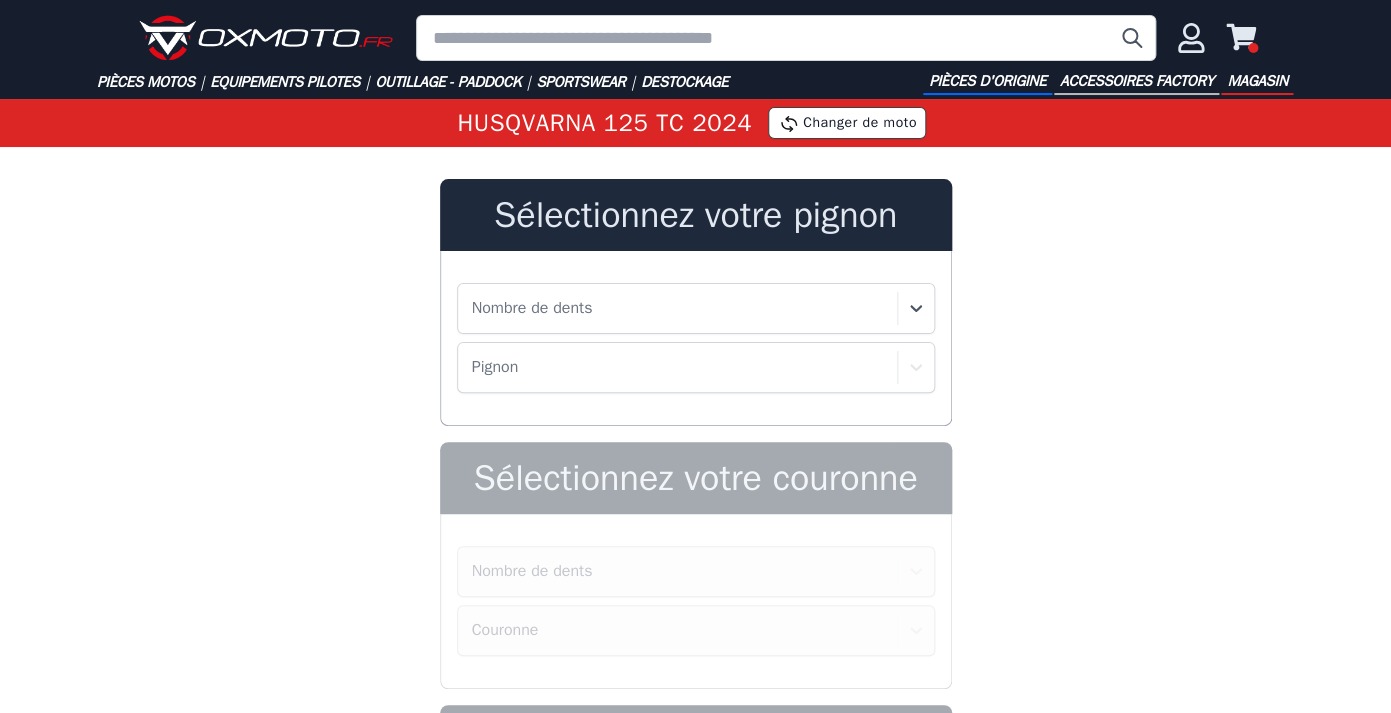 click on "Nombre de dents" at bounding box center (532, 308) 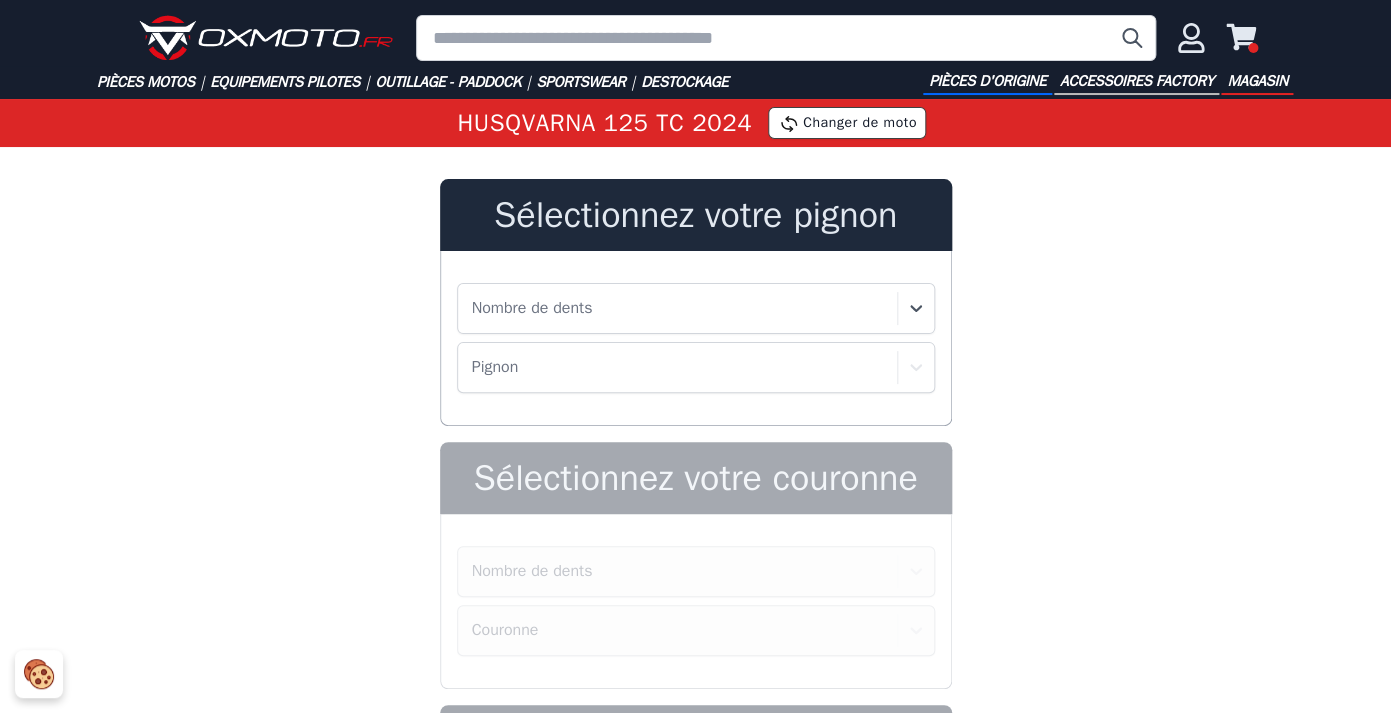 click on "Nombre de dents" at bounding box center [696, 308] 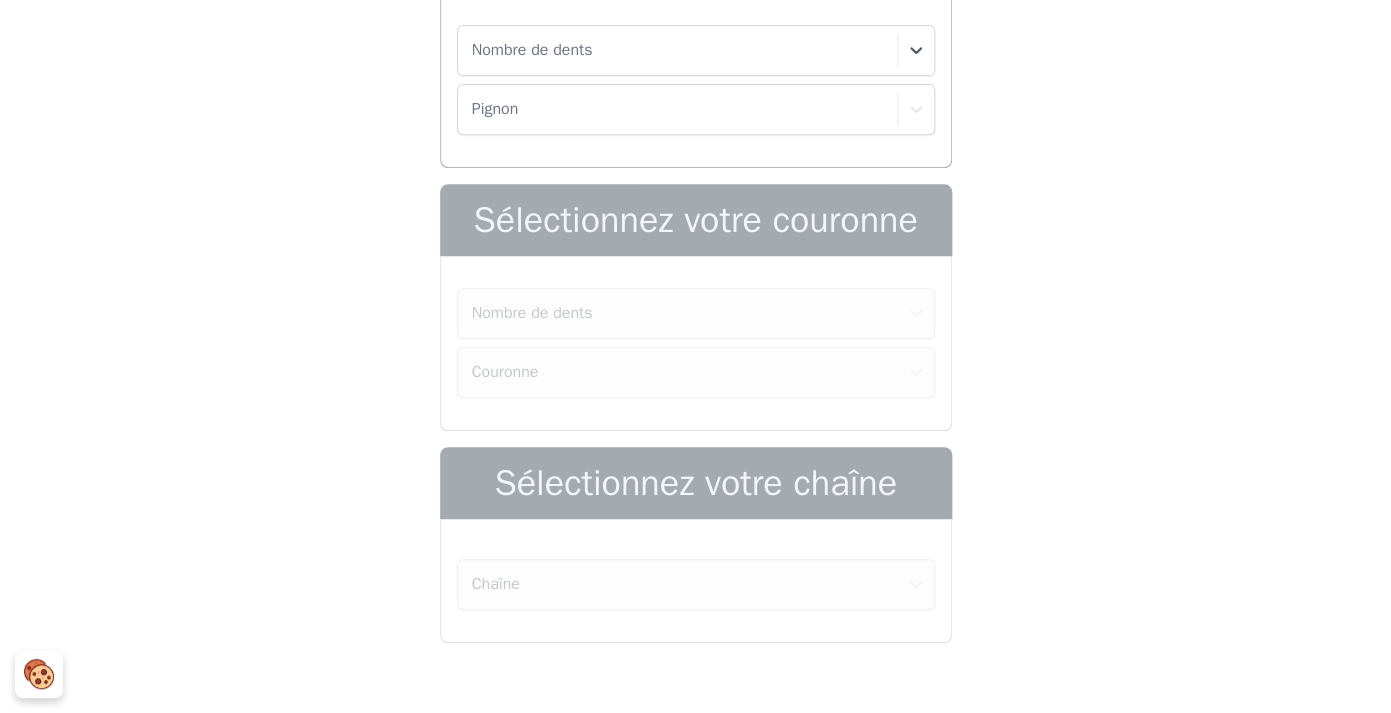 scroll, scrollTop: 0, scrollLeft: 0, axis: both 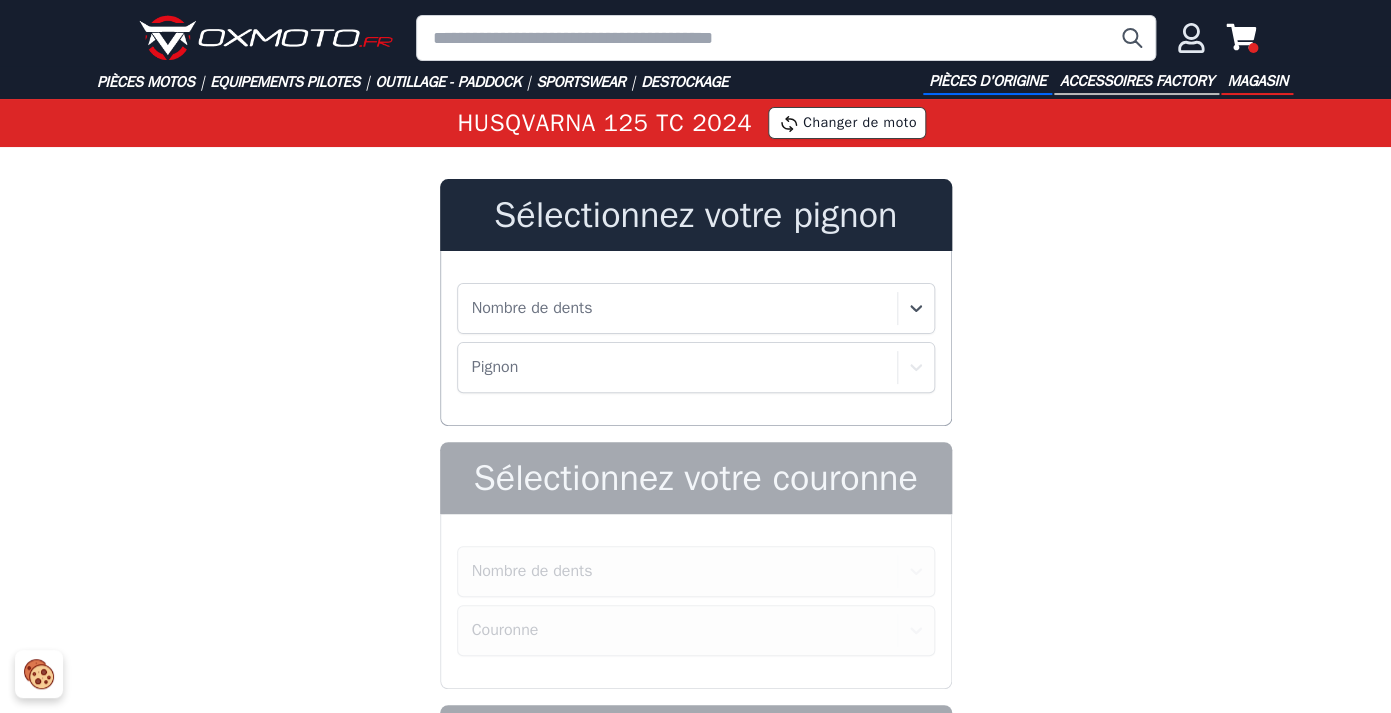 click 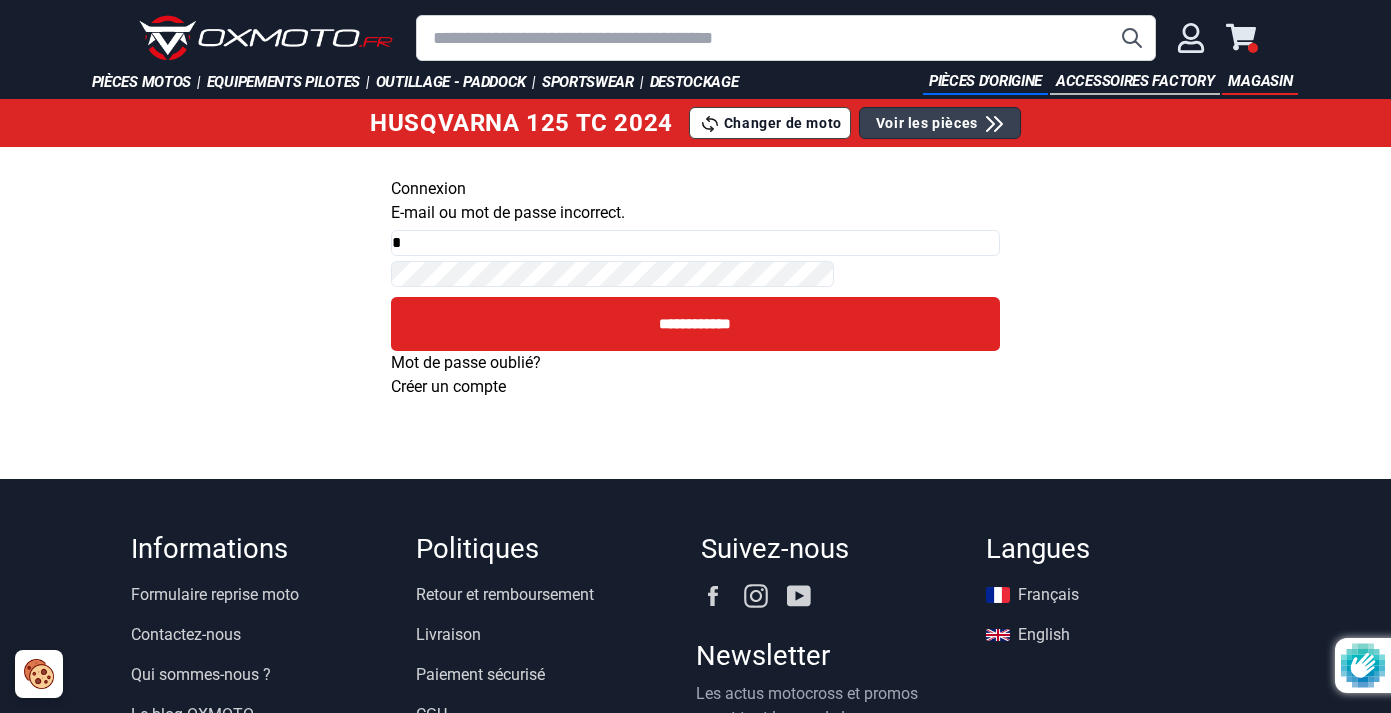 scroll, scrollTop: 0, scrollLeft: 0, axis: both 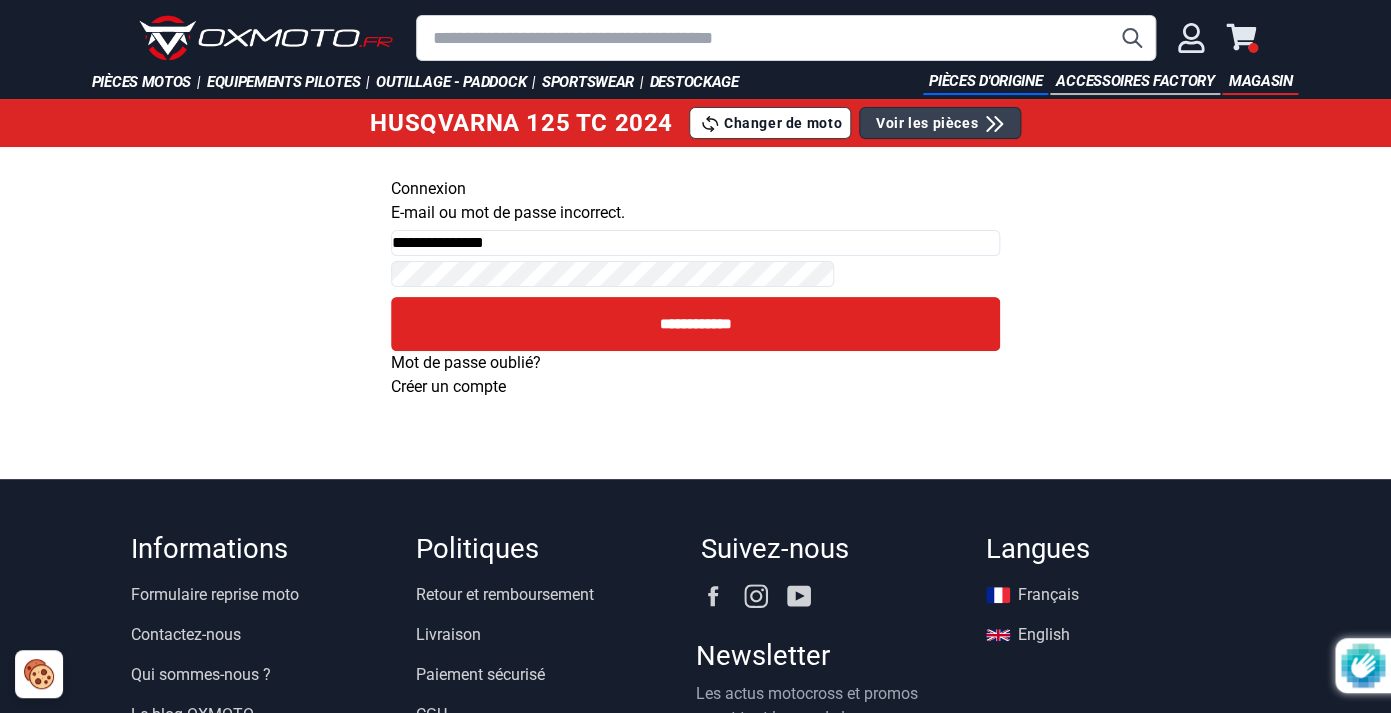 type on "**********" 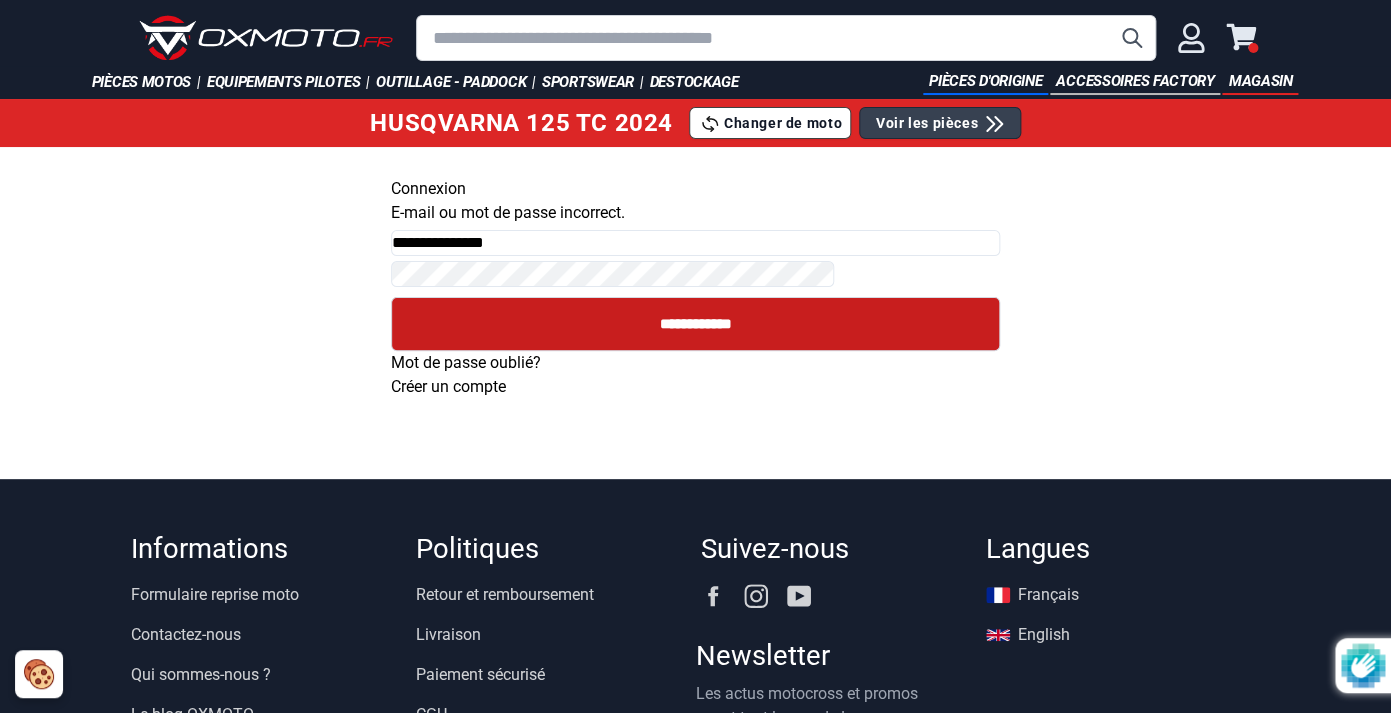click on "**********" at bounding box center (696, 324) 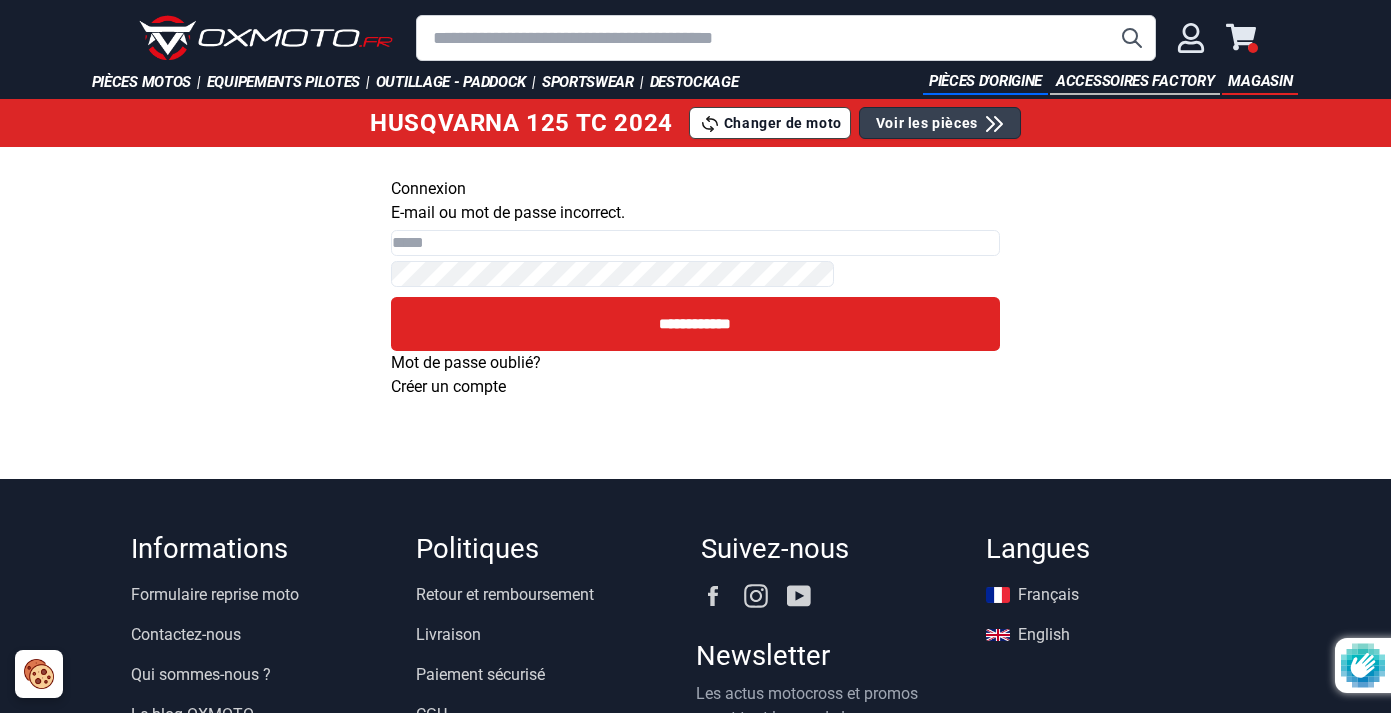 scroll, scrollTop: 0, scrollLeft: 0, axis: both 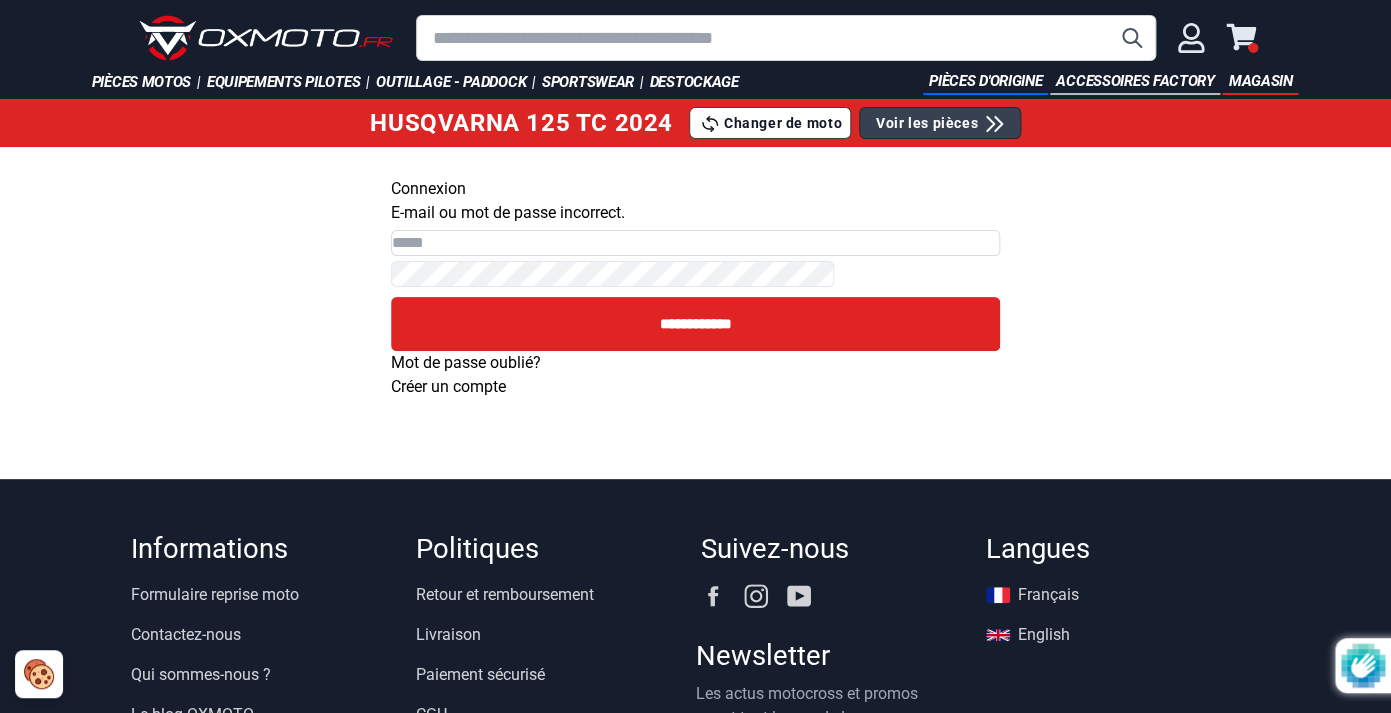 click on "Email" at bounding box center [696, 243] 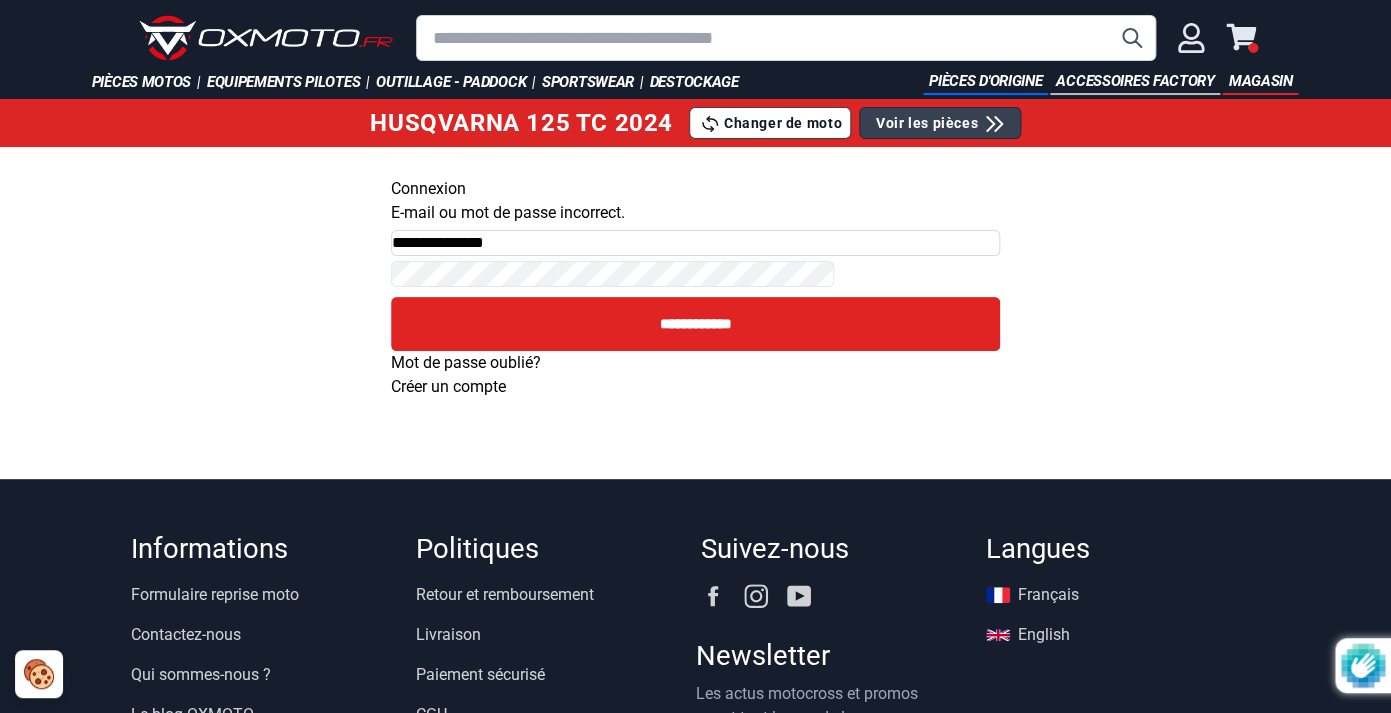 type on "**********" 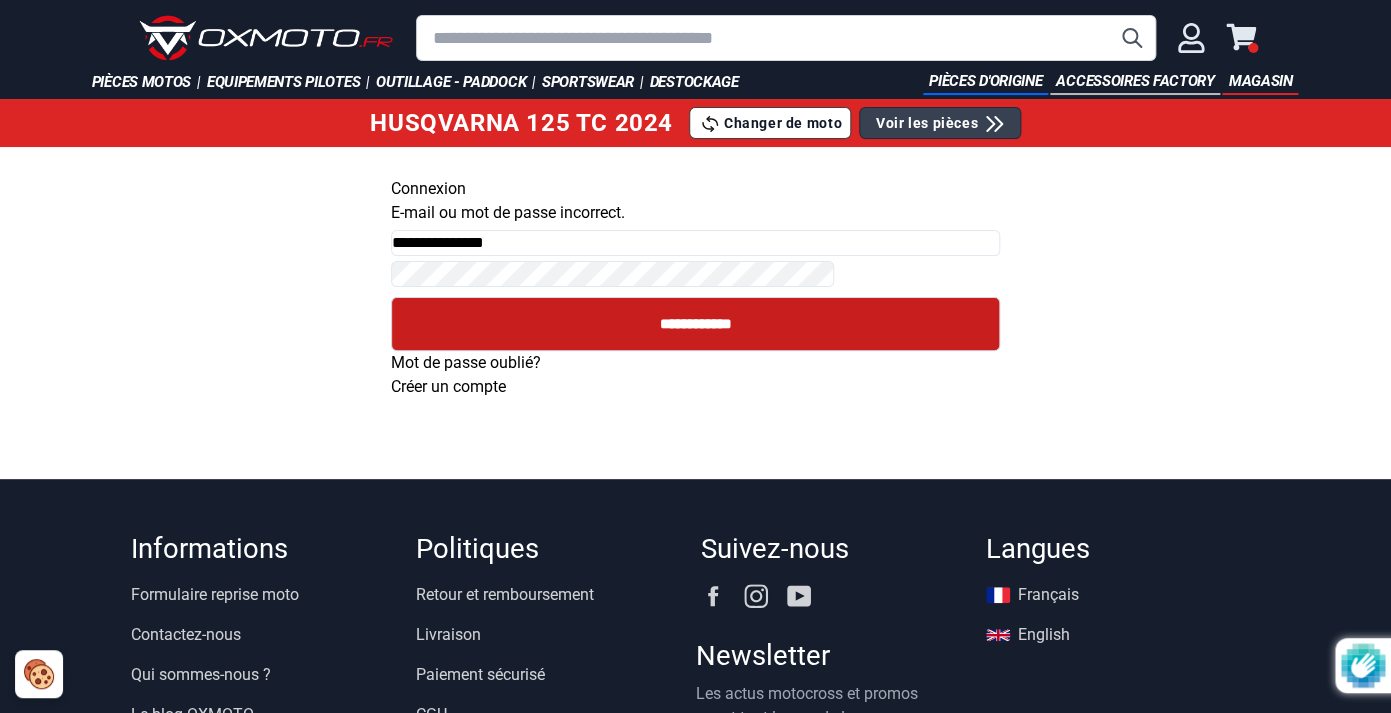 click on "**********" at bounding box center [696, 324] 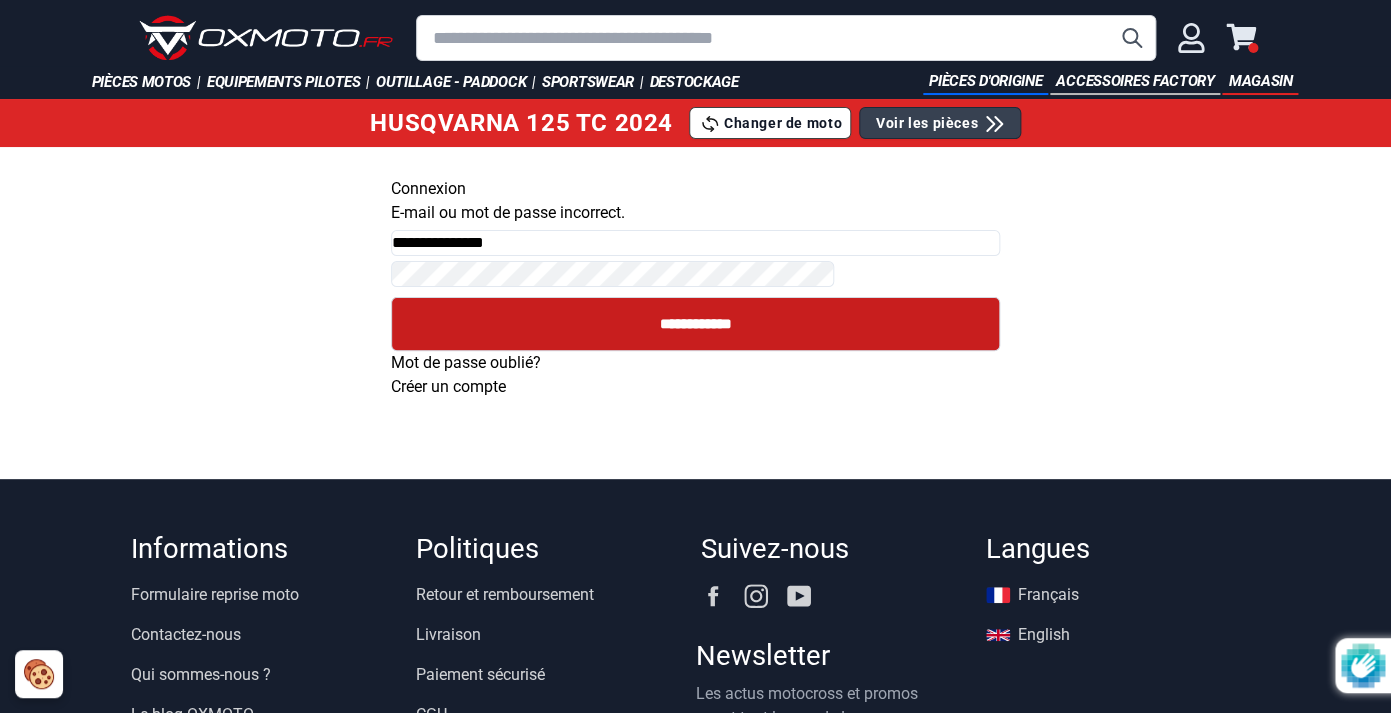 click on "**********" at bounding box center [696, 324] 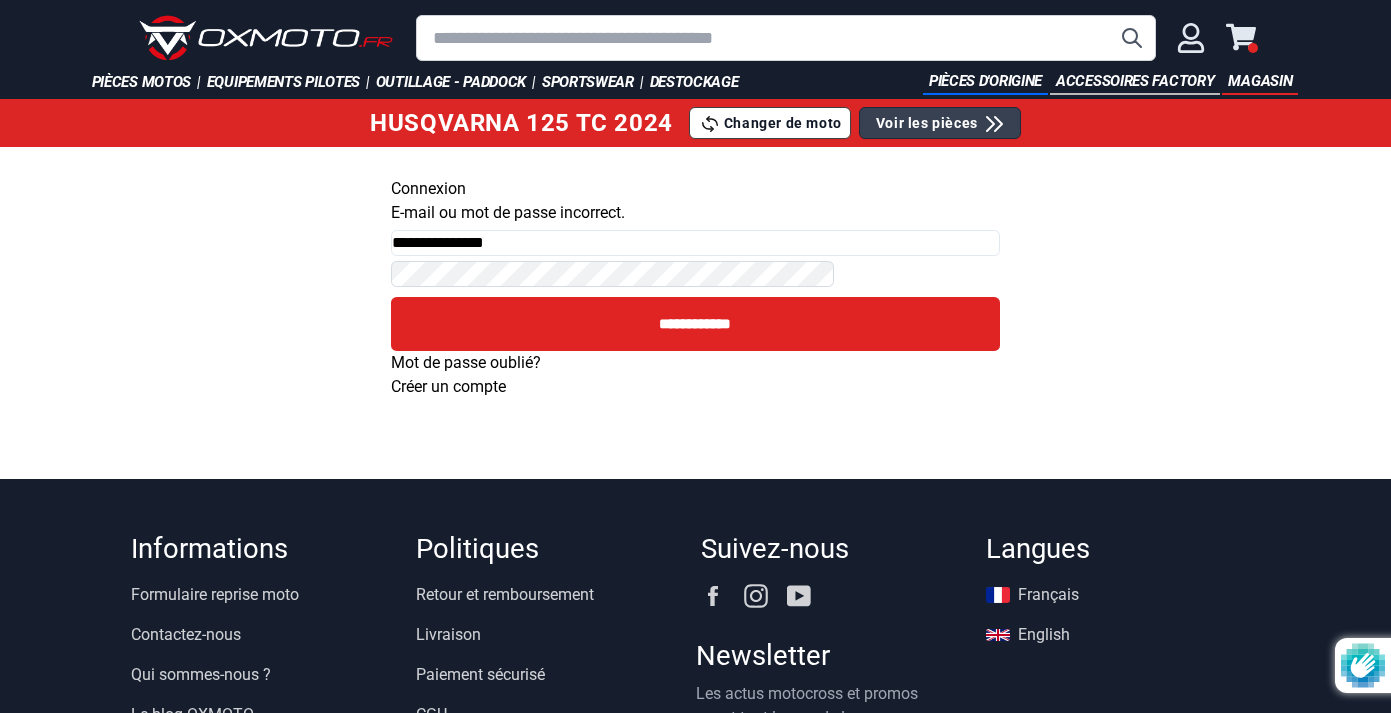 scroll, scrollTop: 0, scrollLeft: 0, axis: both 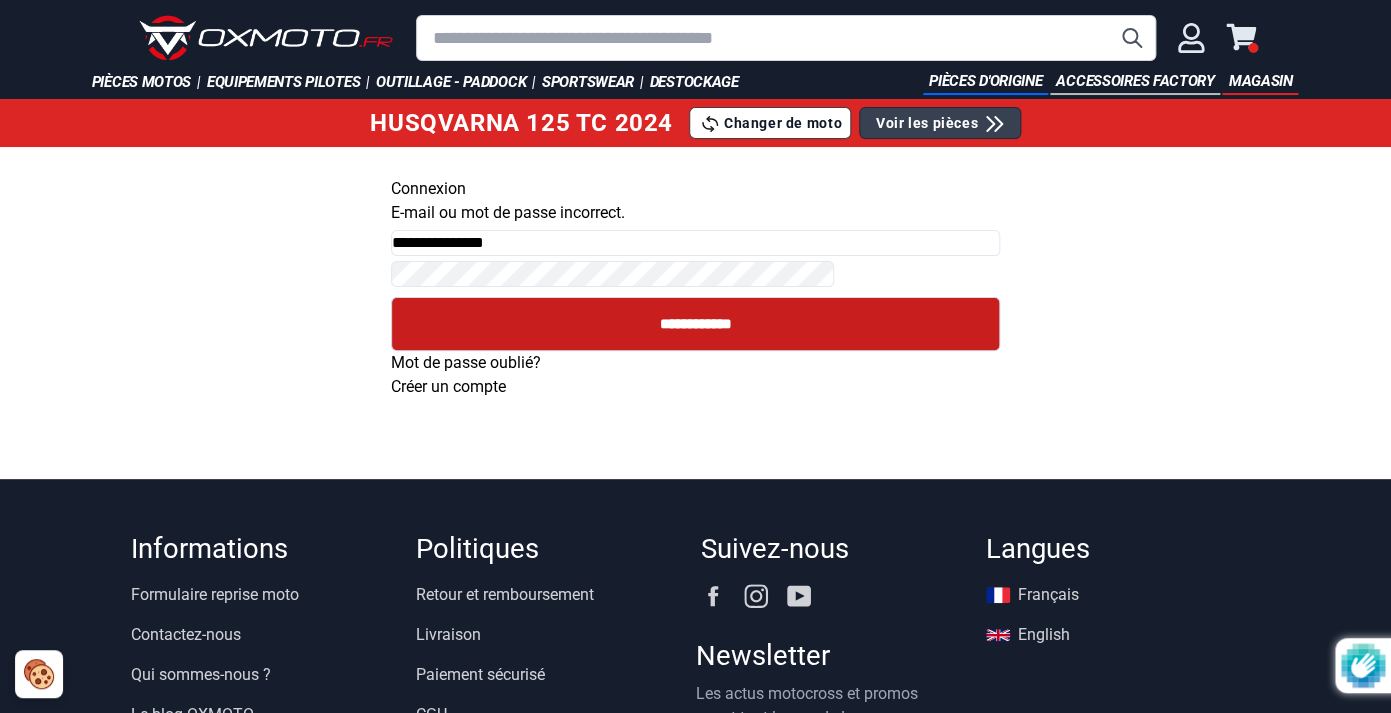 click on "**********" at bounding box center [696, 324] 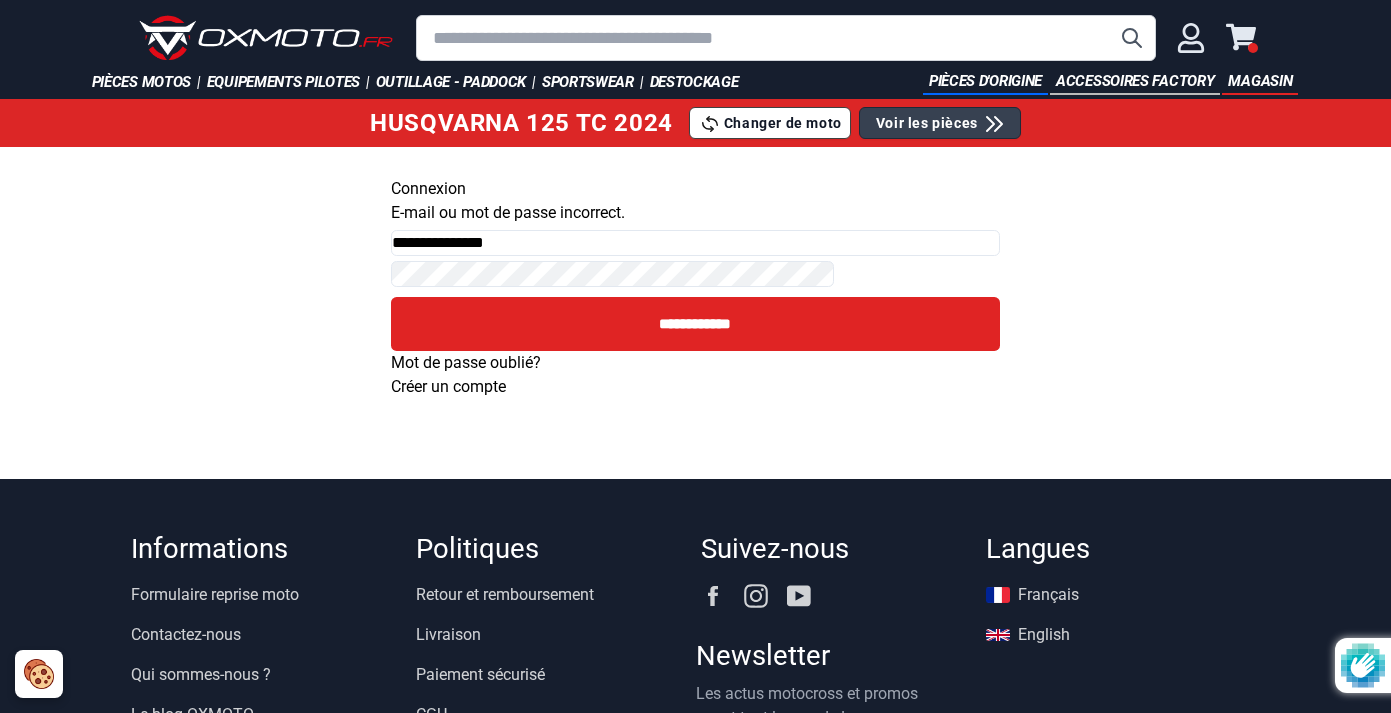 scroll, scrollTop: 0, scrollLeft: 0, axis: both 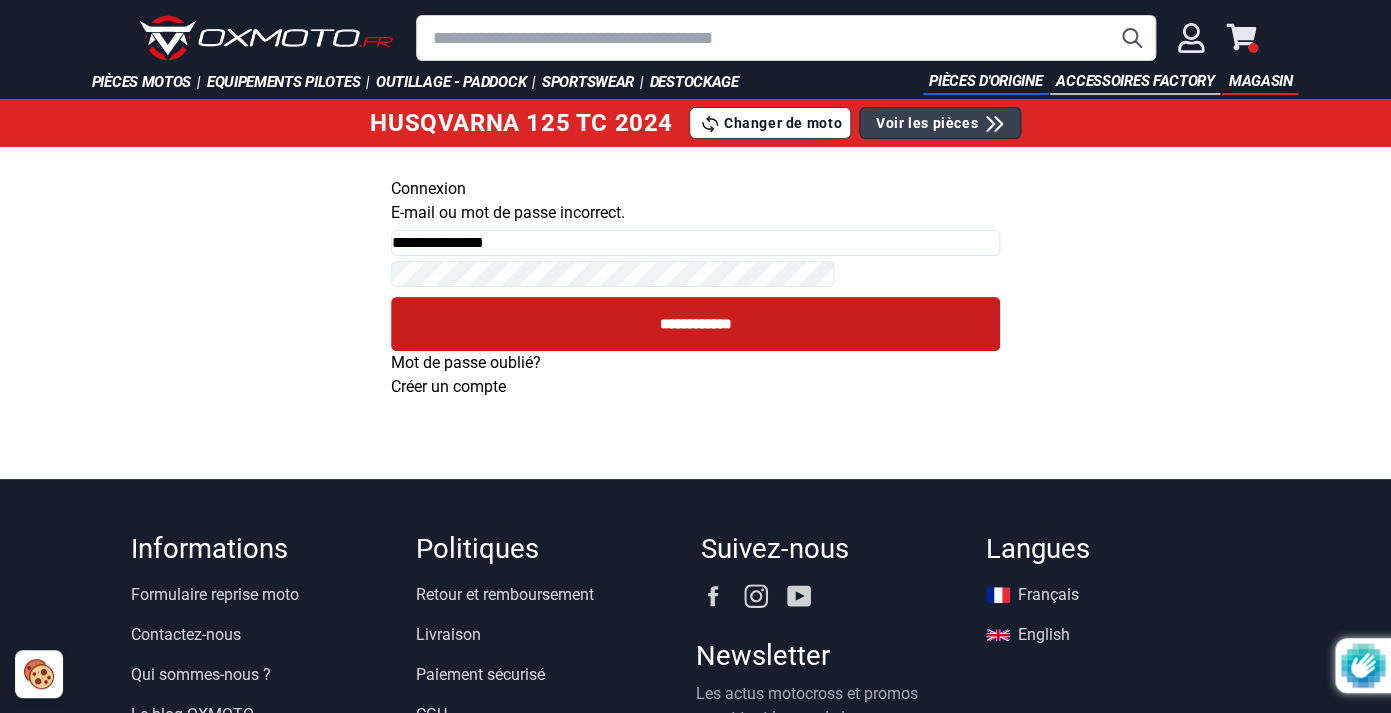type on "**********" 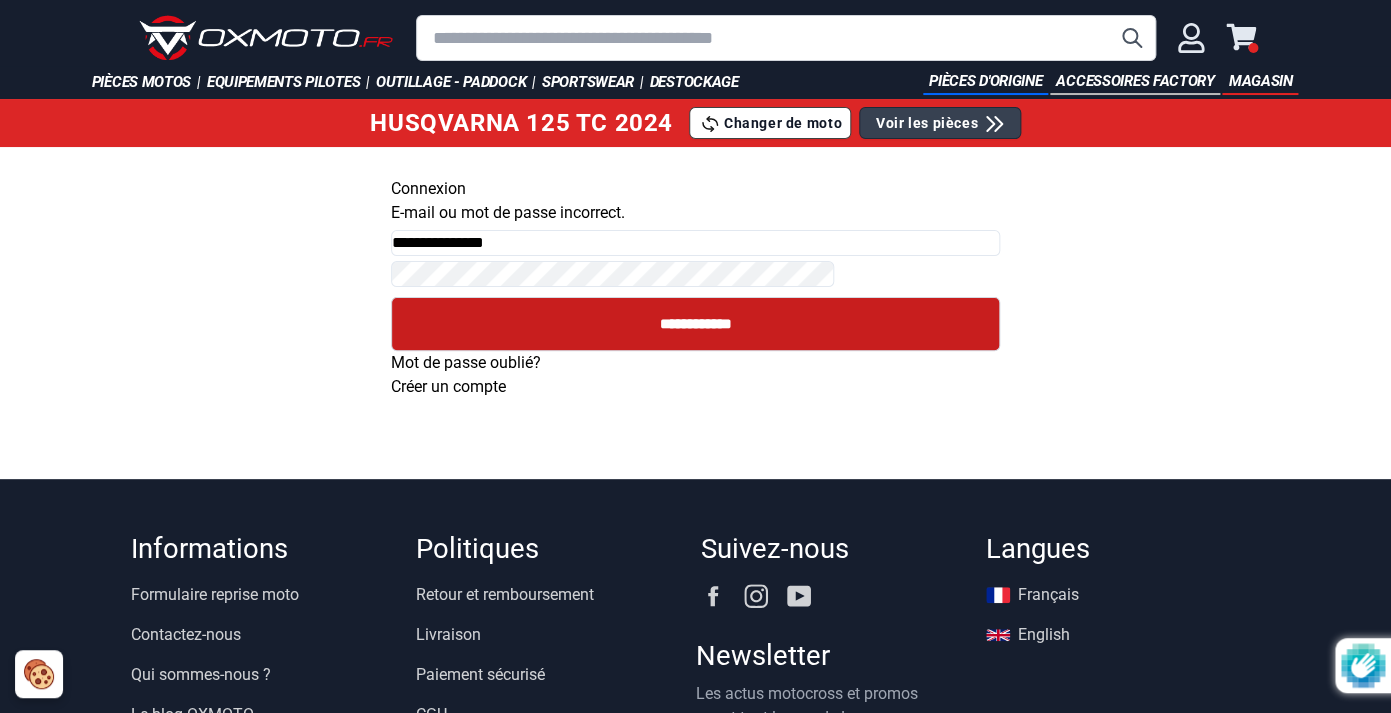 click on "**********" at bounding box center (696, 324) 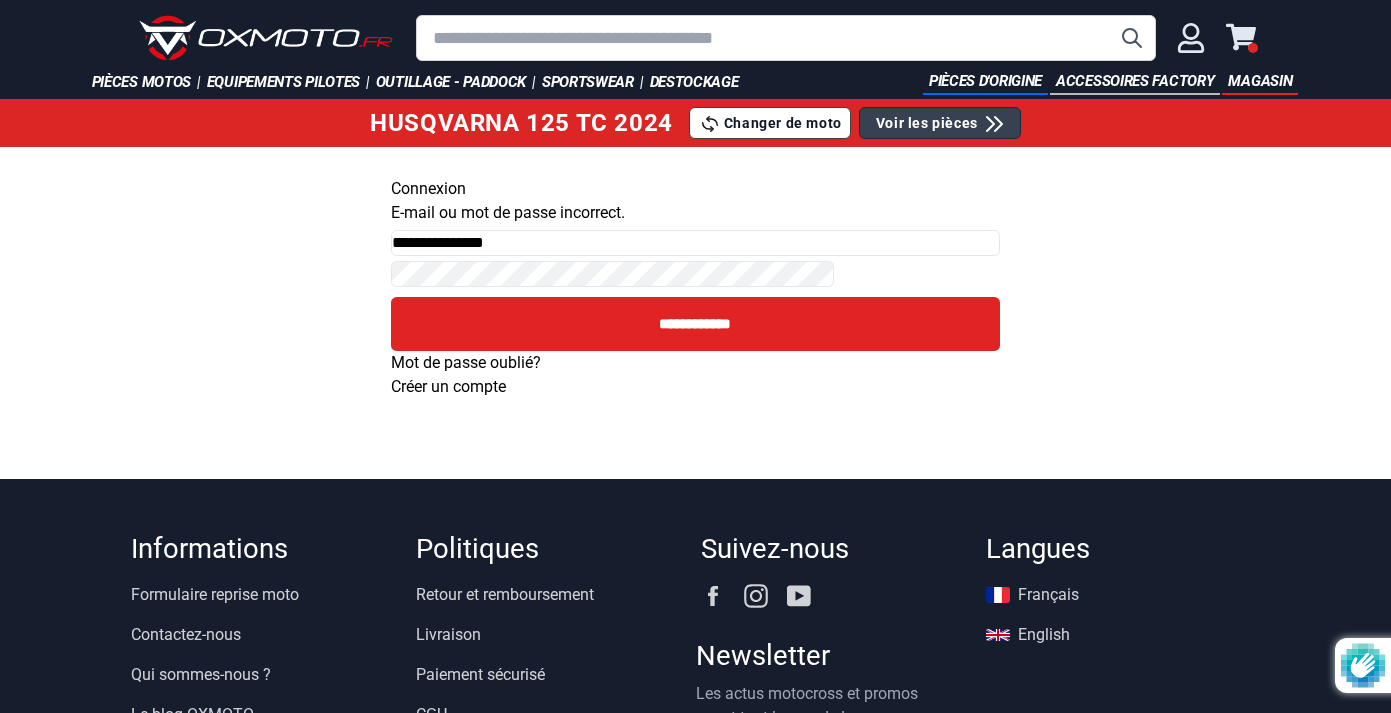 scroll, scrollTop: 0, scrollLeft: 0, axis: both 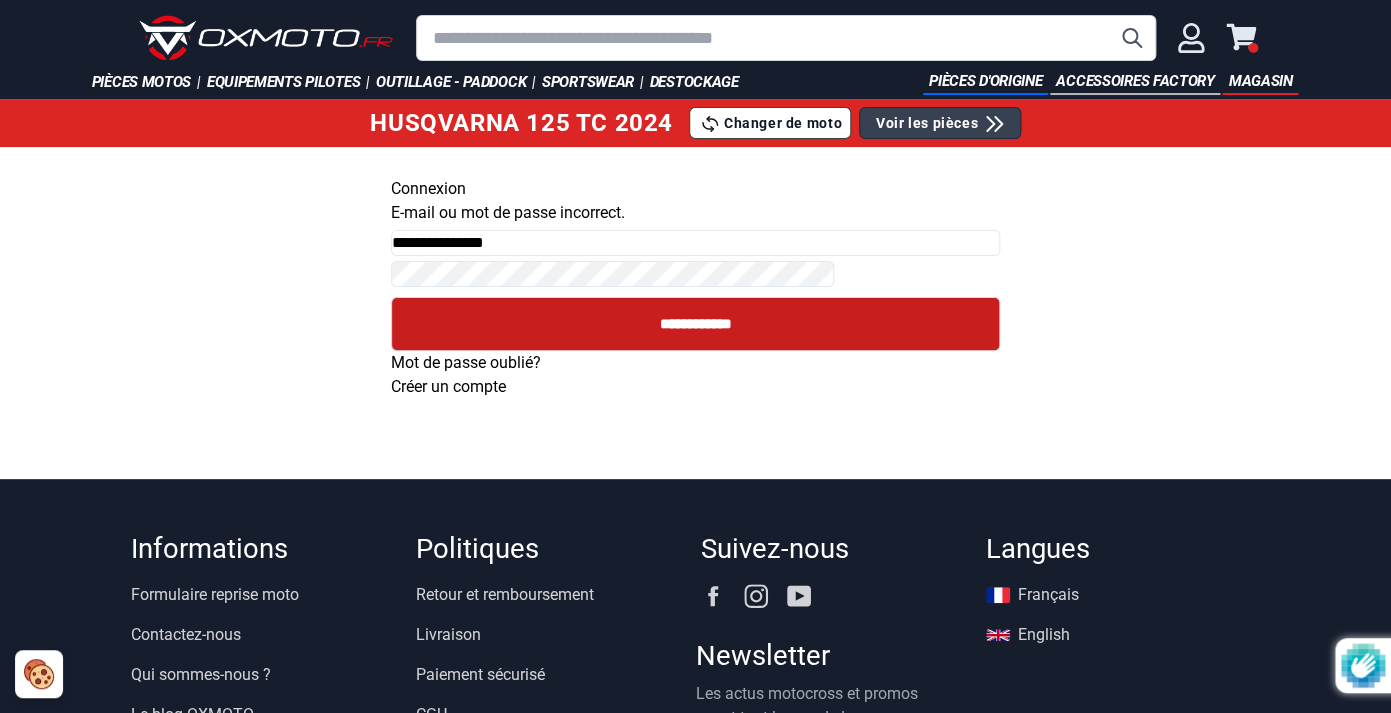 click on "**********" at bounding box center (696, 324) 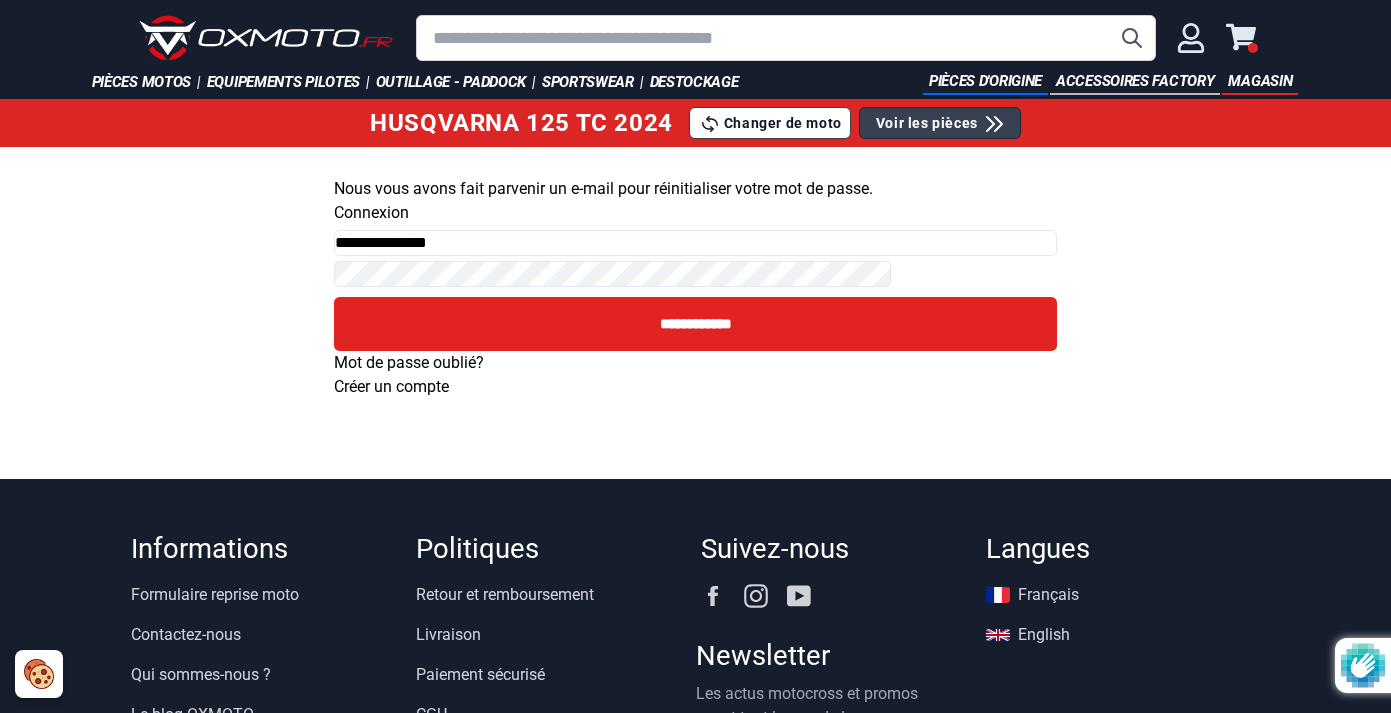 scroll, scrollTop: 0, scrollLeft: 0, axis: both 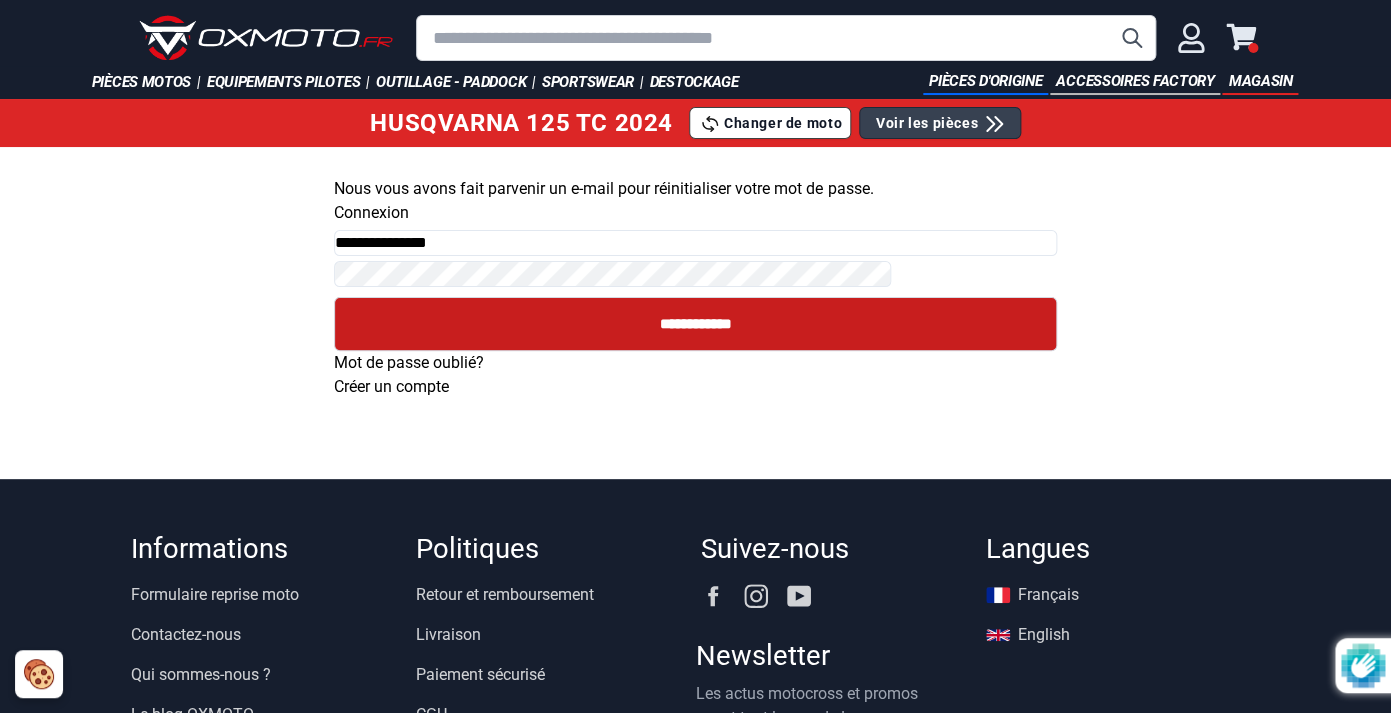 click on "**********" at bounding box center [695, 324] 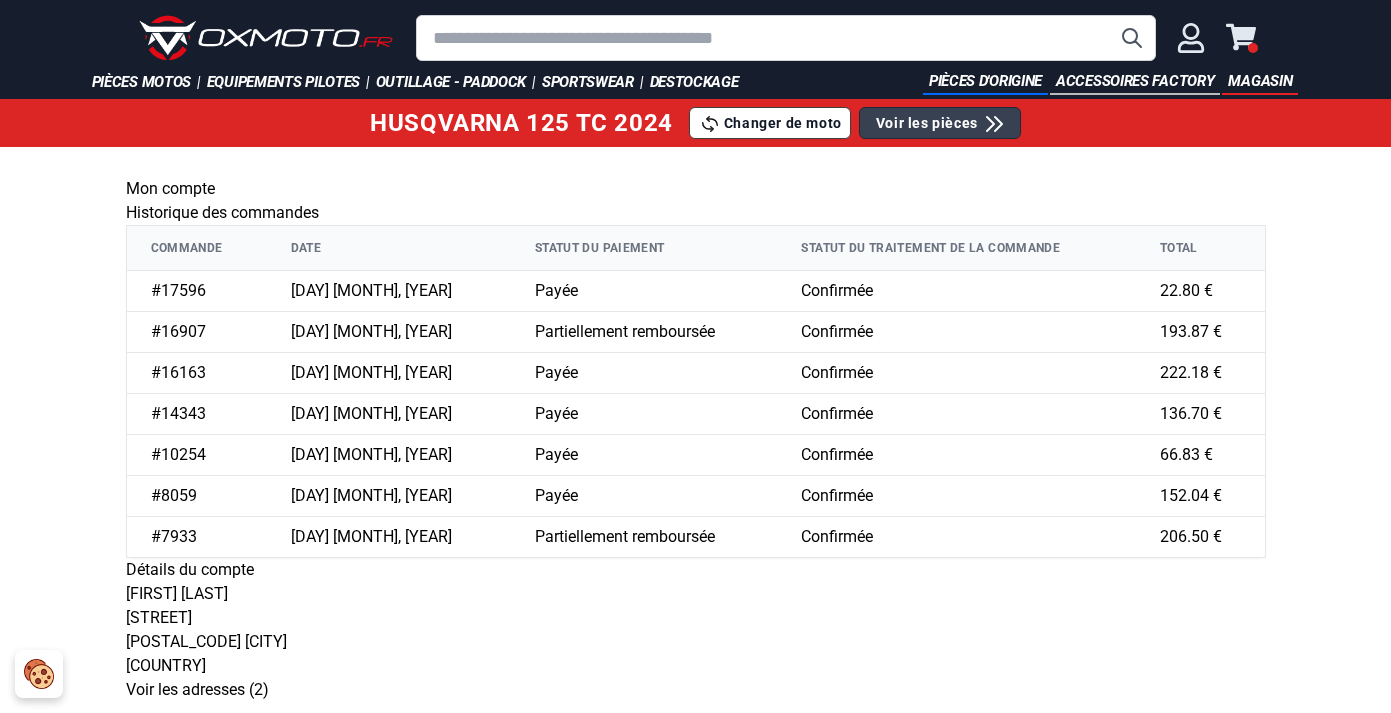 scroll, scrollTop: 0, scrollLeft: 0, axis: both 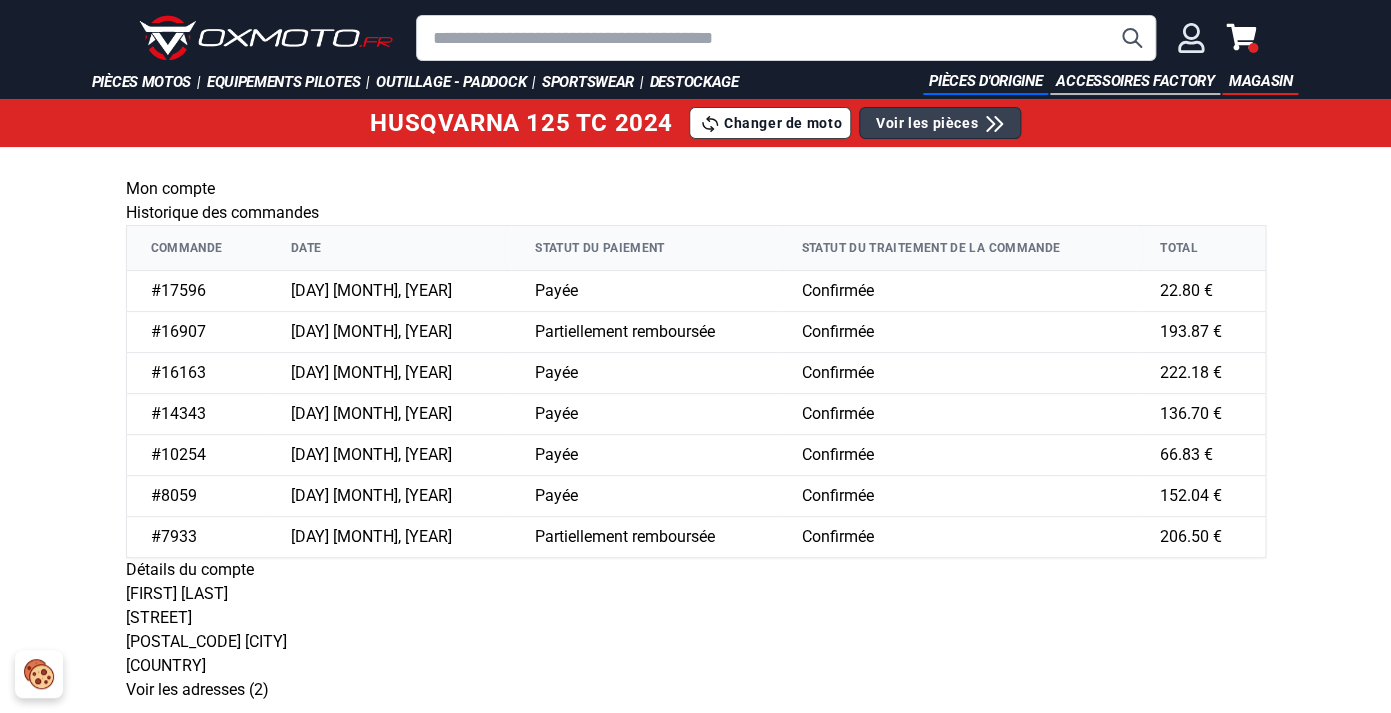 click 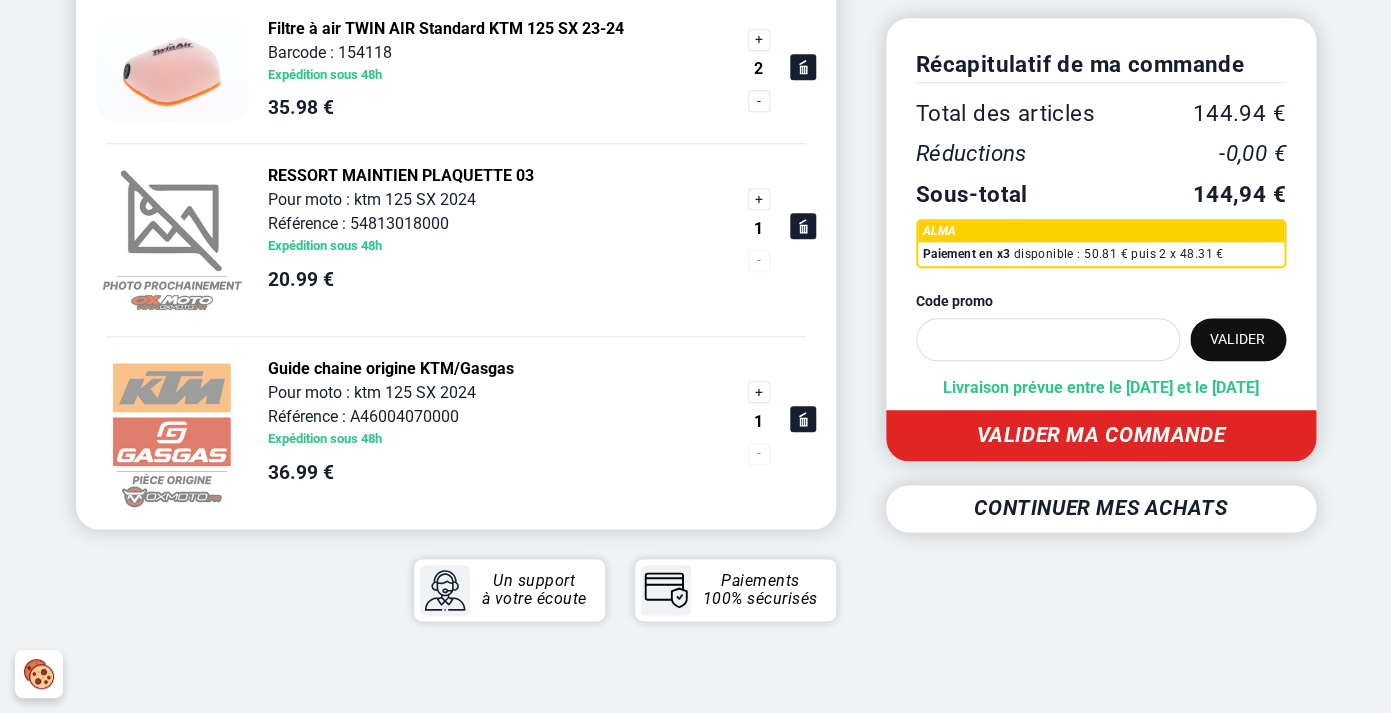 scroll, scrollTop: 586, scrollLeft: 0, axis: vertical 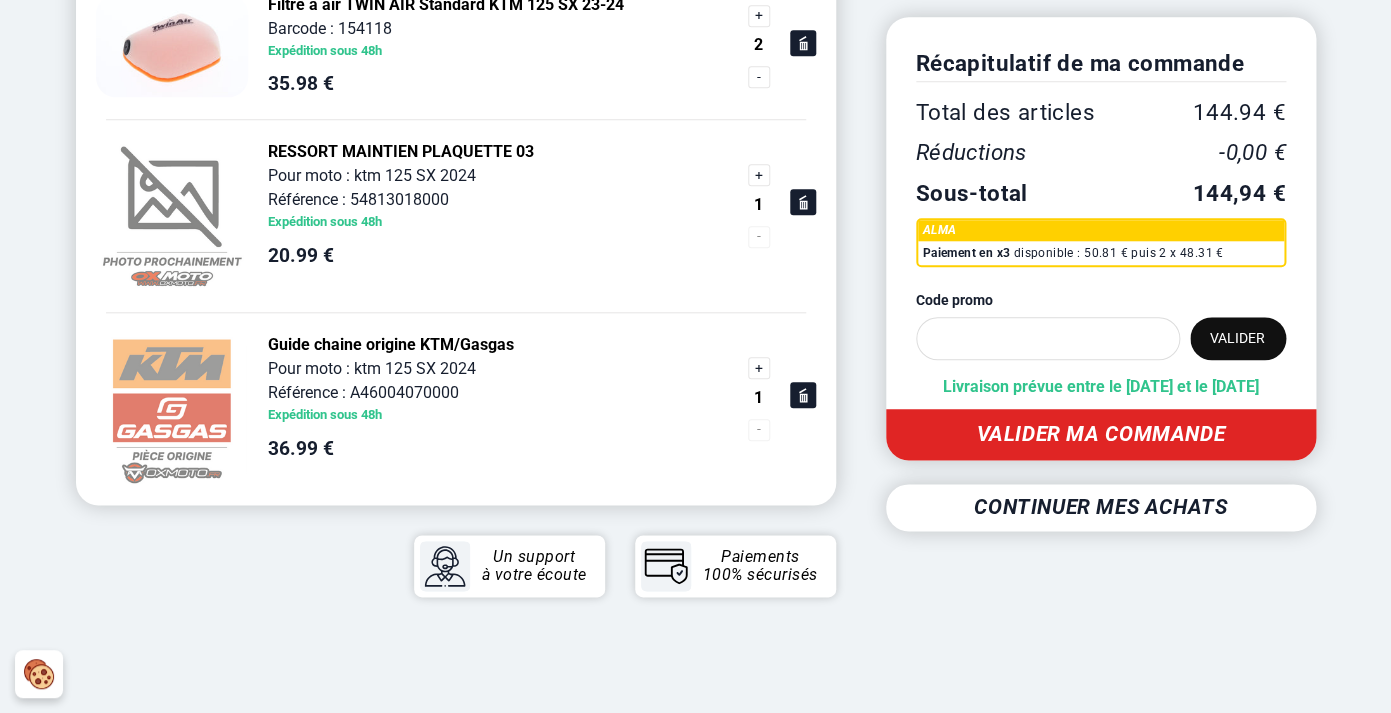 click on "+" at bounding box center (759, 175) 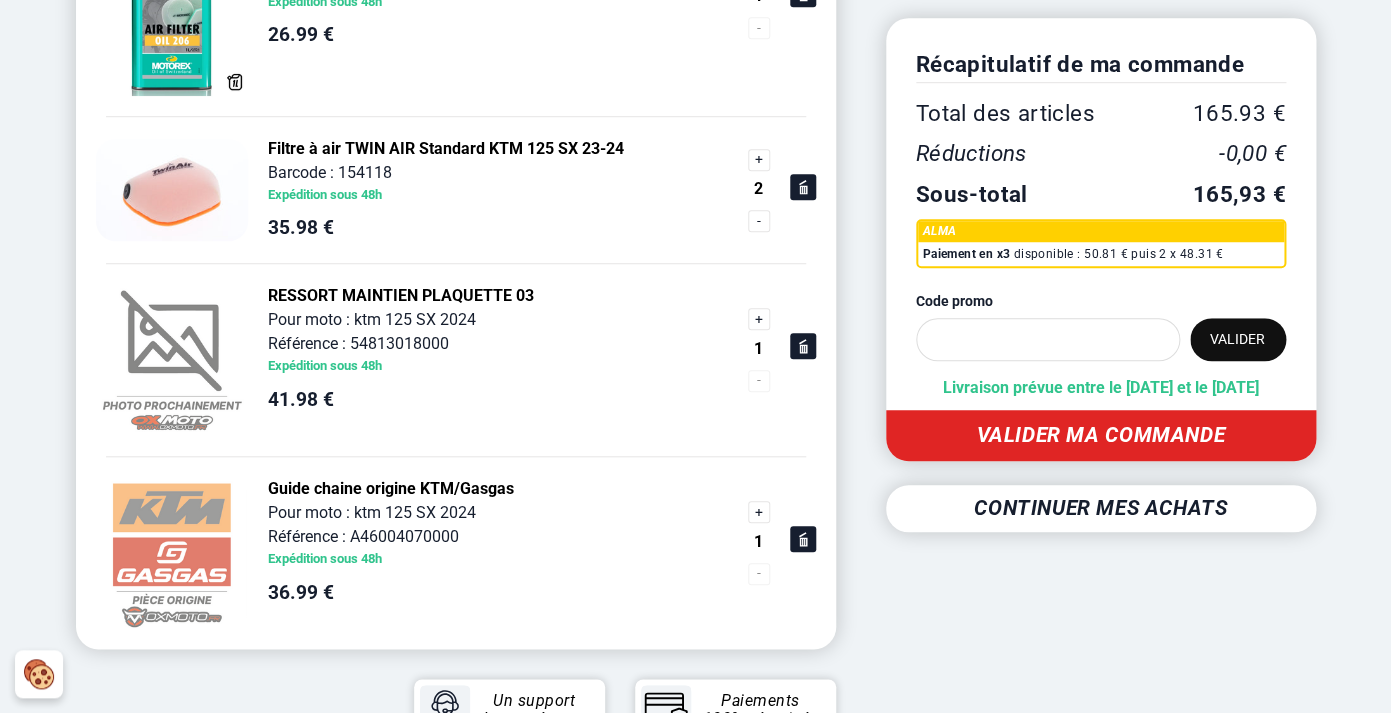 scroll, scrollTop: 632, scrollLeft: 0, axis: vertical 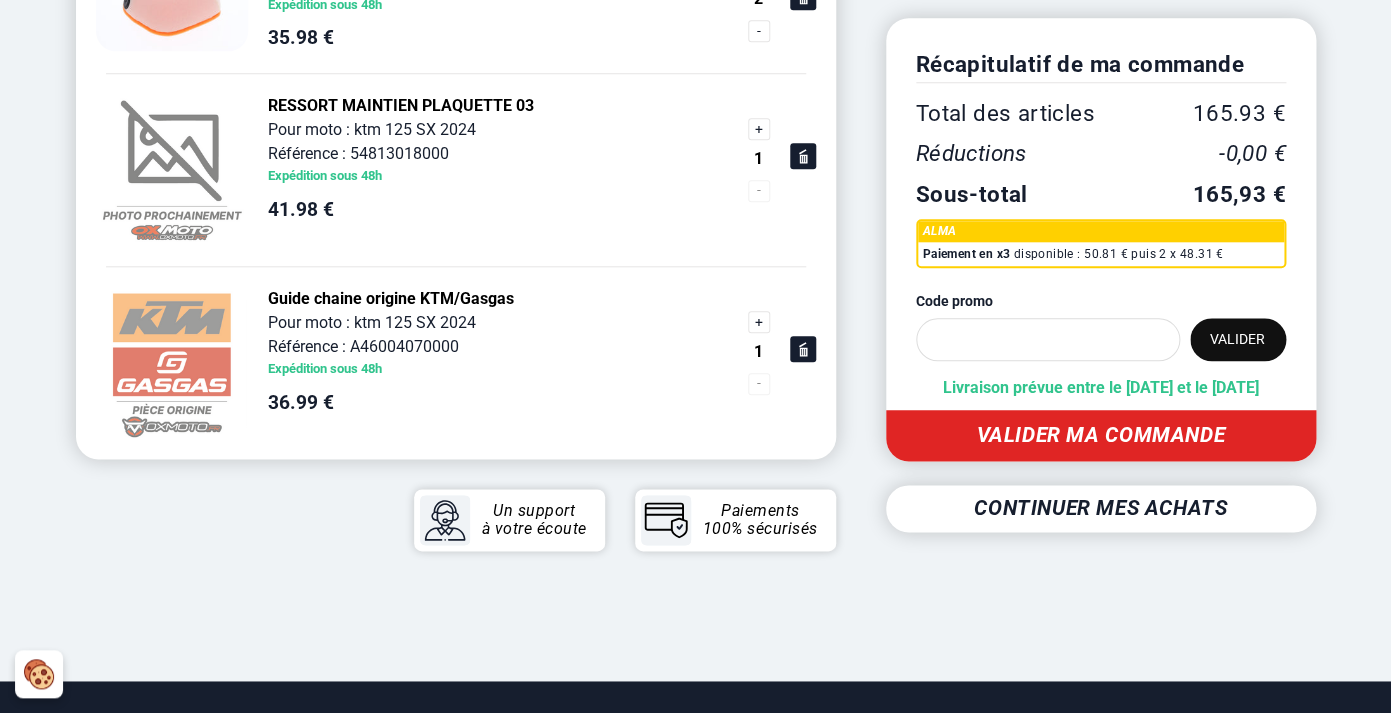 click on "Code promo
Discount
Récapitulatif de ma commande
Total des articles
165.93 €
Réductions
-0,00 €
Sous-total
165,93 €
ALMA
Paiement en x3" at bounding box center (1076, 108) 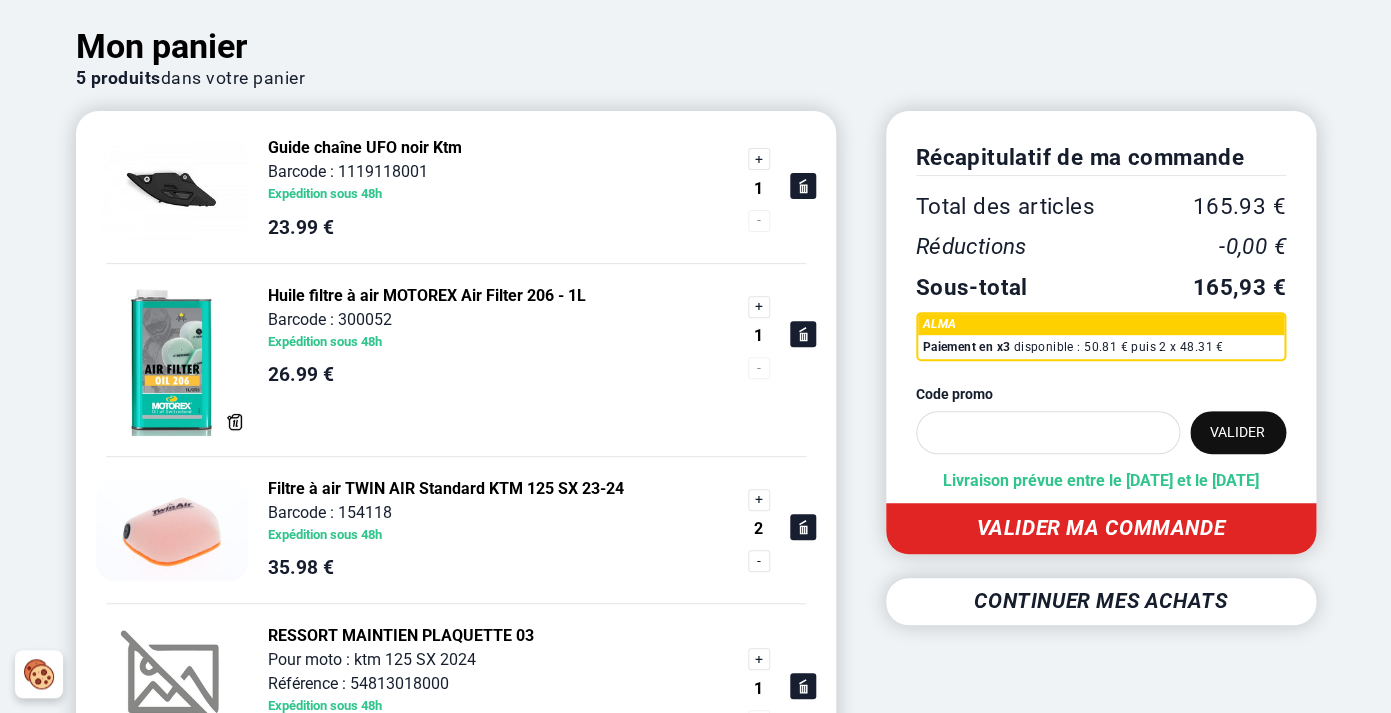 scroll, scrollTop: 0, scrollLeft: 0, axis: both 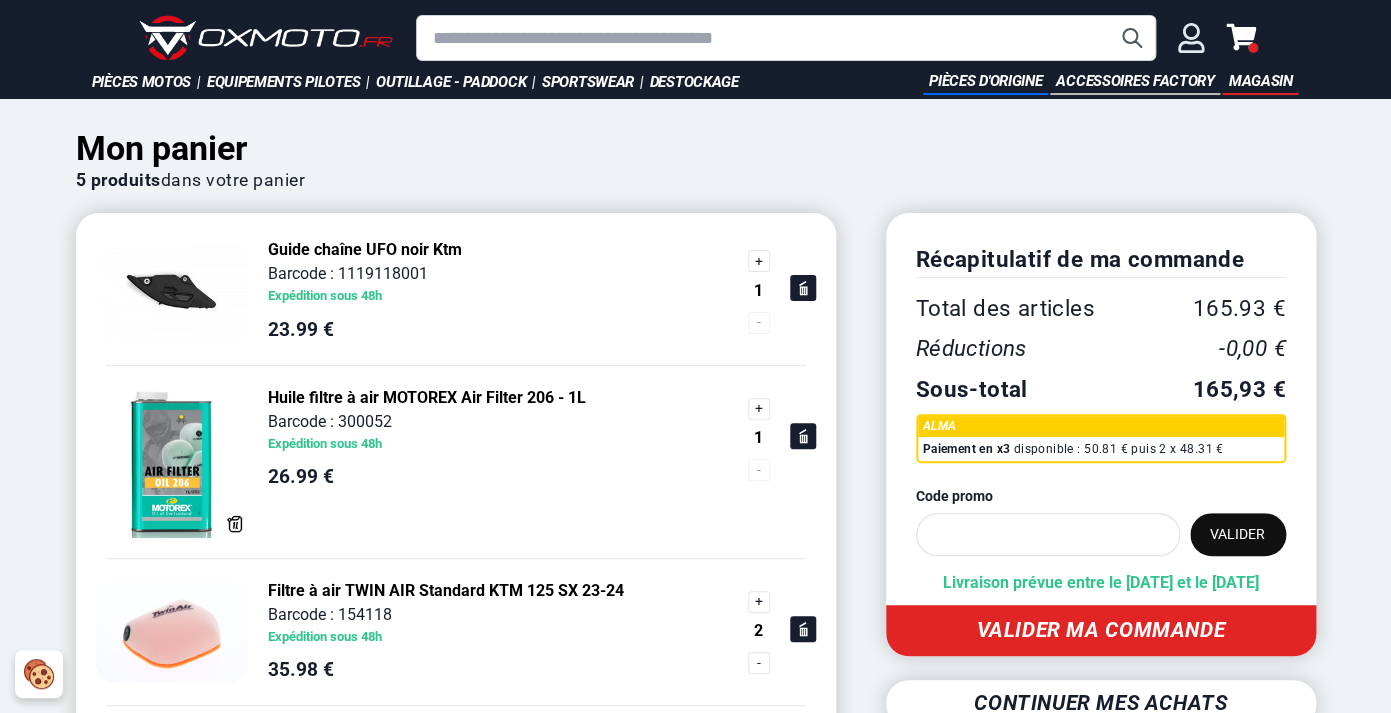click 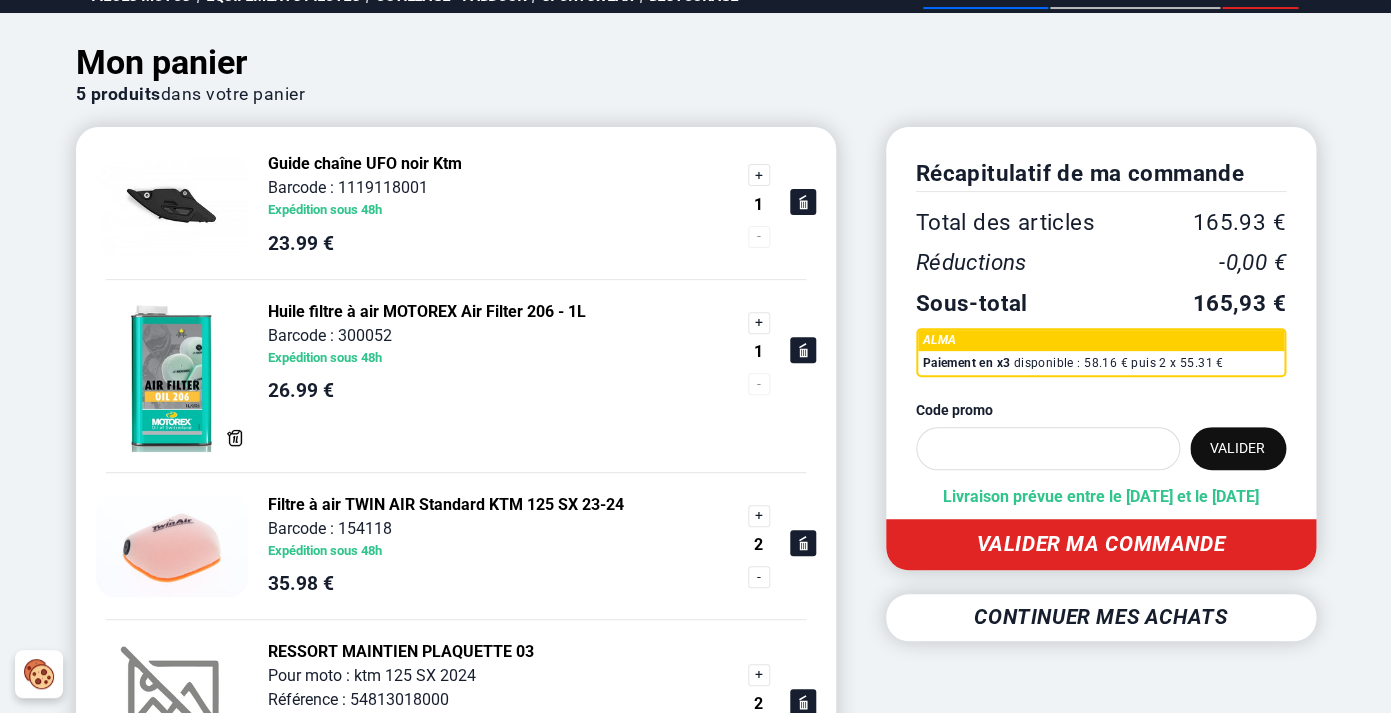 scroll, scrollTop: 0, scrollLeft: 0, axis: both 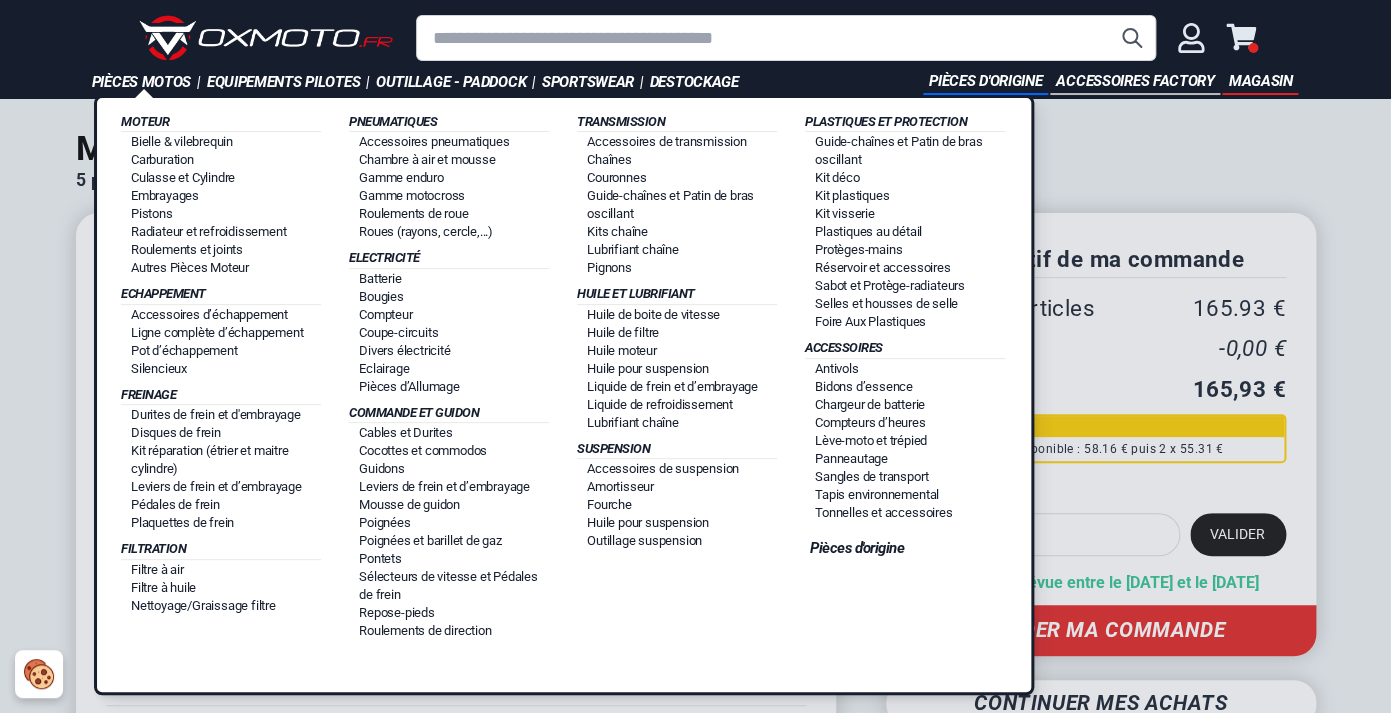 click on "Pièces motos
|" at bounding box center [149, 82] 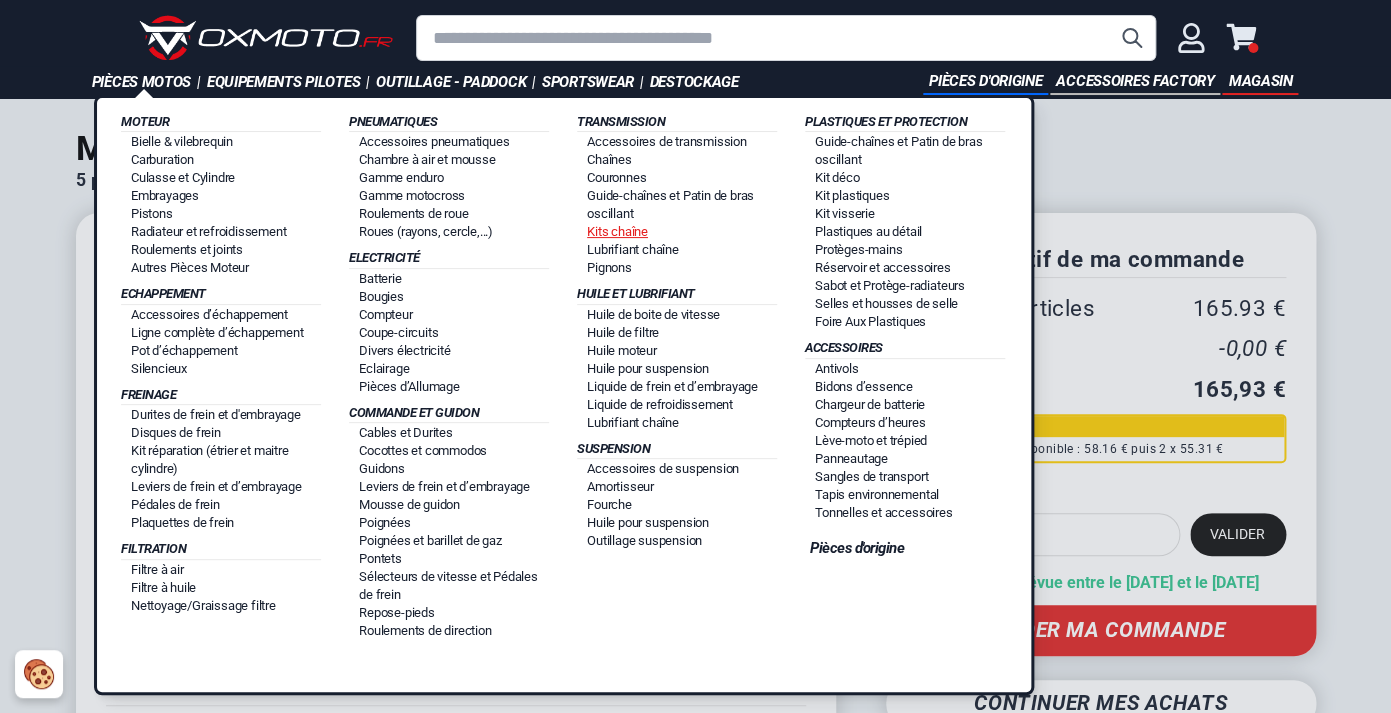 click on "Kits chaîne" at bounding box center [617, 231] 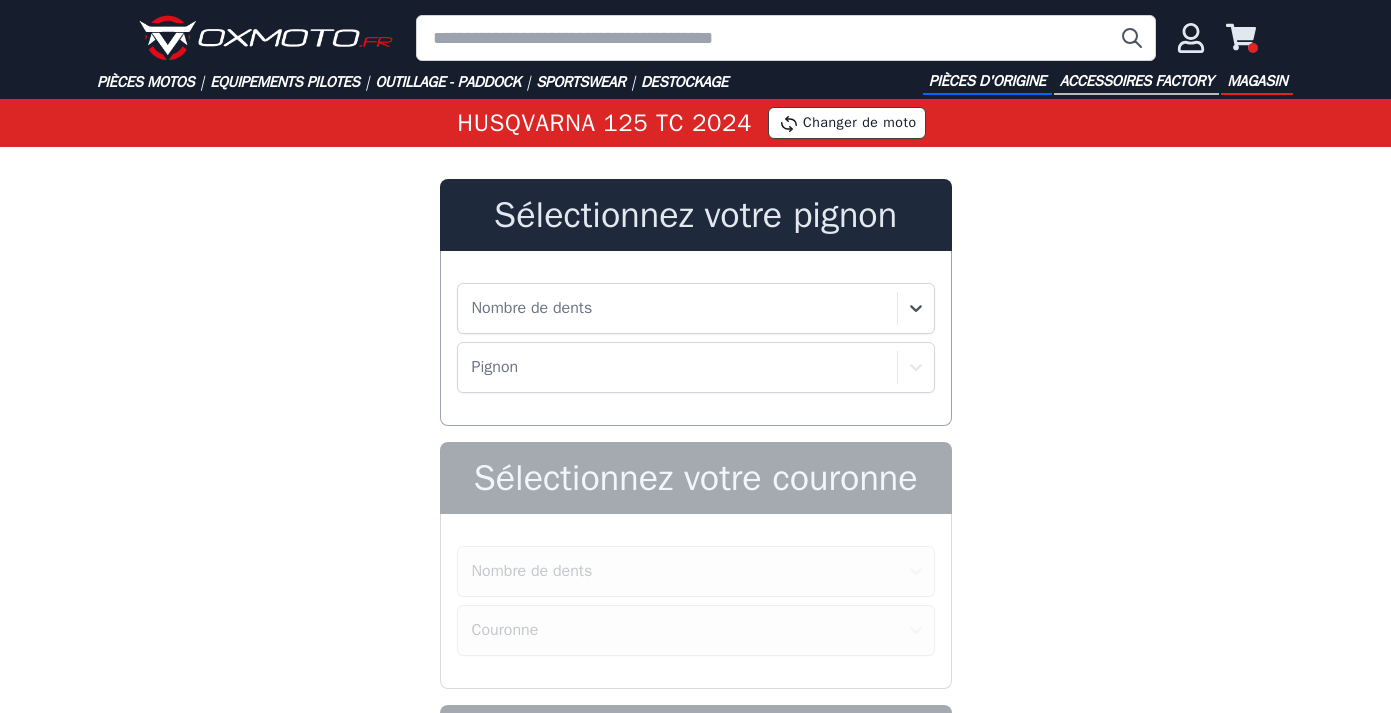 scroll, scrollTop: 0, scrollLeft: 0, axis: both 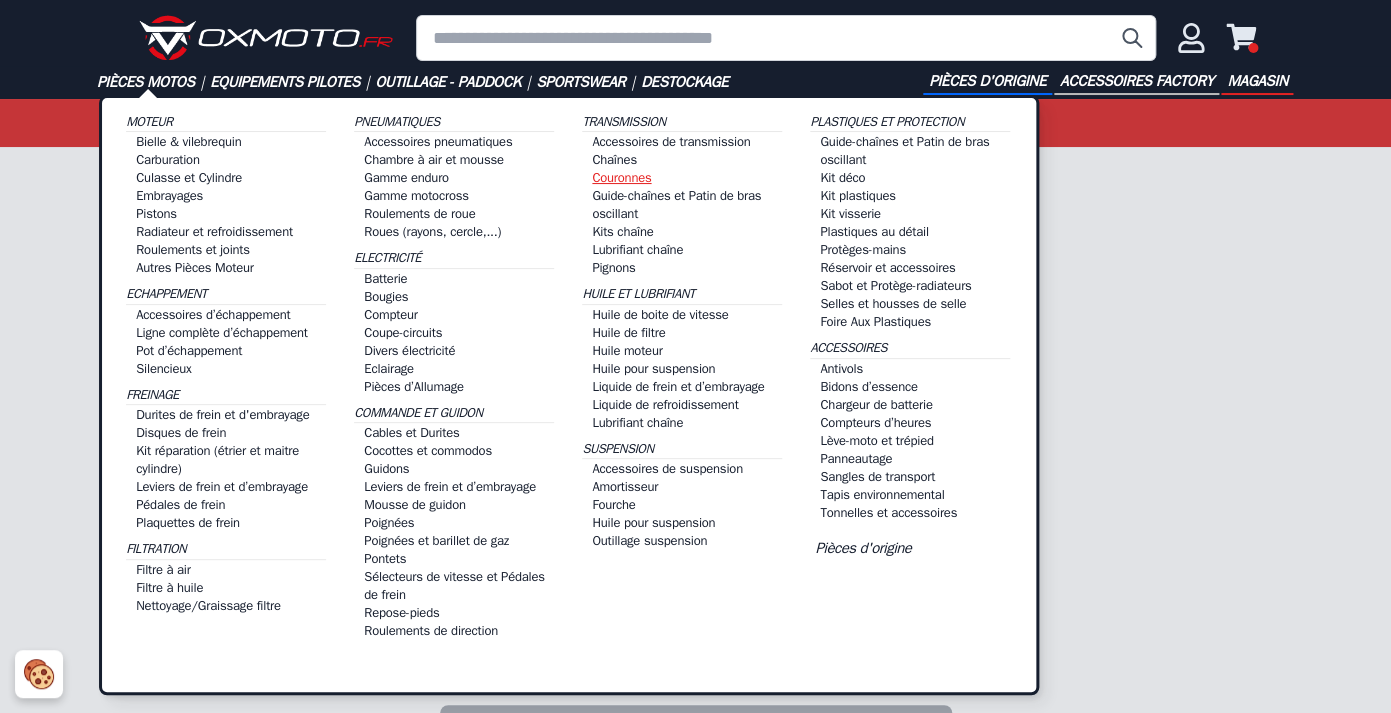click on "Couronnes" at bounding box center [621, 177] 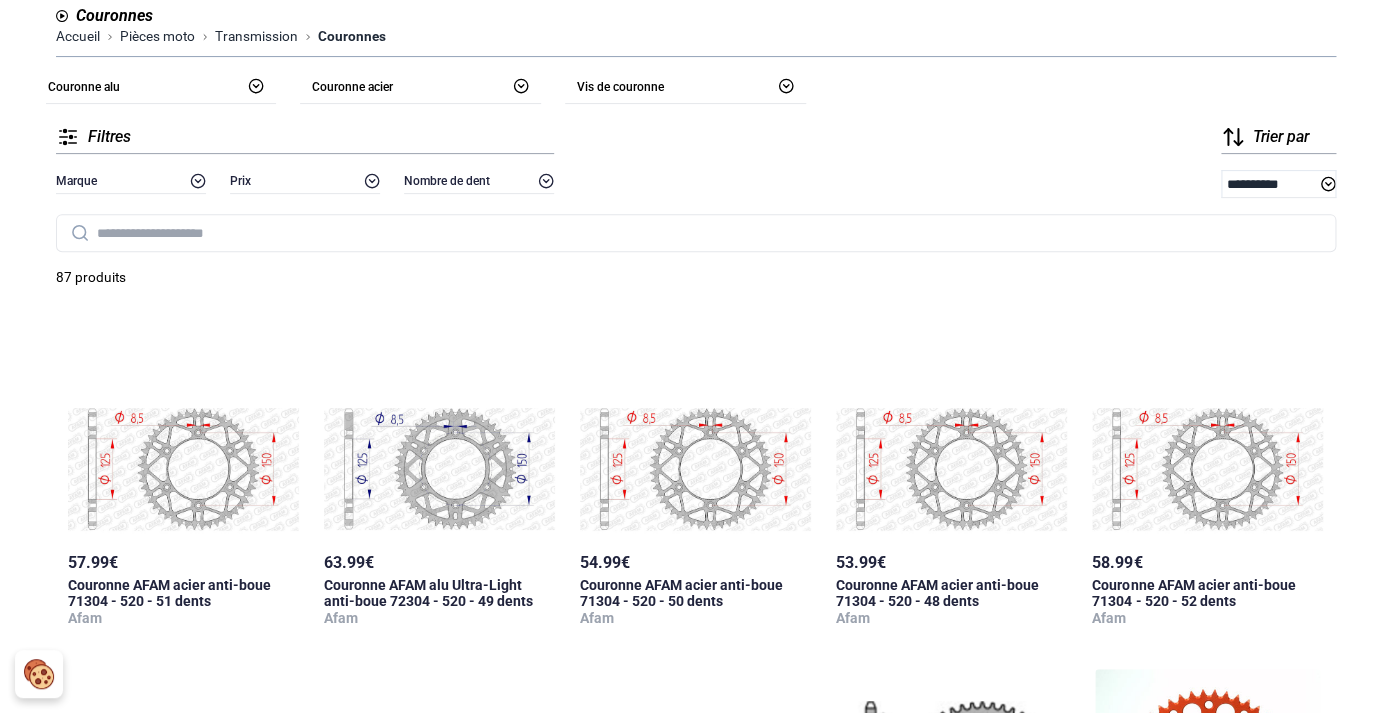scroll, scrollTop: 0, scrollLeft: 0, axis: both 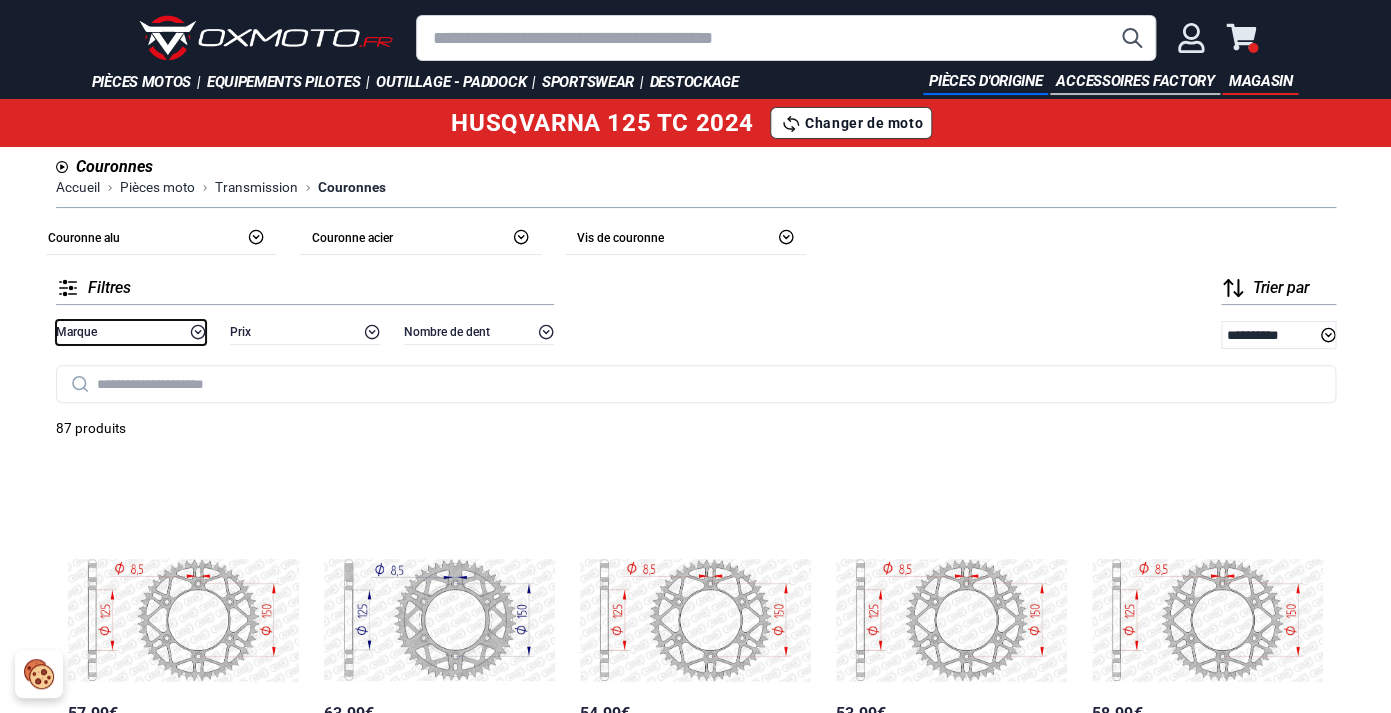 click on "Marque" at bounding box center [131, 332] 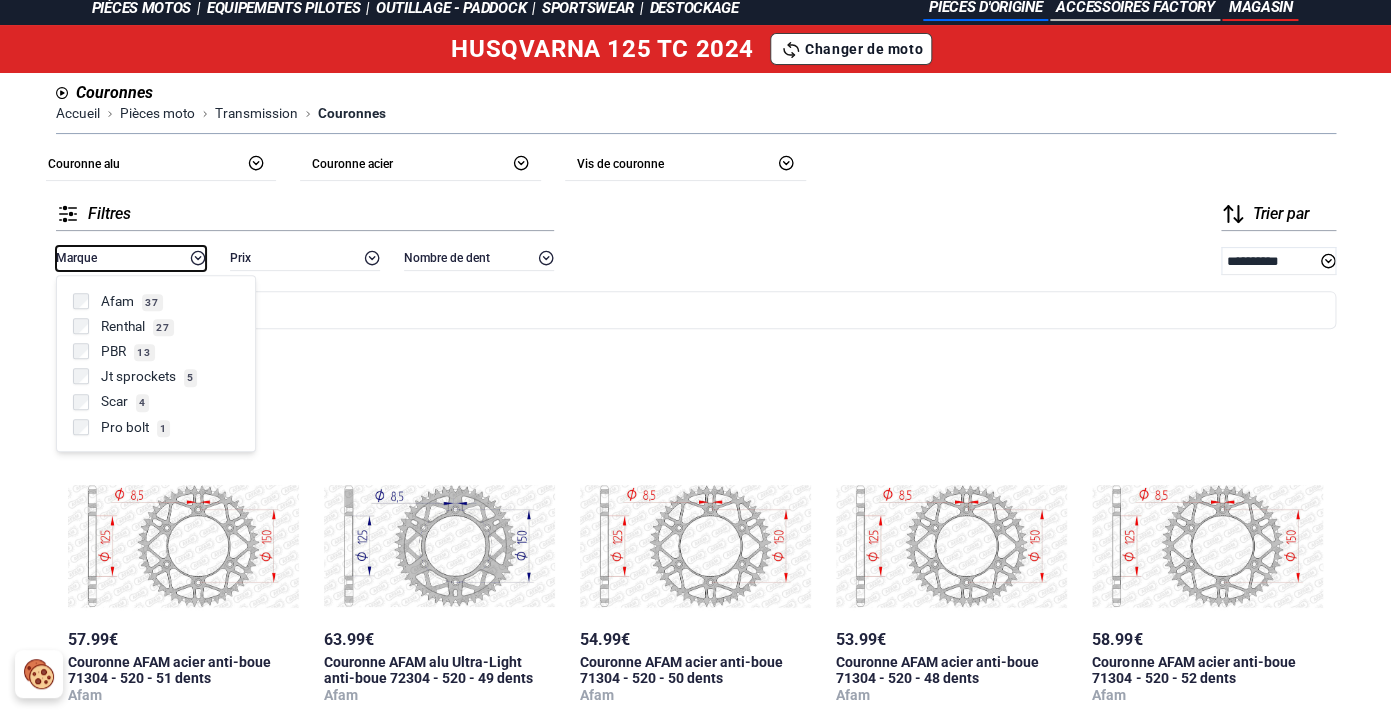 scroll, scrollTop: 66, scrollLeft: 0, axis: vertical 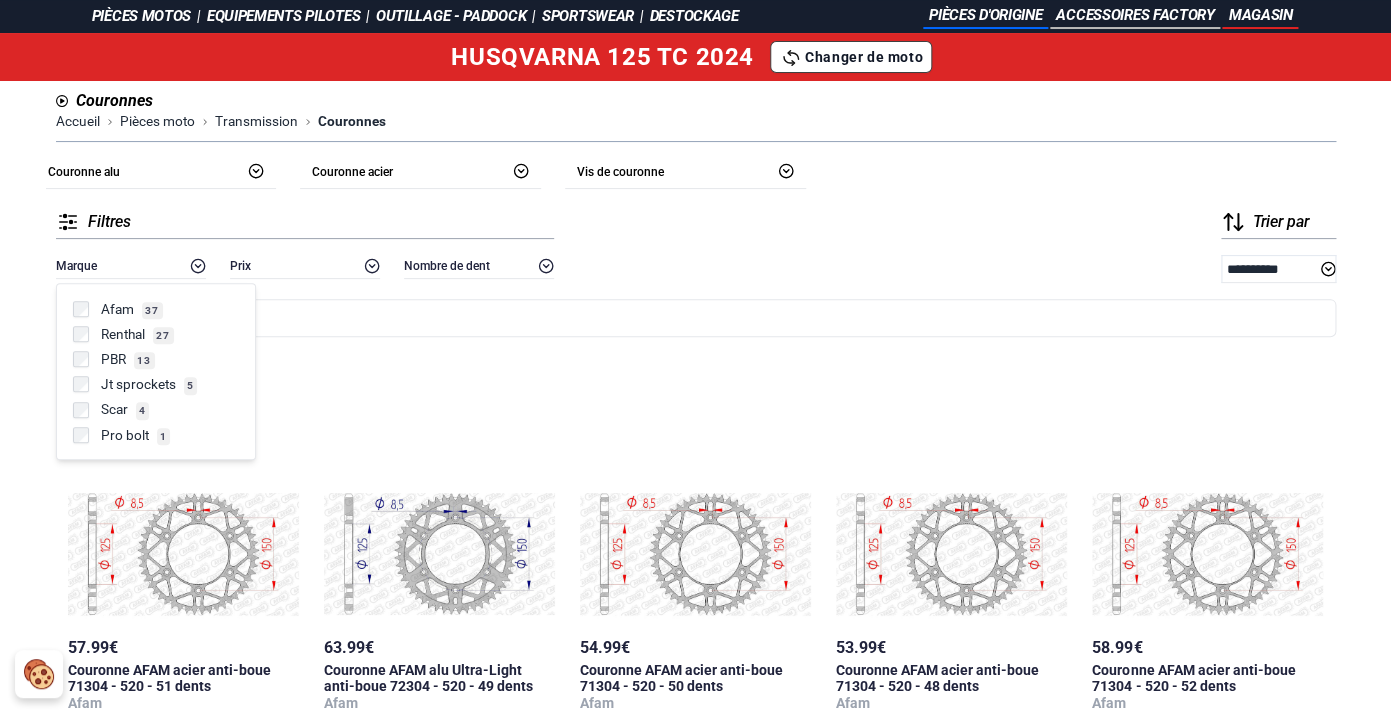 click on "Jt sprockets" at bounding box center [138, 384] 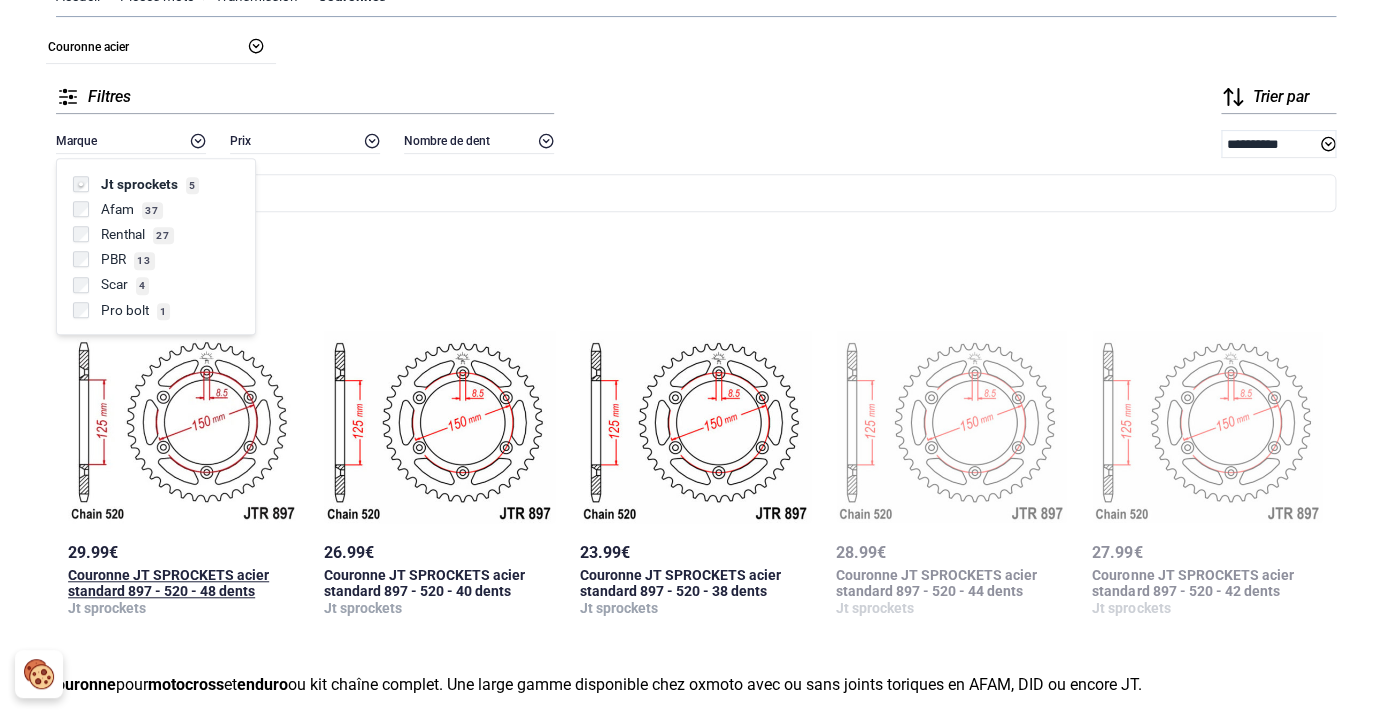 scroll, scrollTop: 0, scrollLeft: 0, axis: both 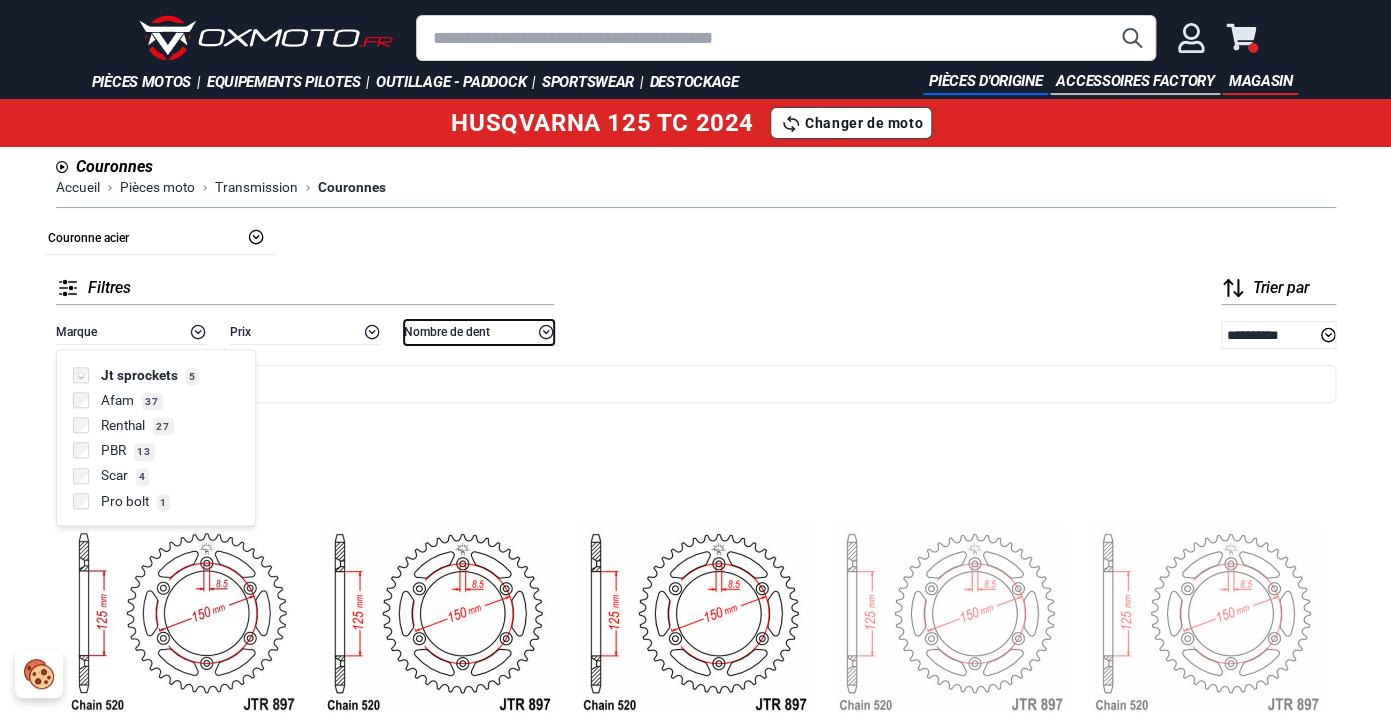 click on "Nombre de dent" at bounding box center (447, 332) 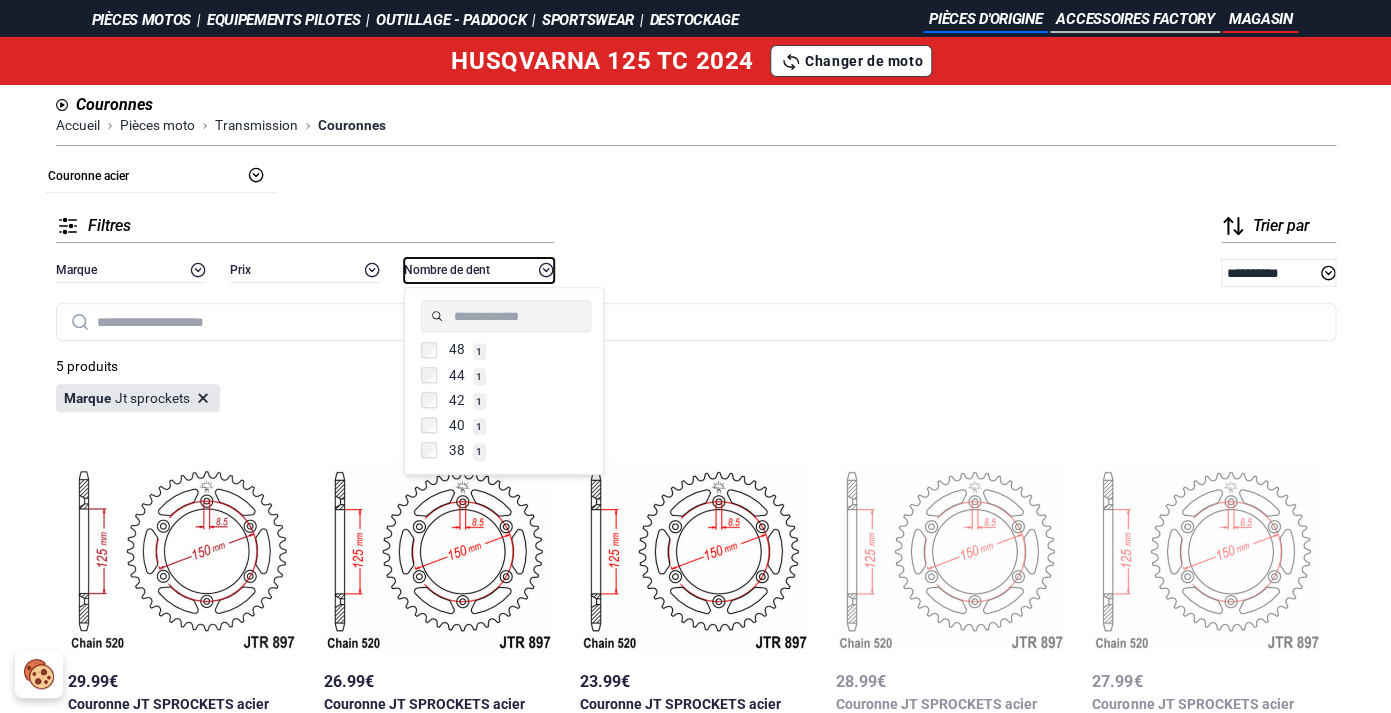 scroll, scrollTop: 66, scrollLeft: 0, axis: vertical 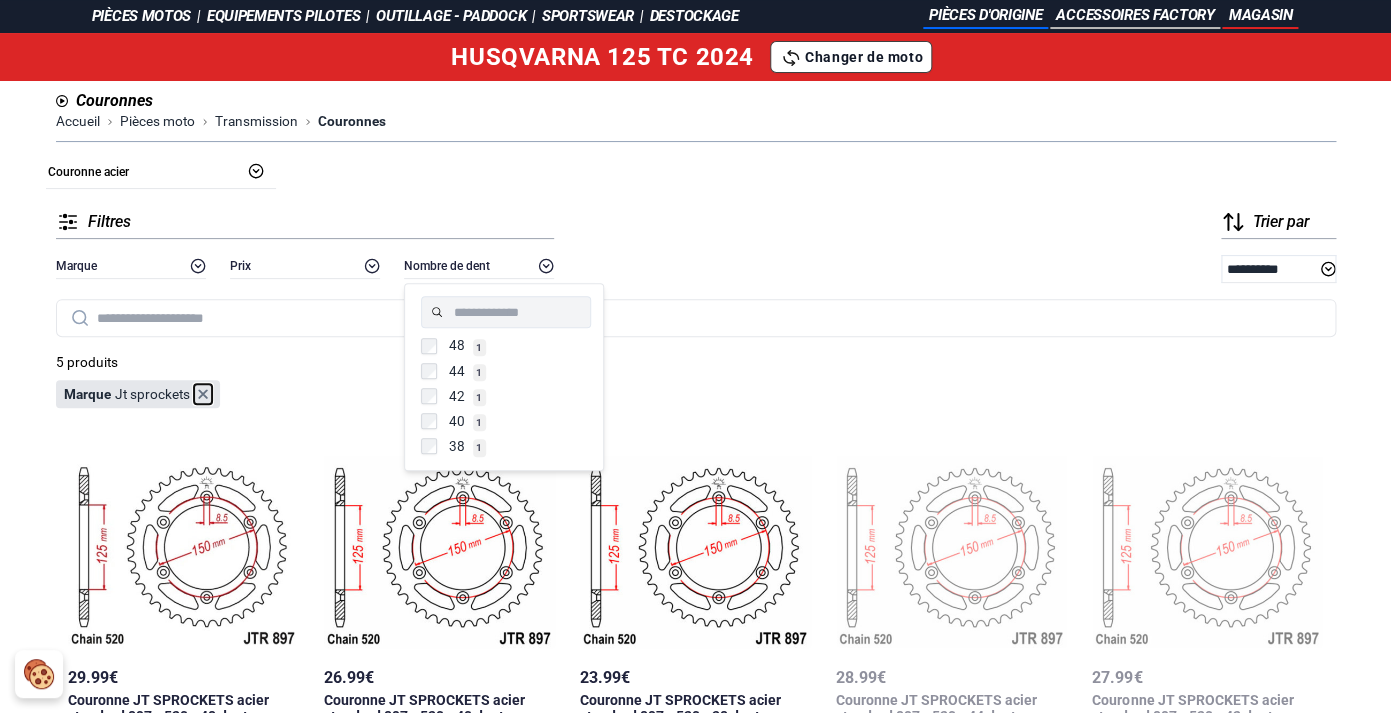 click 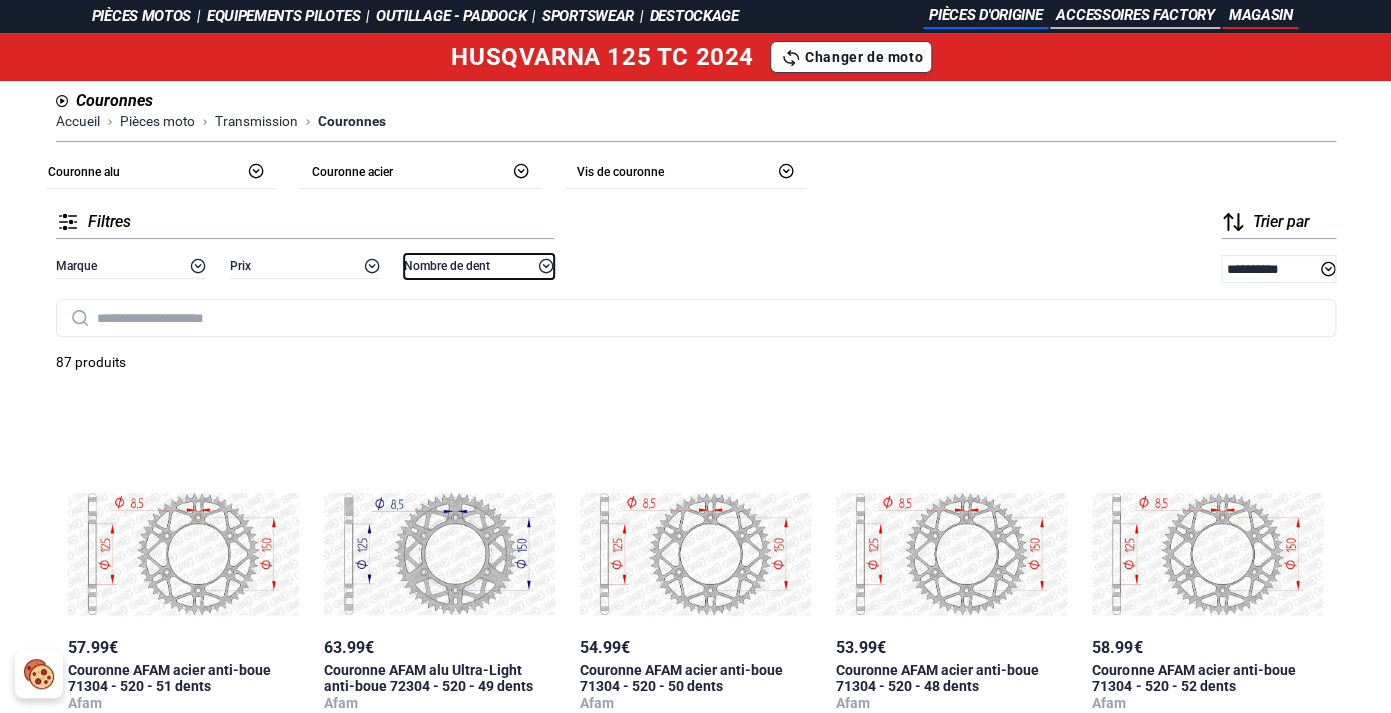 click on "Nombre de dent" at bounding box center [447, 266] 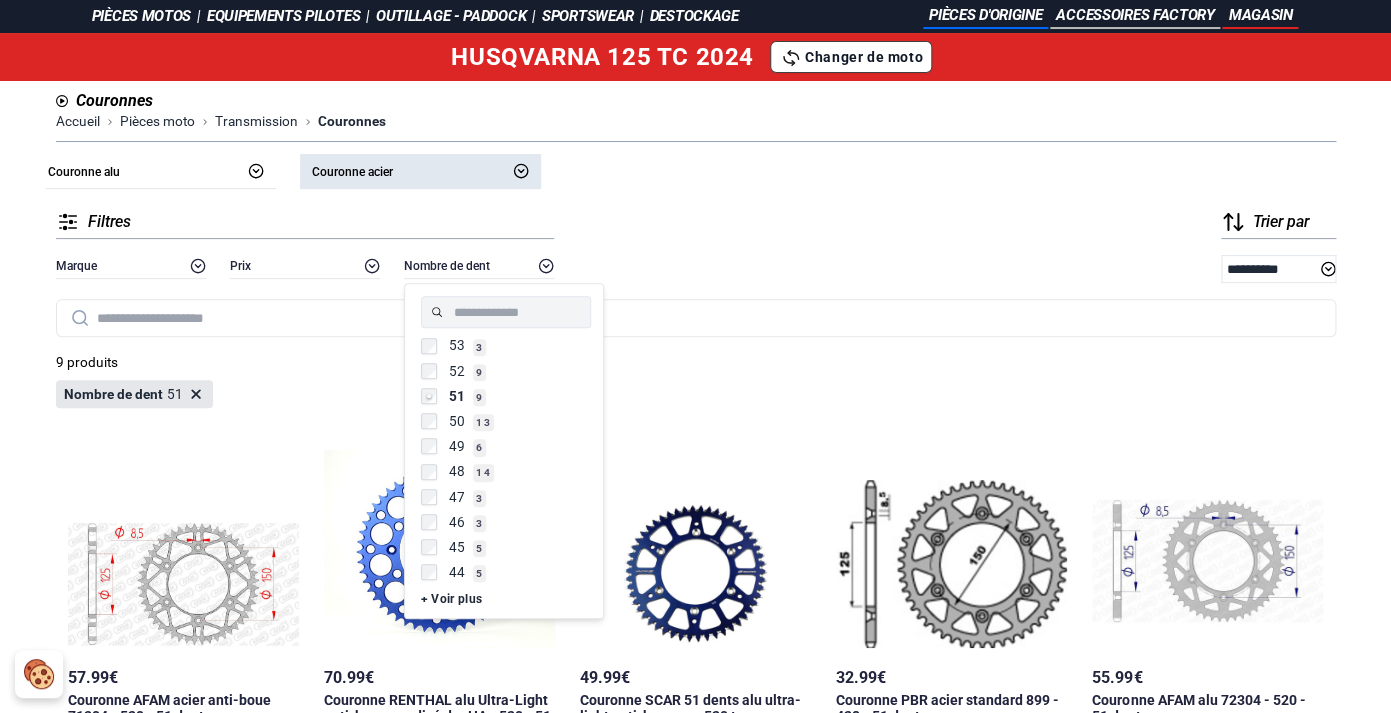 click on "Couronne acier" at bounding box center (420, 171) 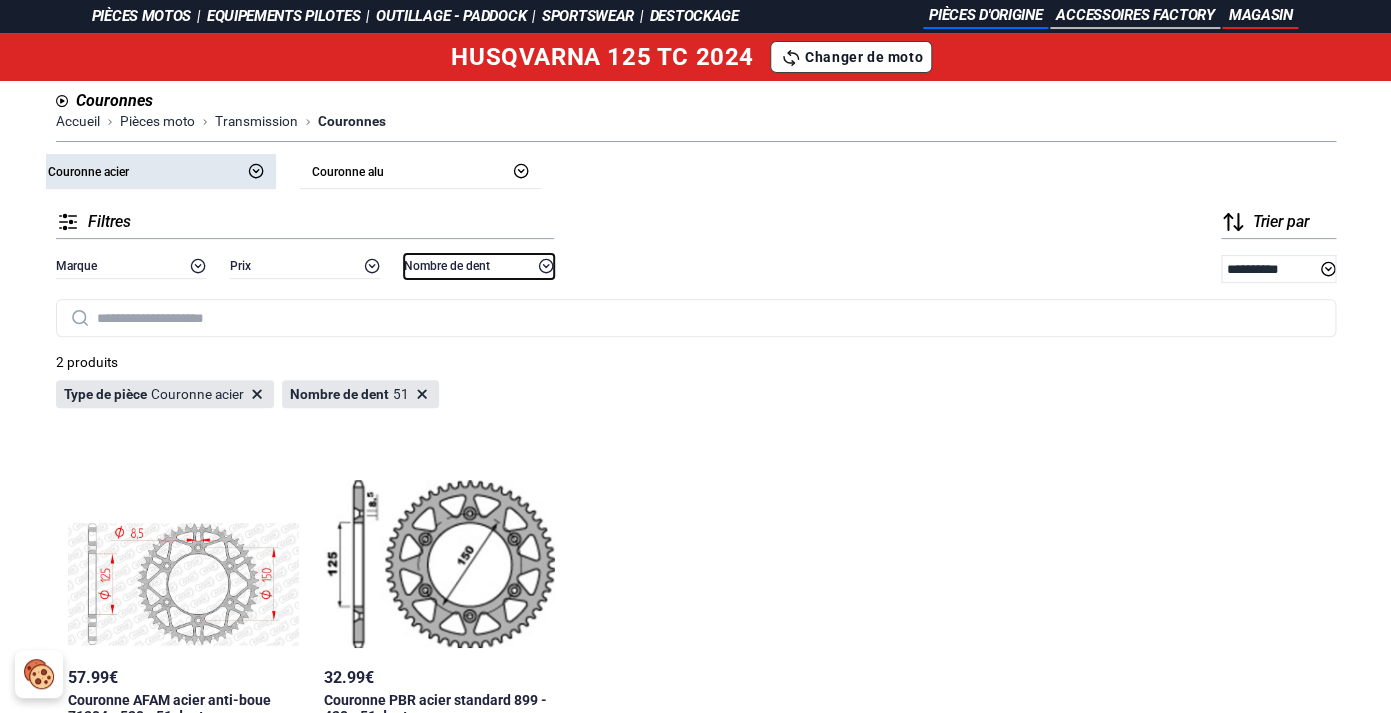 click on "Nombre de dent" at bounding box center (447, 266) 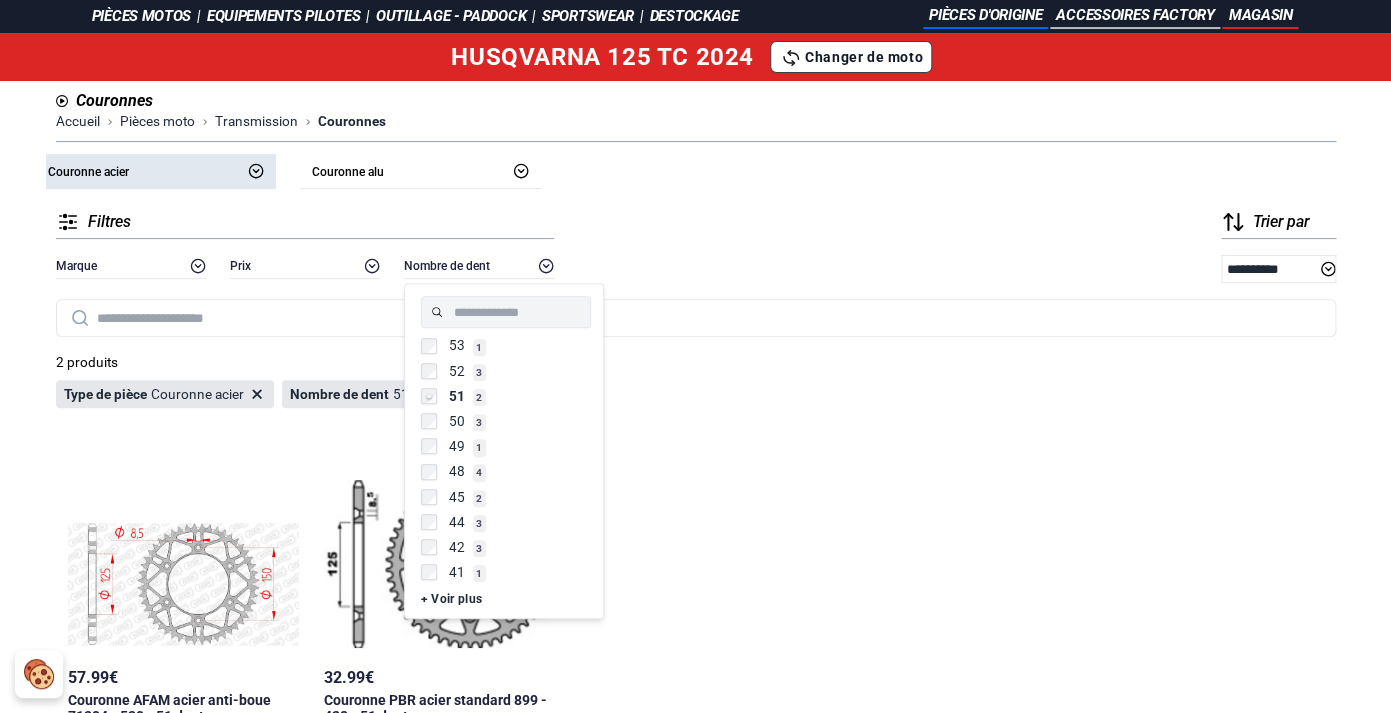 click on "51" at bounding box center (457, 396) 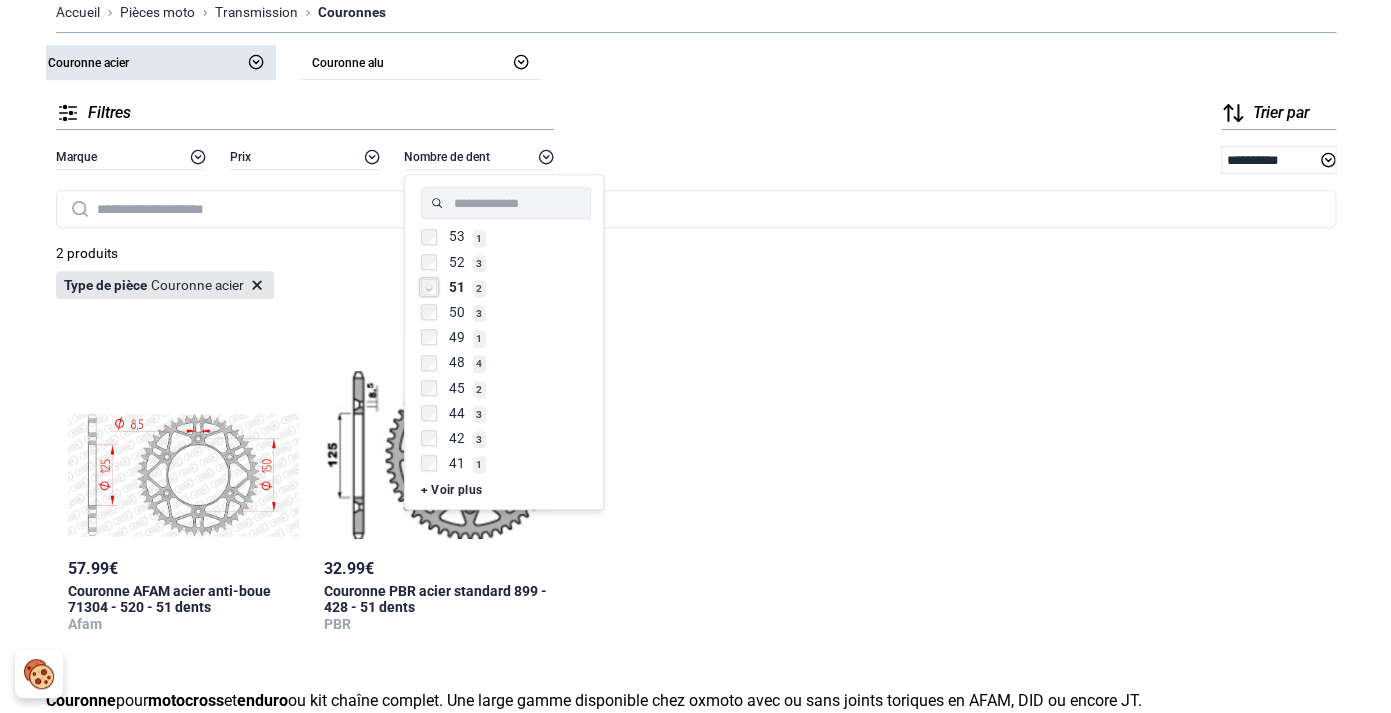 scroll, scrollTop: 330, scrollLeft: 0, axis: vertical 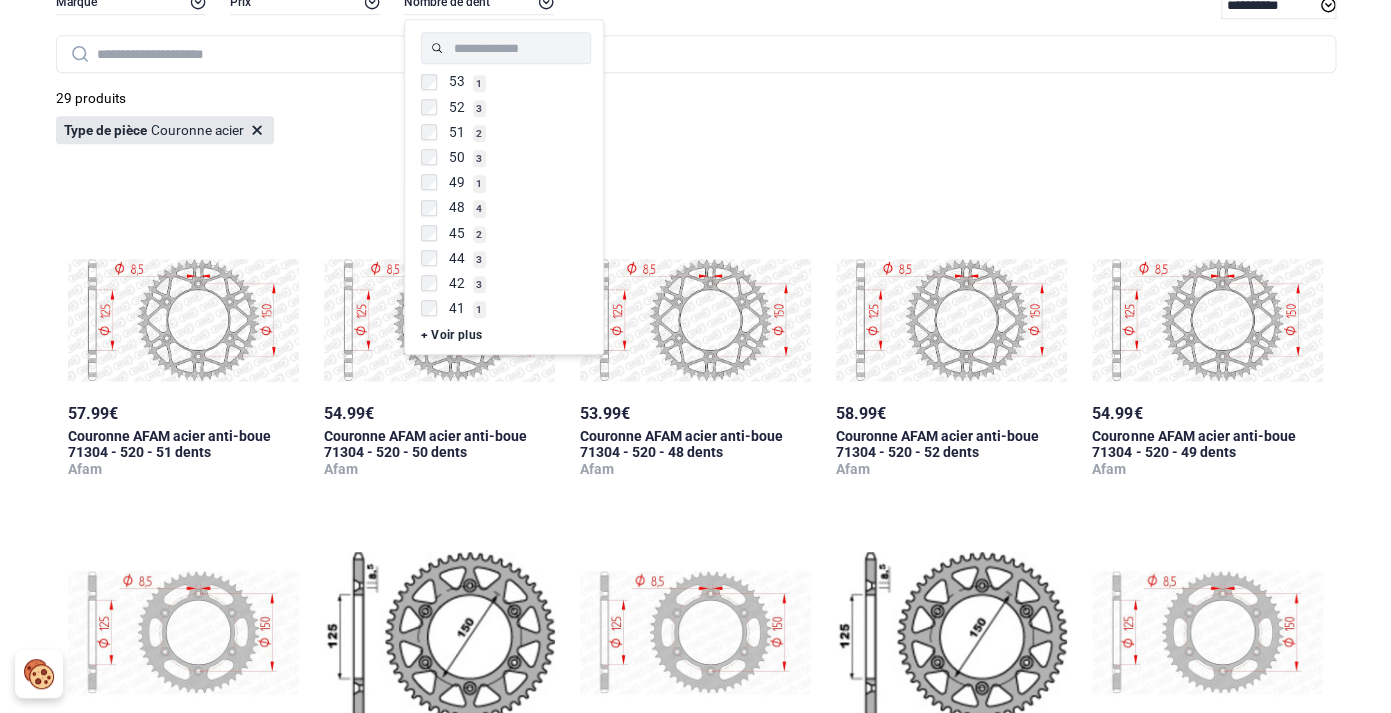 click on "51   2" at bounding box center (506, 131) 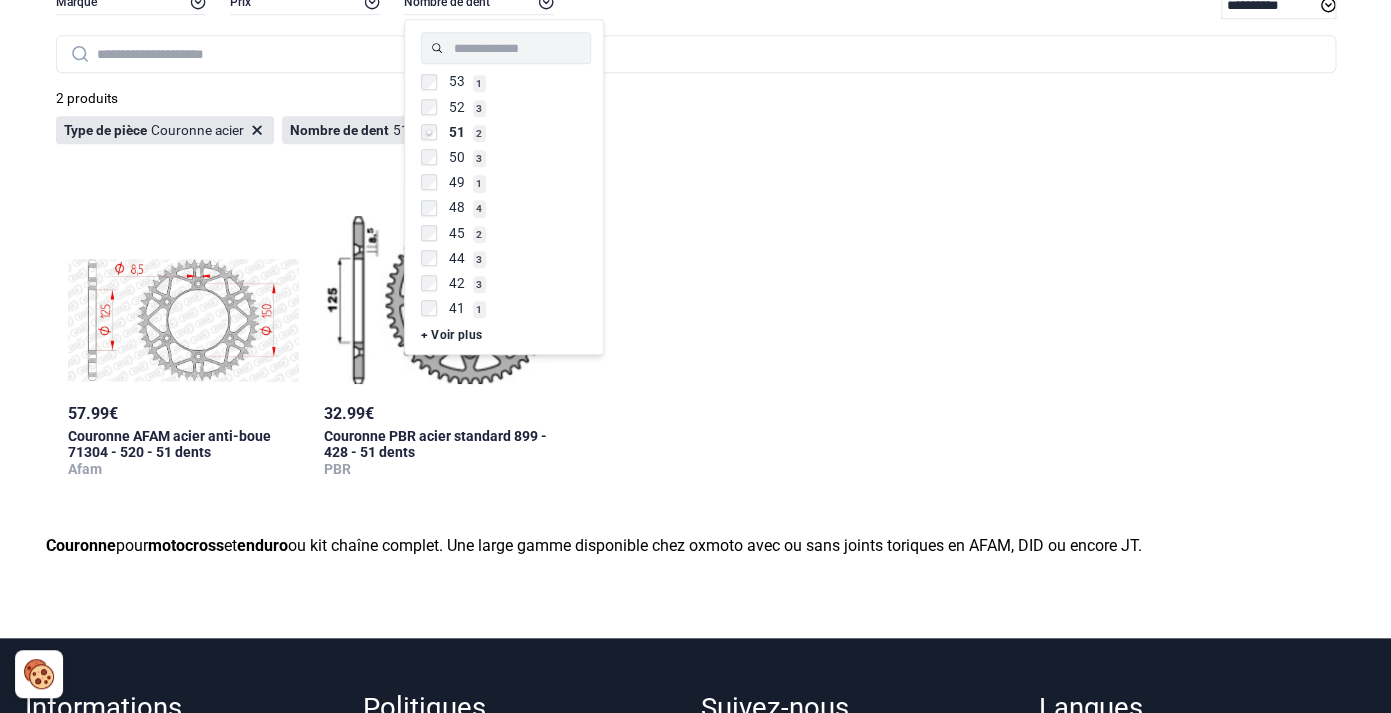 click on "19 57.99  € Couronne AFAM acier anti-boue 71304 - 520 - 51 dents Afam 18 32.99  € Couronne PBR acier standard 899 - 428 - 51 dents PBR" at bounding box center (696, 336) 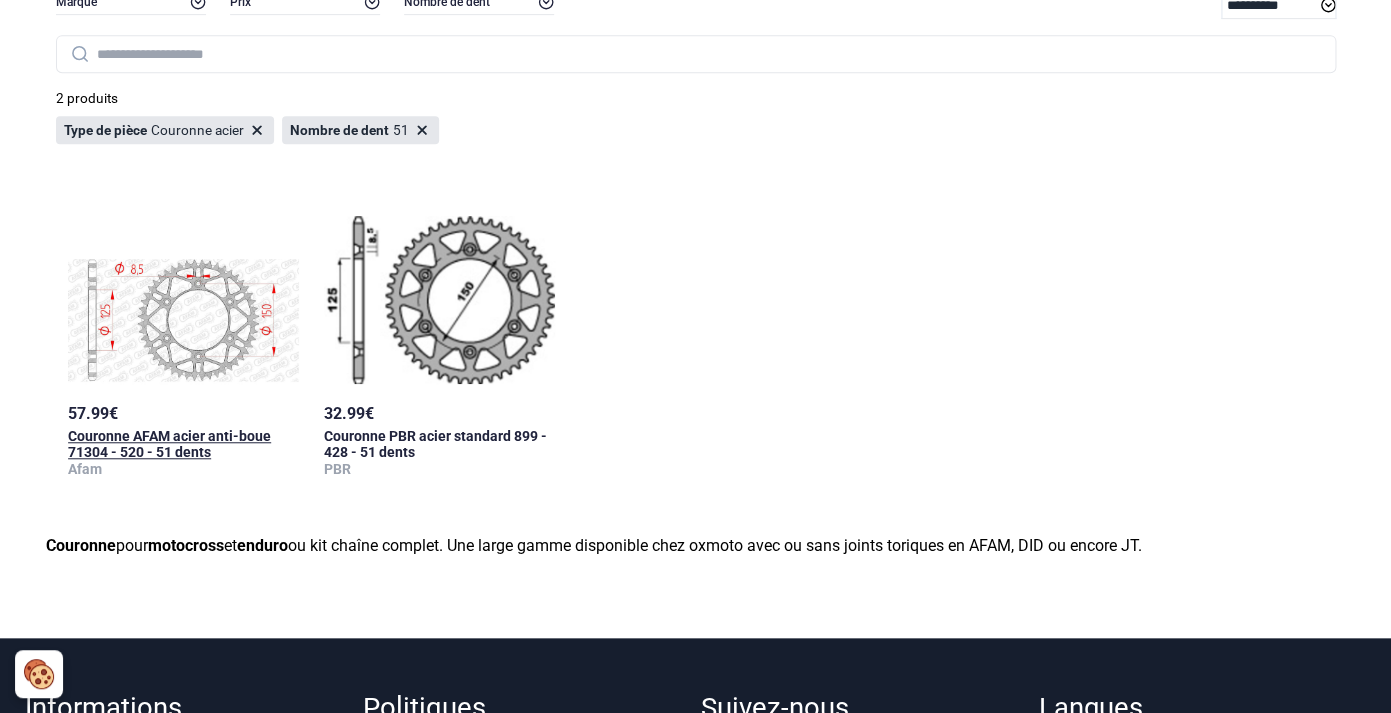 click on "Couronne AFAM acier anti-boue 71304 - 520 - 51 dents" at bounding box center [169, 444] 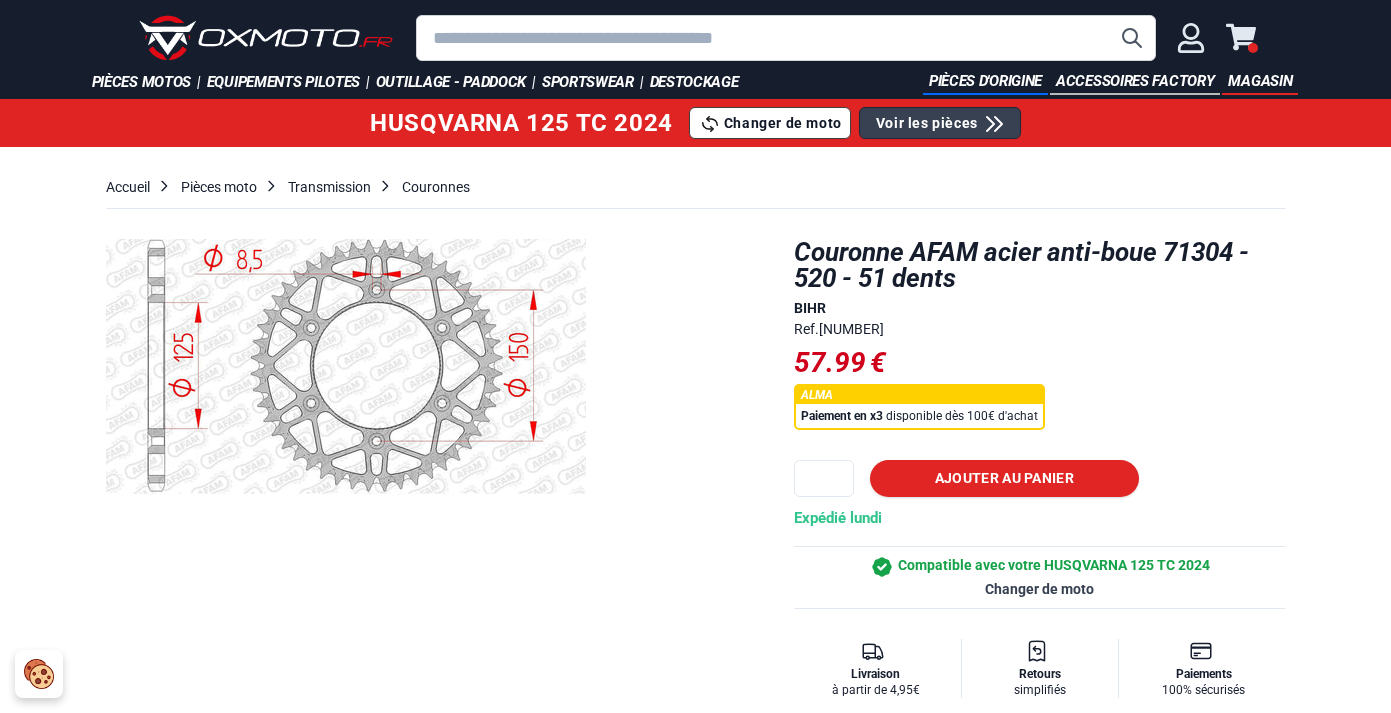 scroll, scrollTop: 0, scrollLeft: 0, axis: both 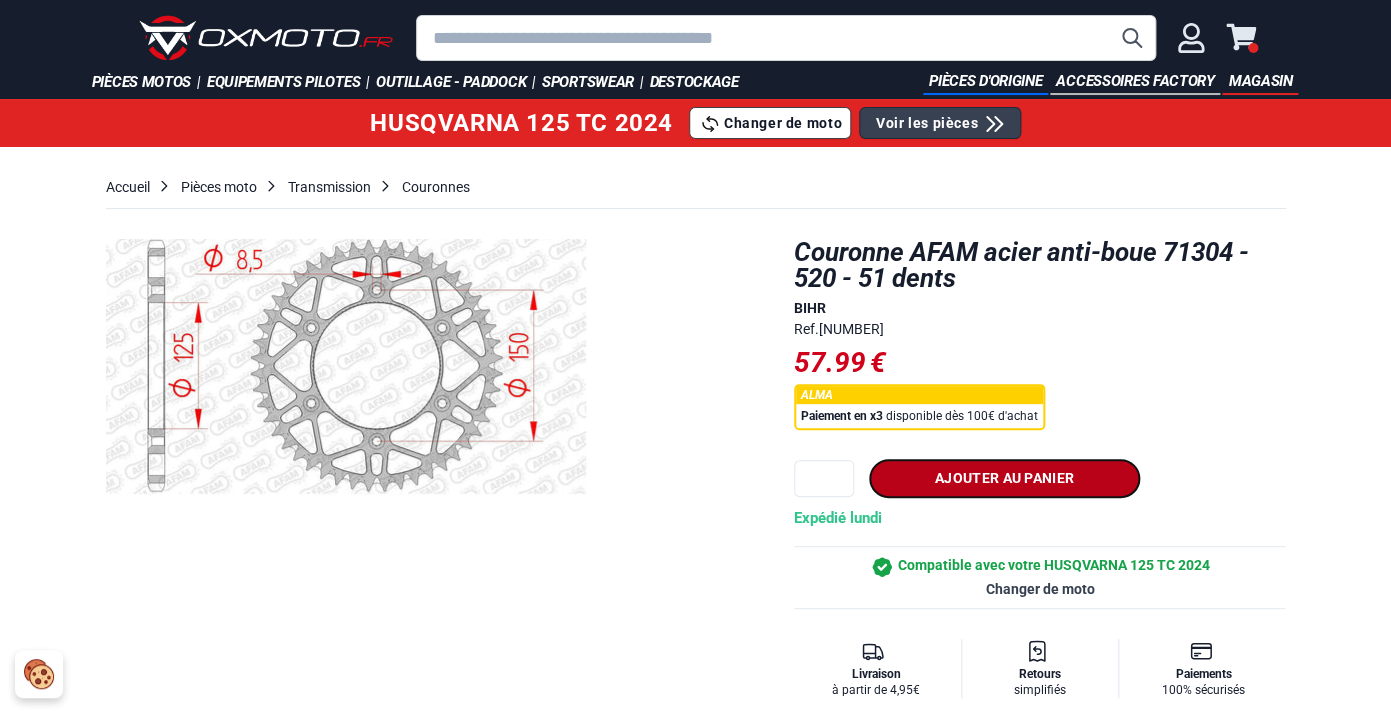 click on "Ajouter au panier" at bounding box center (1004, 478) 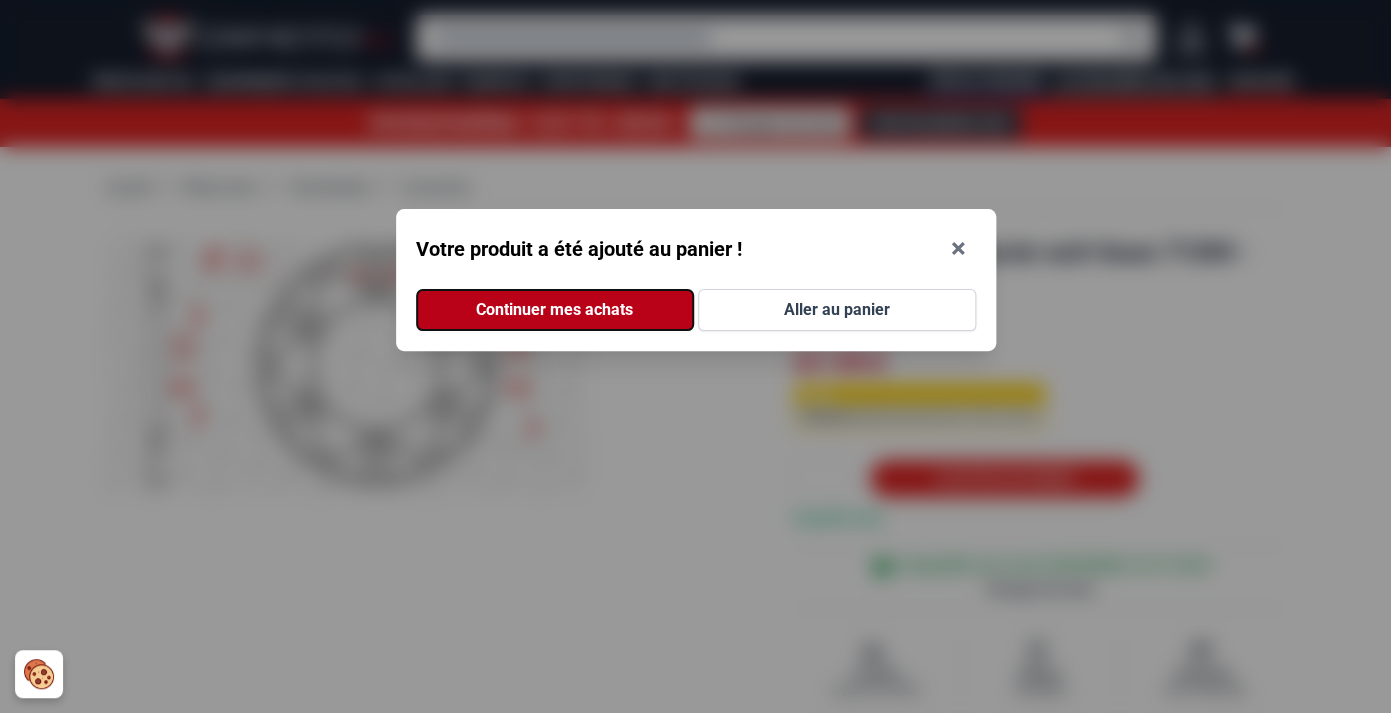 click on "Continuer mes achats" at bounding box center [555, 310] 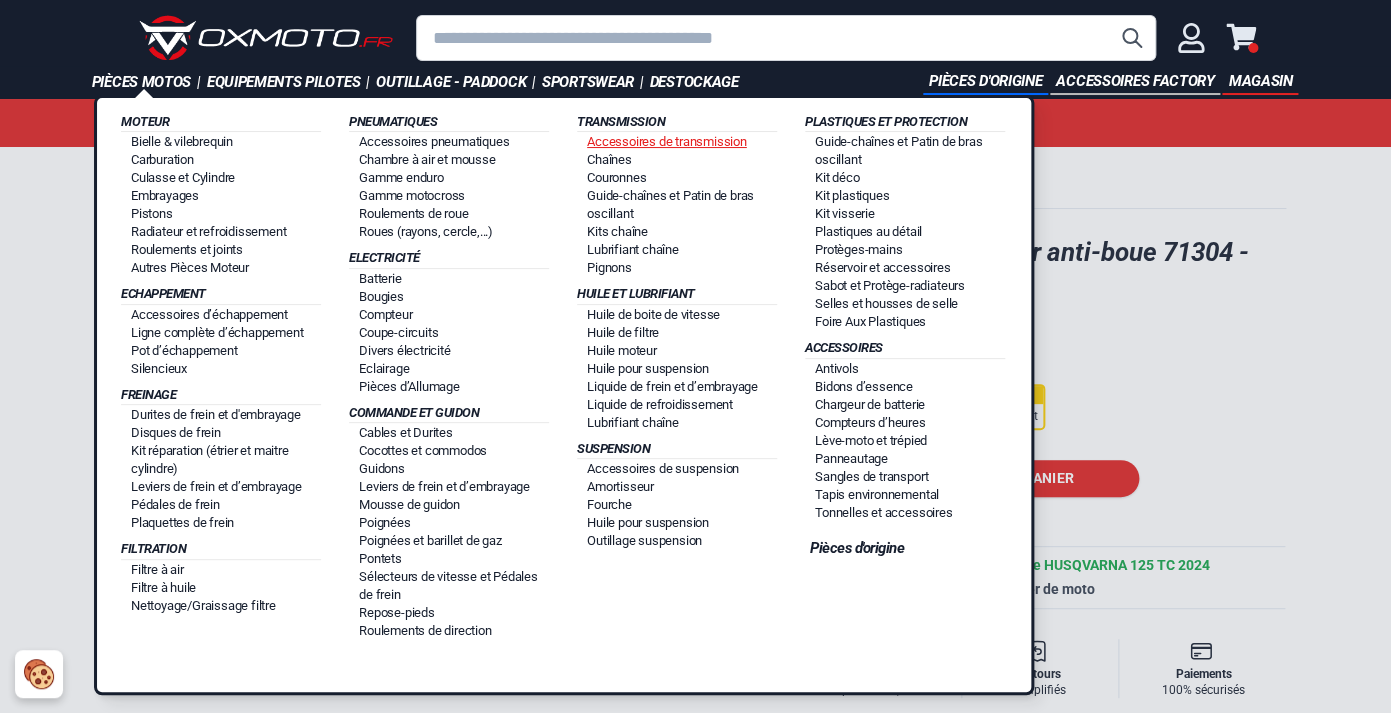 click on "Accessoires de transmission" at bounding box center (667, 141) 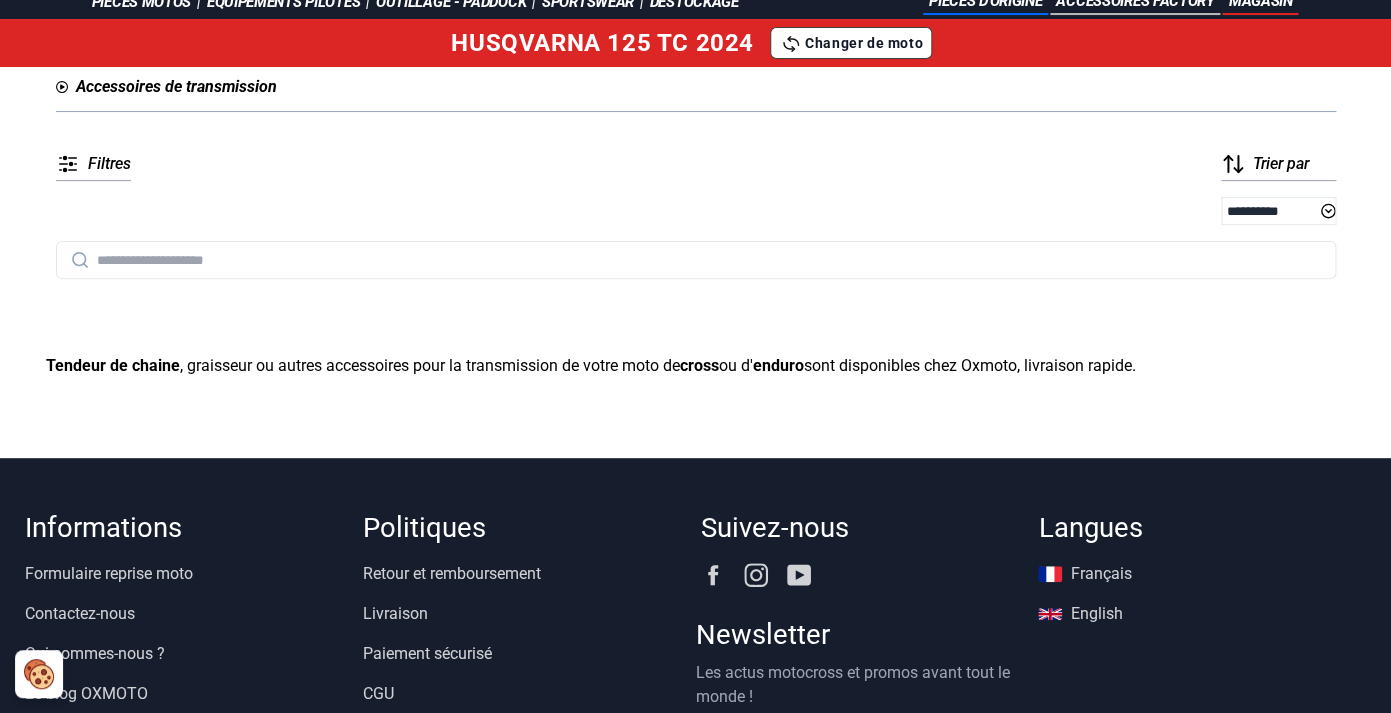 scroll, scrollTop: 0, scrollLeft: 0, axis: both 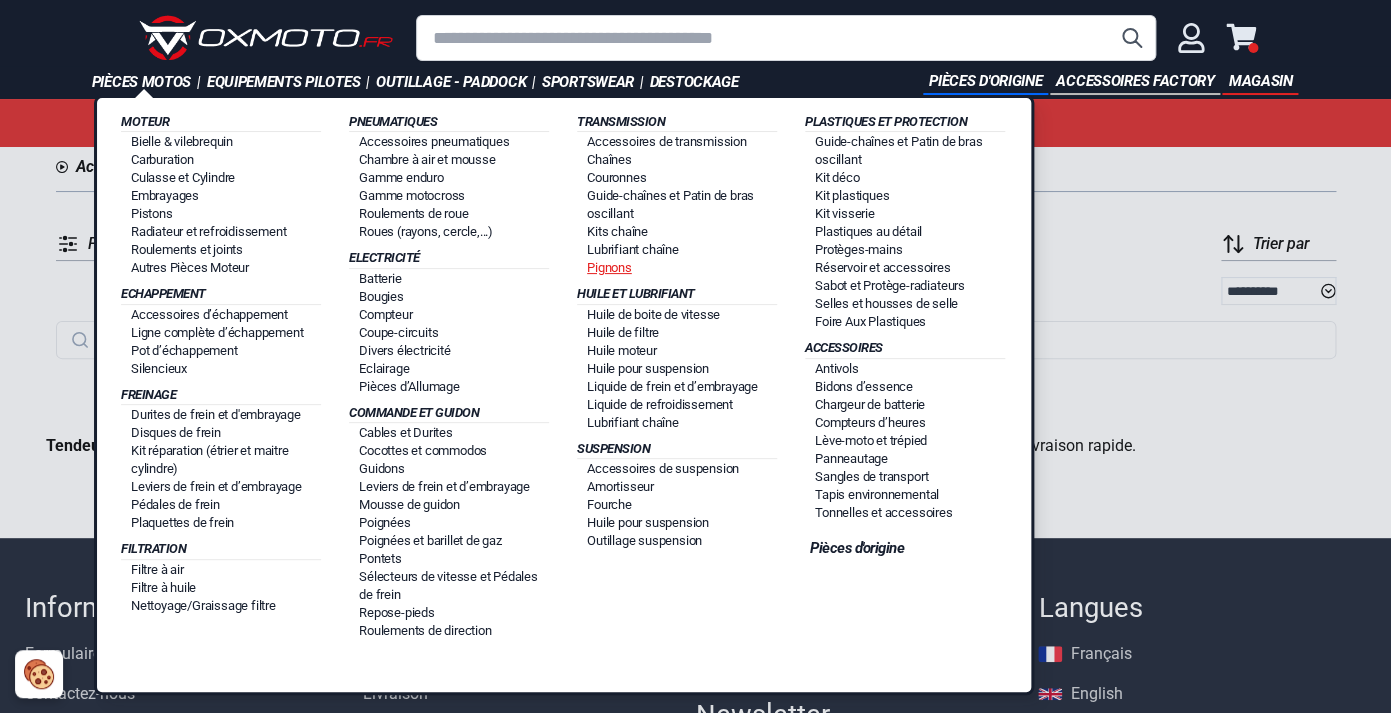 click on "Pignons" at bounding box center [609, 267] 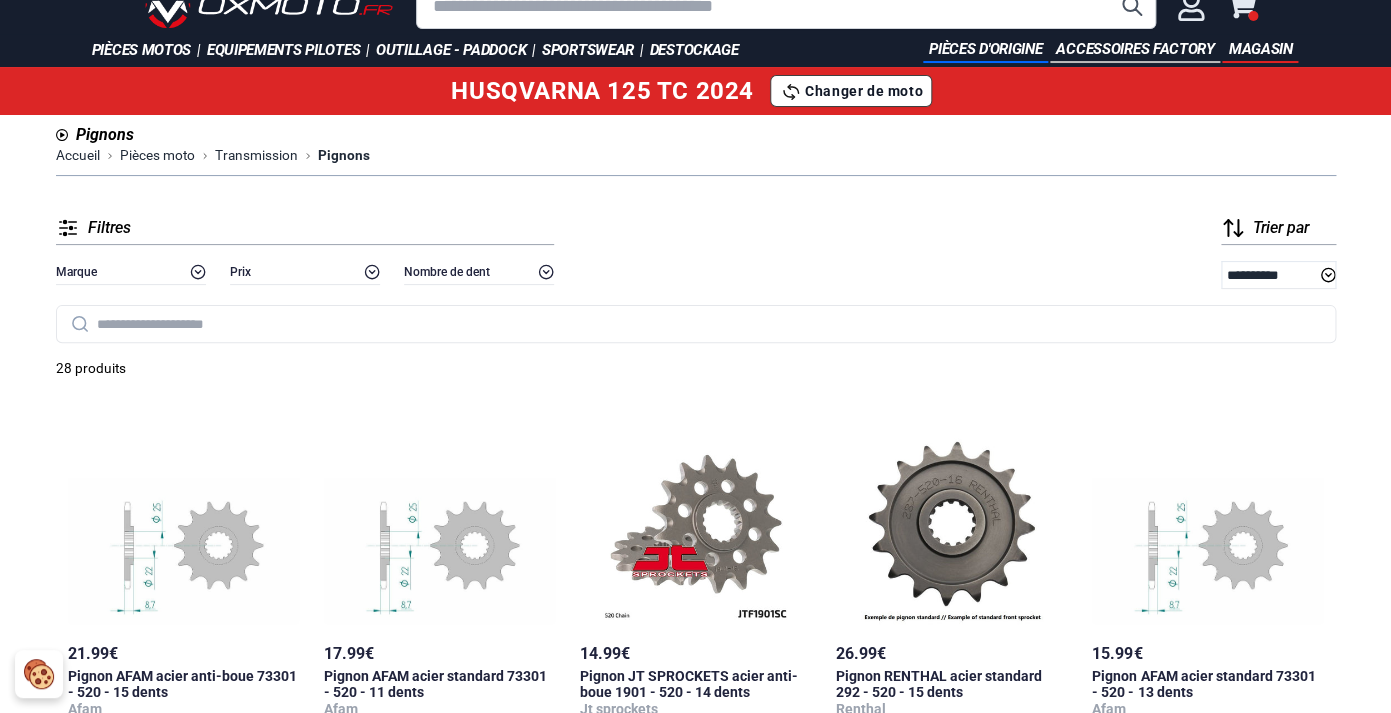 scroll, scrollTop: 0, scrollLeft: 0, axis: both 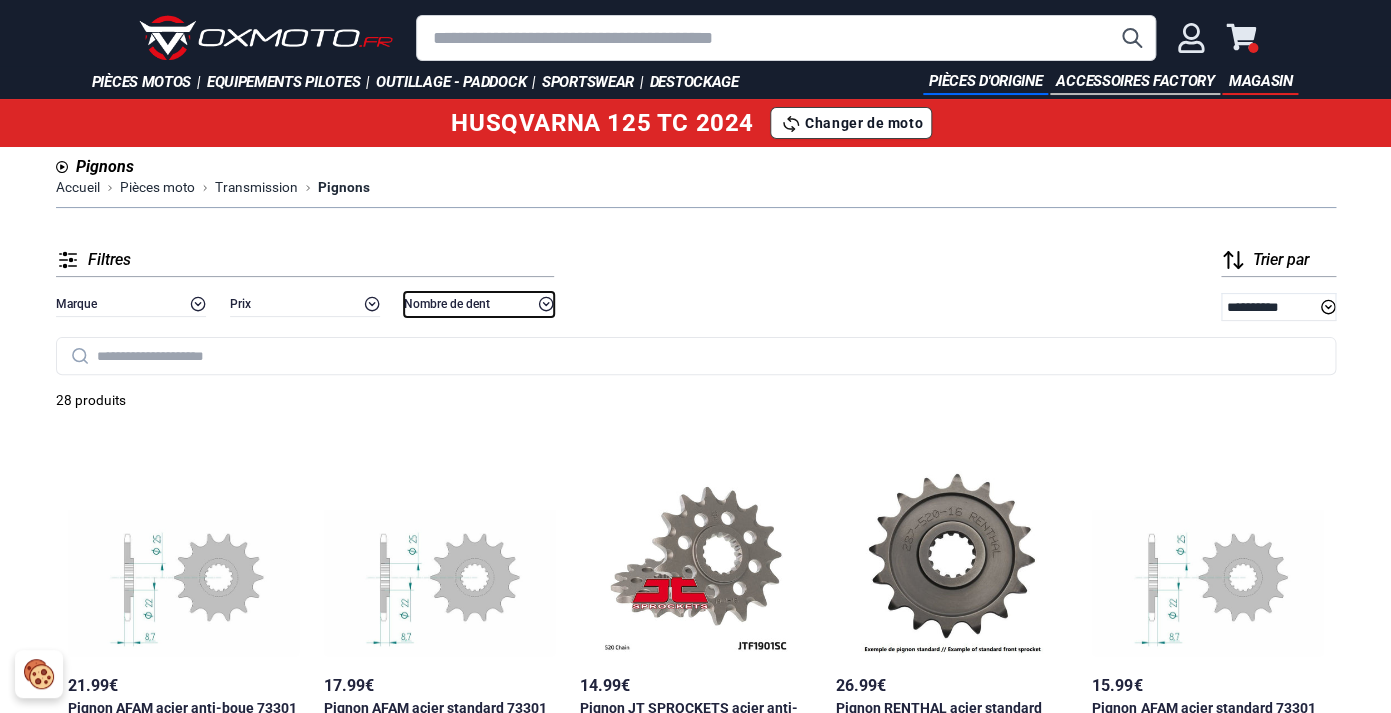 click on "Nombre de dent" at bounding box center (447, 304) 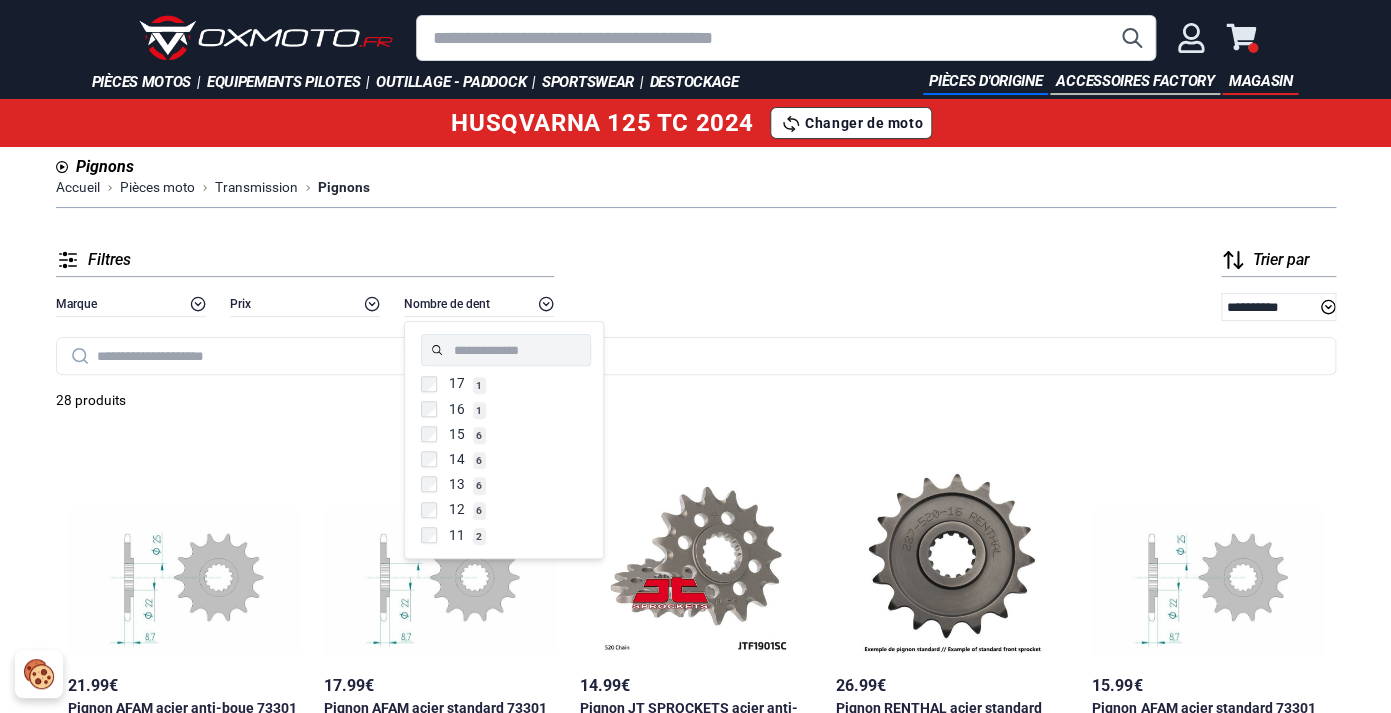 click on "17   1 16   1 15   6 14   6 13   6 12   6 11   2 + Voir plus" at bounding box center (506, 442) 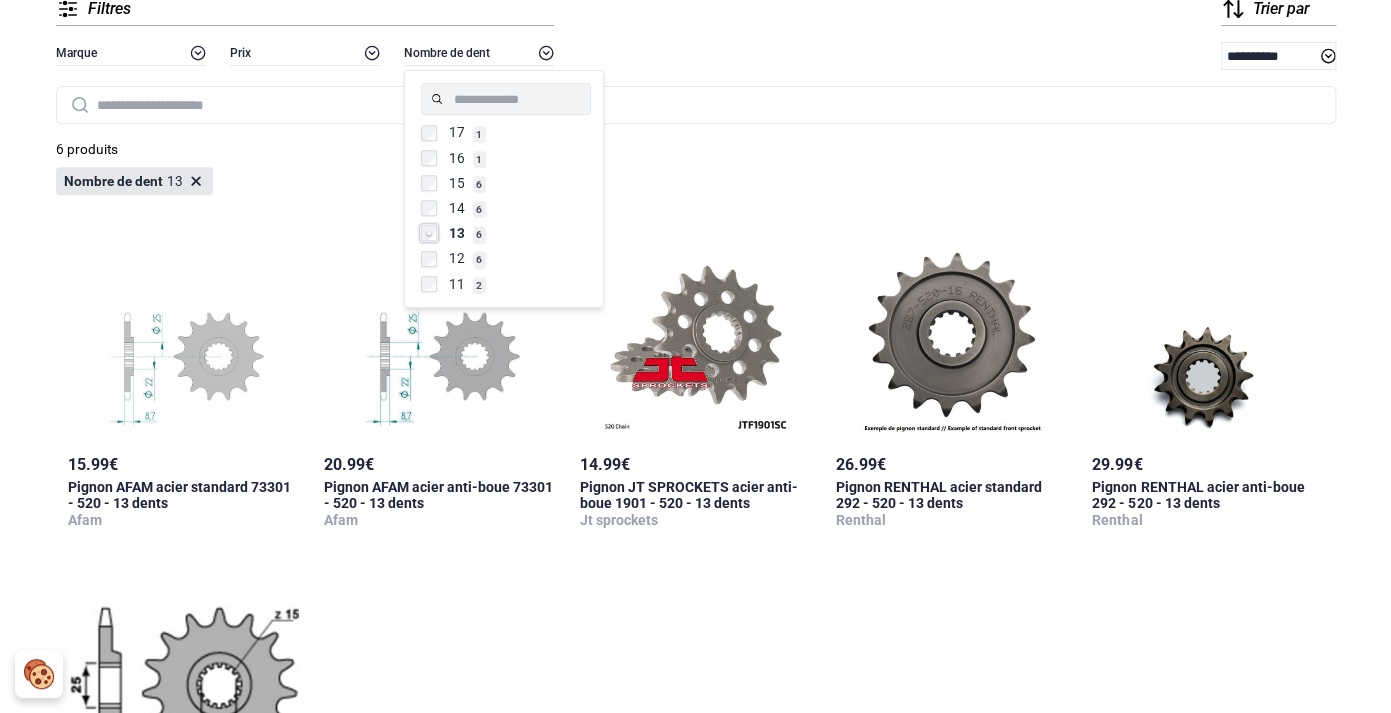 scroll, scrollTop: 419, scrollLeft: 0, axis: vertical 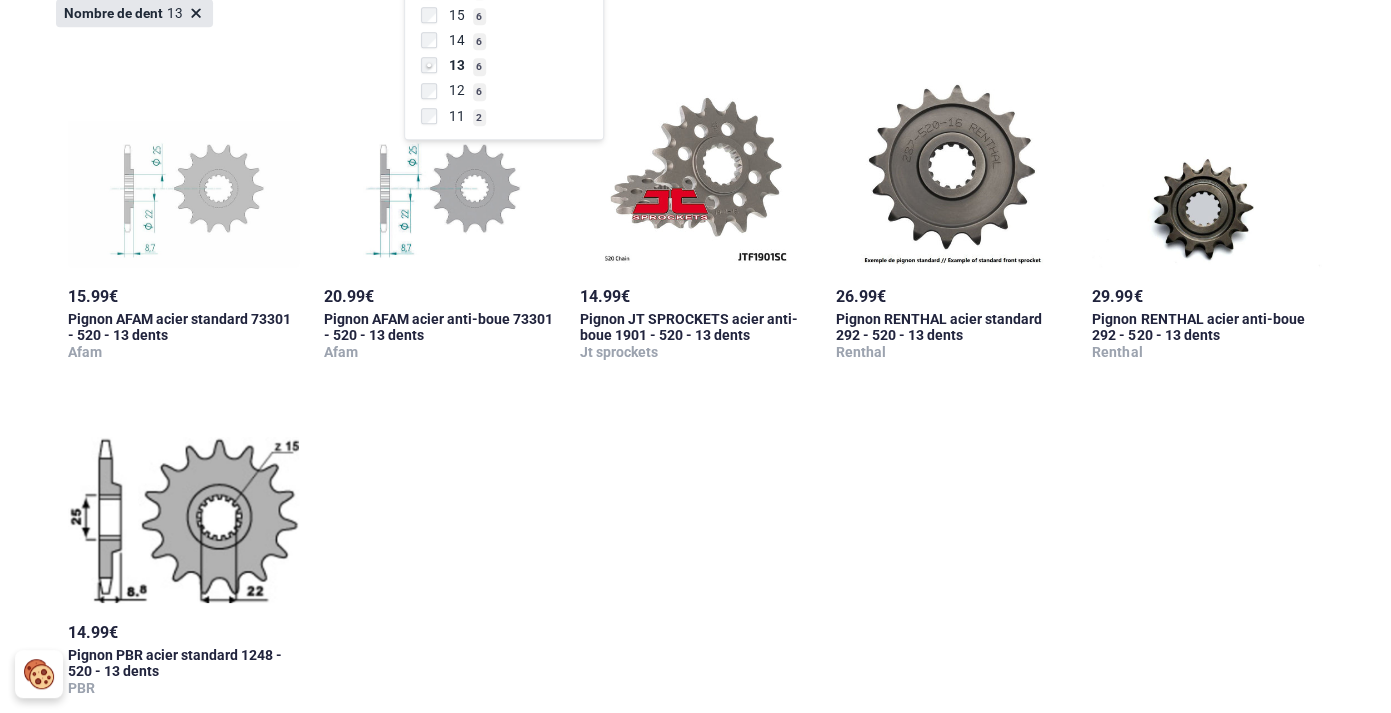 click on "17 15.99  € Pignon AFAM acier standard 73301 - 520 - 13 dents Afam 18 20.99  € Pignon AFAM acier anti-boue 73301 - 520 - 13 dents Afam 20 14.99  € Pignon JT SPROCKETS acier anti-boue 1901 - 520 - 13 dents Jt sprockets 18 26.99  € Pignon RENTHAL acier standard 292 - 520 - 13 dents Renthal 18 29.99  € Pignon RENTHAL acier anti-boue 292 - 520 - 13 dents Renthal 17 14.99  € Pignon PBR acier standard 1248 - 520 - 13 dents PBR" at bounding box center (696, 386) 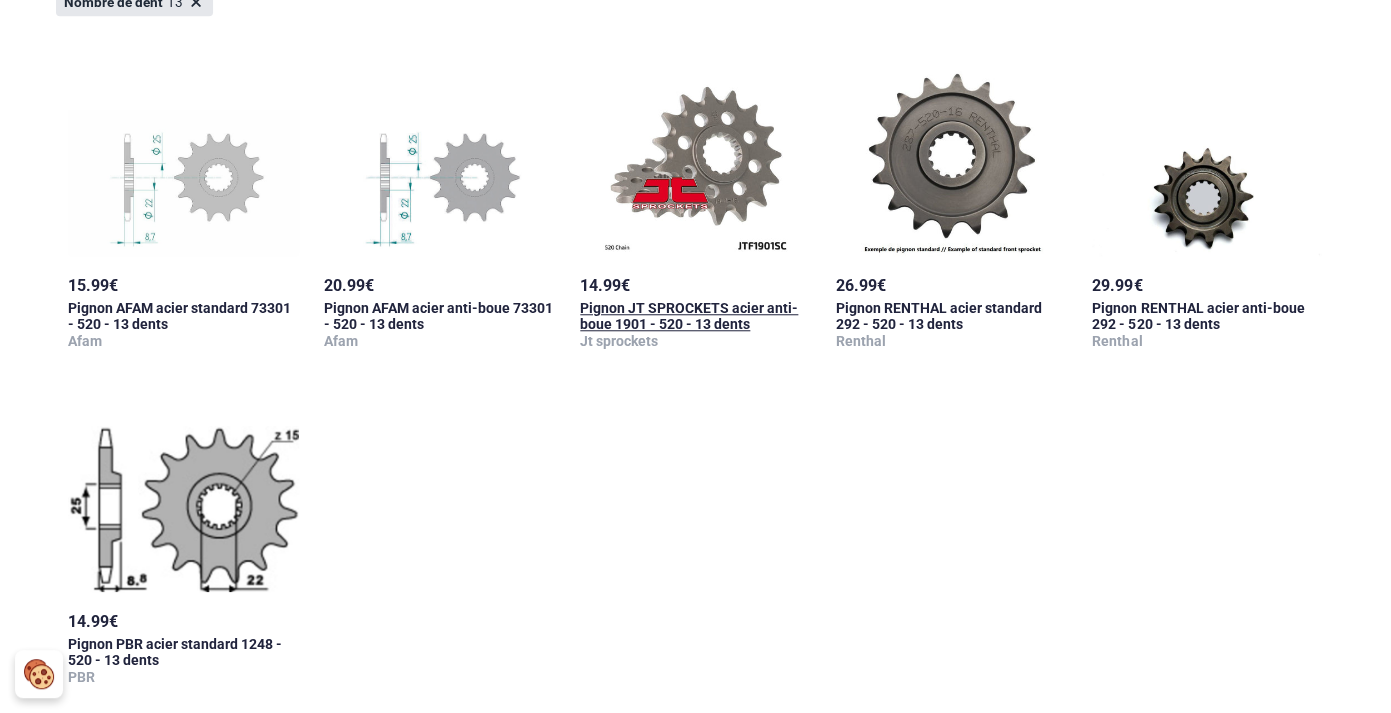scroll, scrollTop: 0, scrollLeft: 0, axis: both 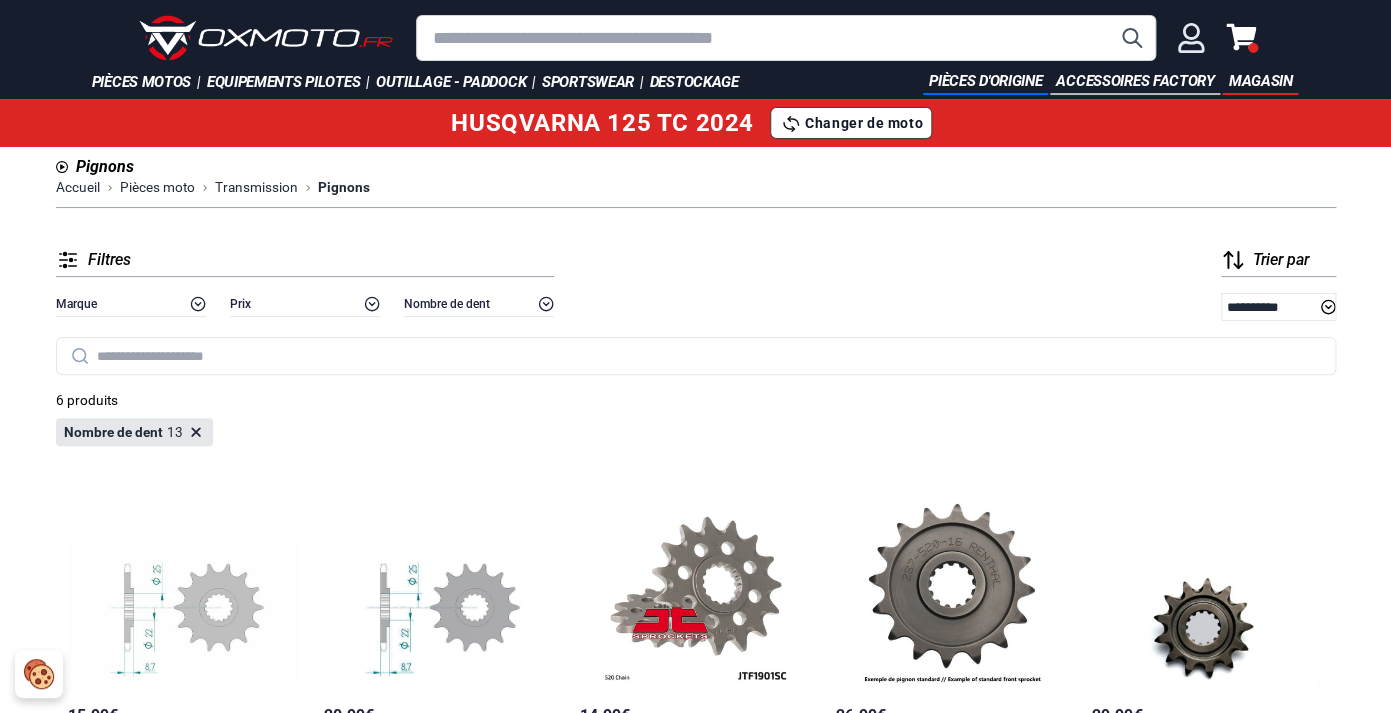 click 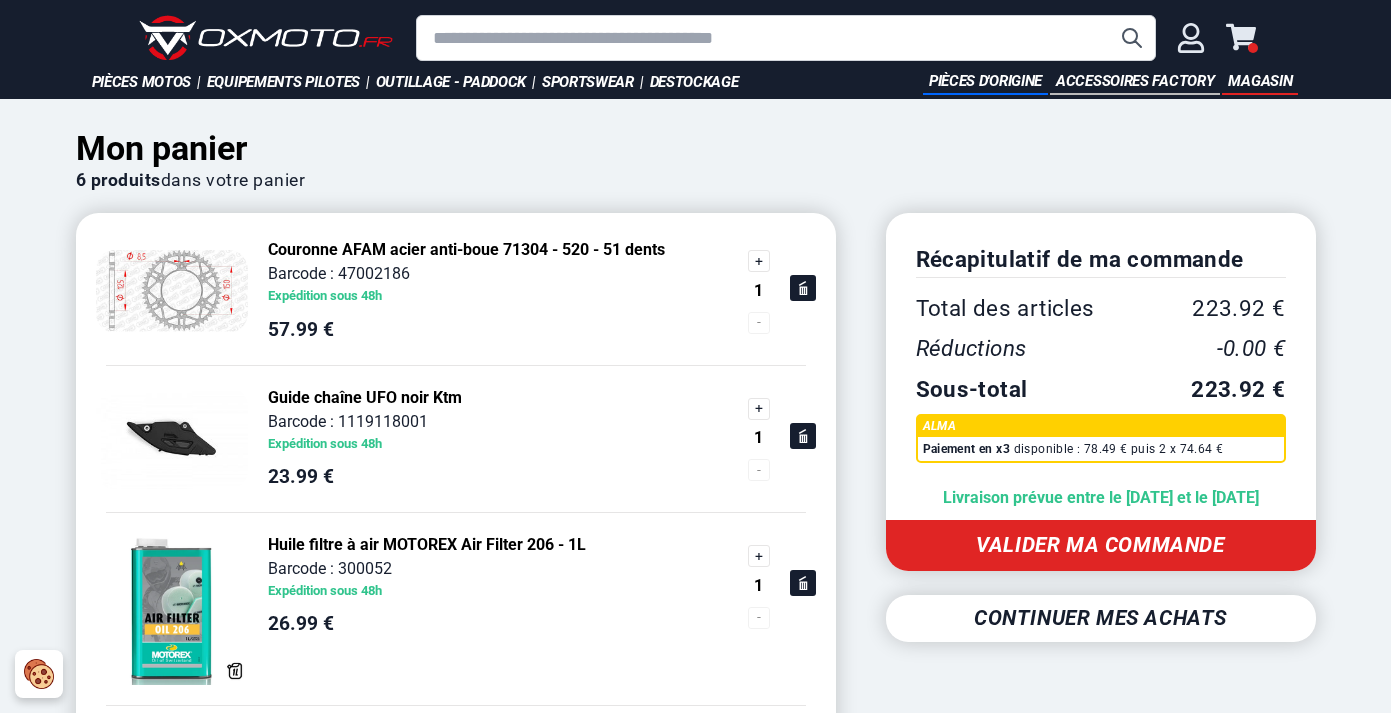 scroll, scrollTop: 1, scrollLeft: 0, axis: vertical 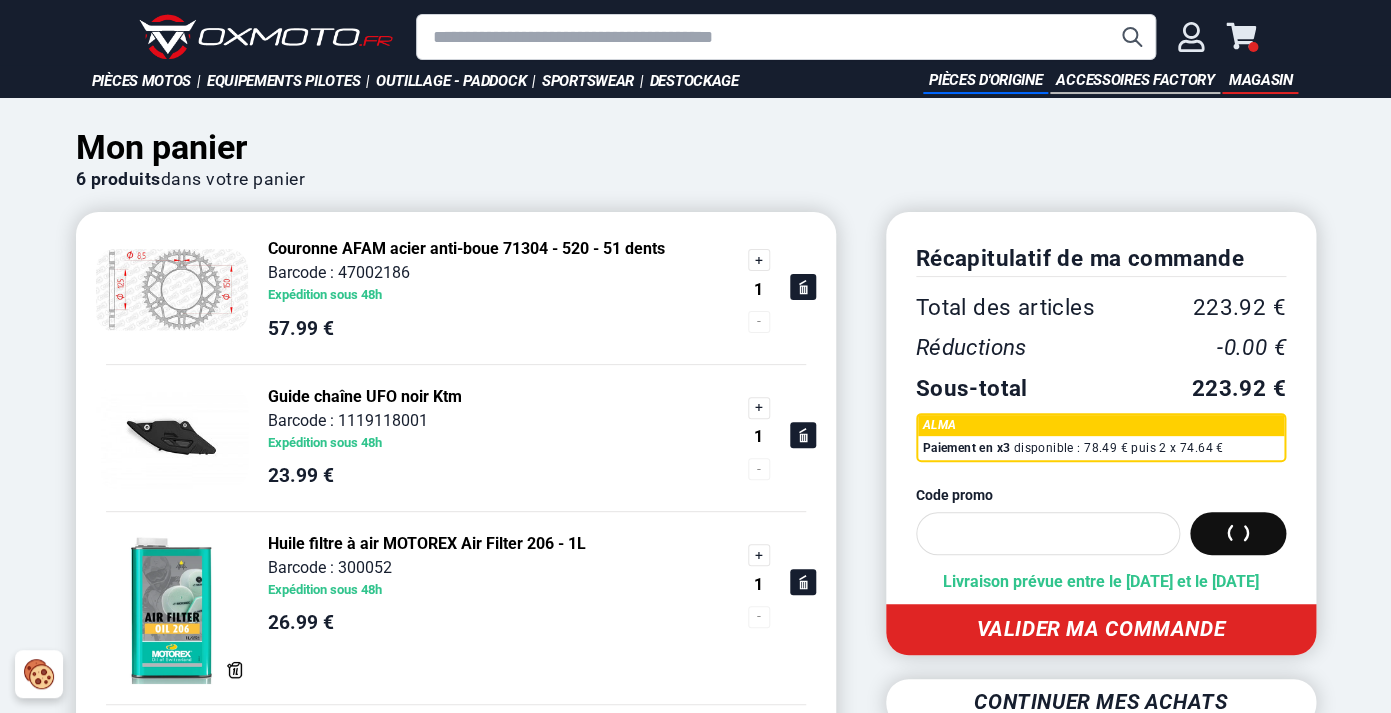 click on "Mon panier" at bounding box center [696, 147] 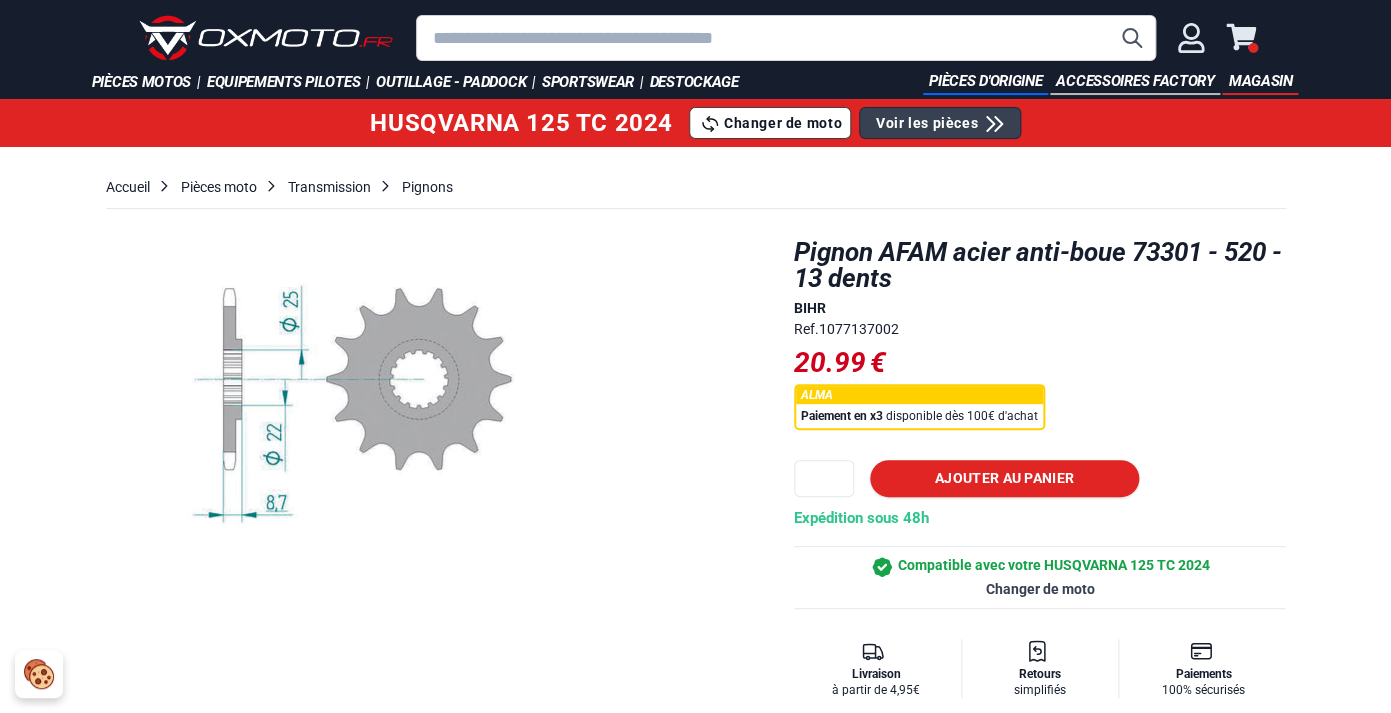 scroll, scrollTop: 1, scrollLeft: 0, axis: vertical 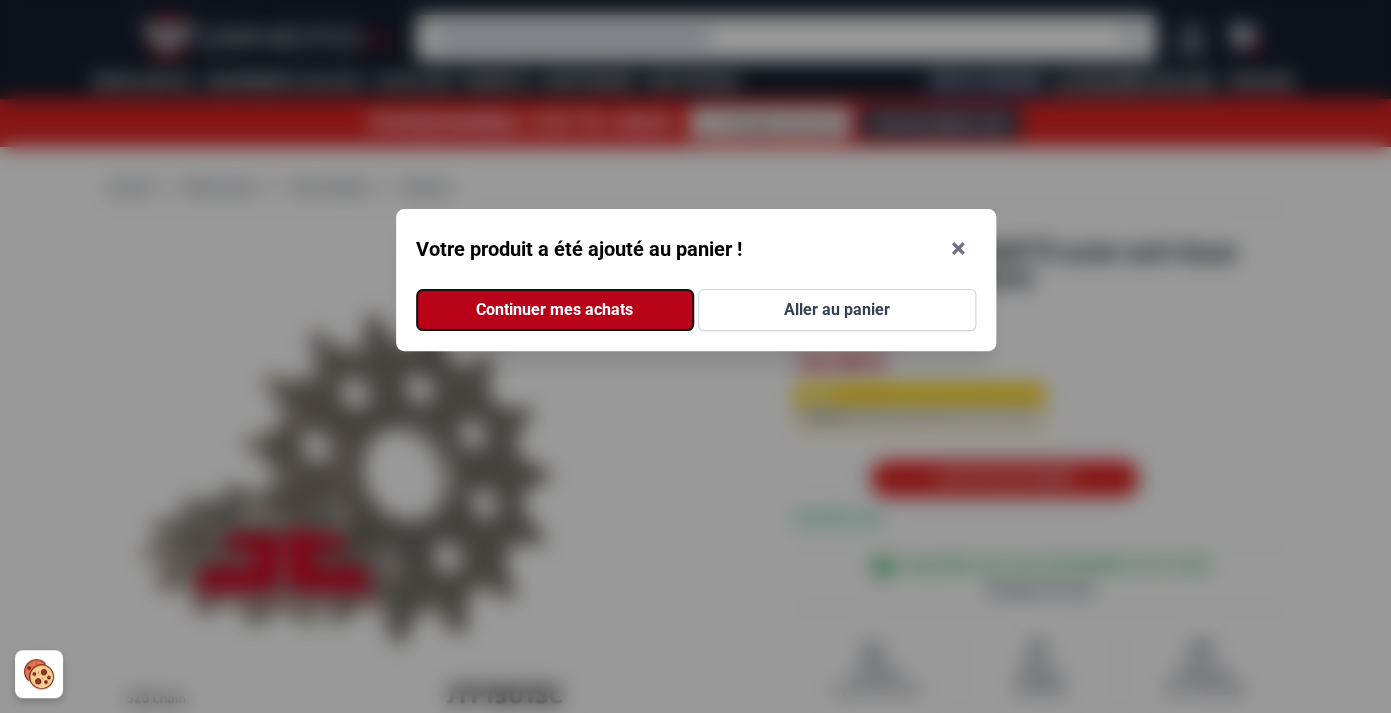 click on "Continuer mes achats" at bounding box center [555, 310] 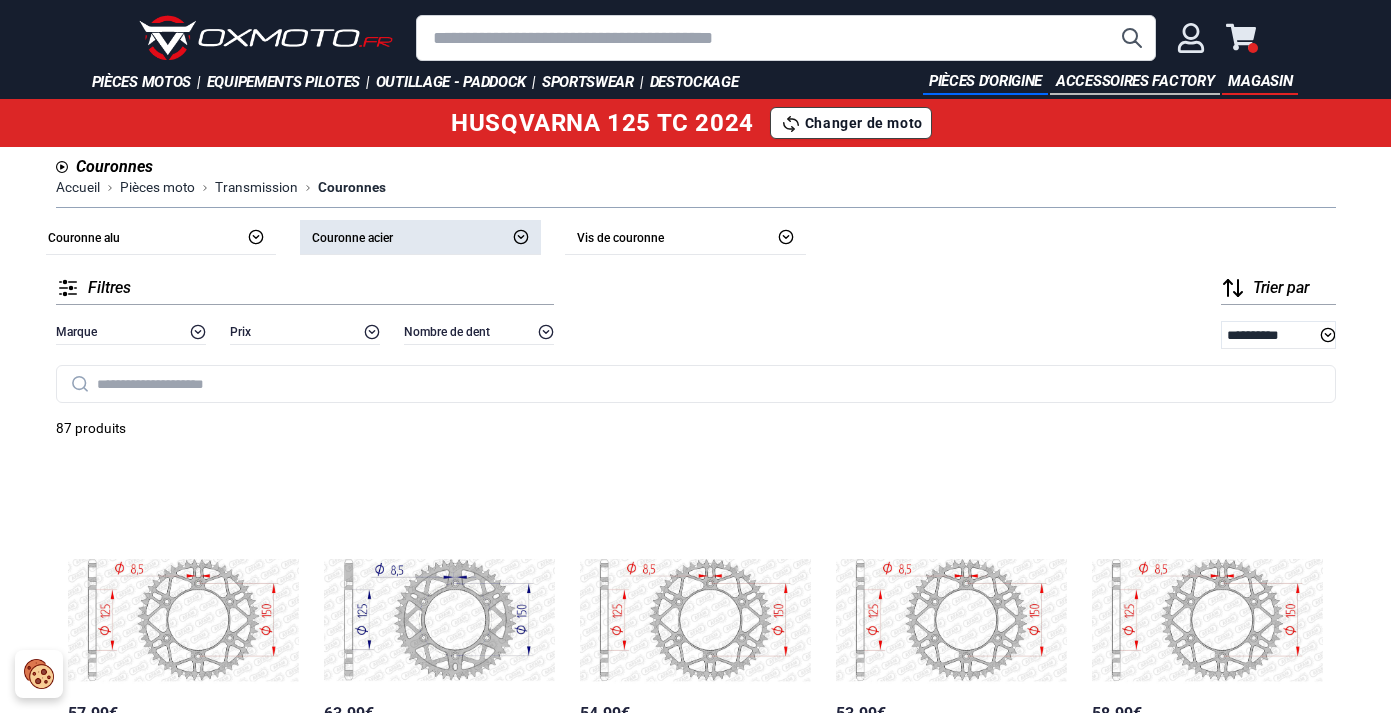 scroll, scrollTop: 0, scrollLeft: 0, axis: both 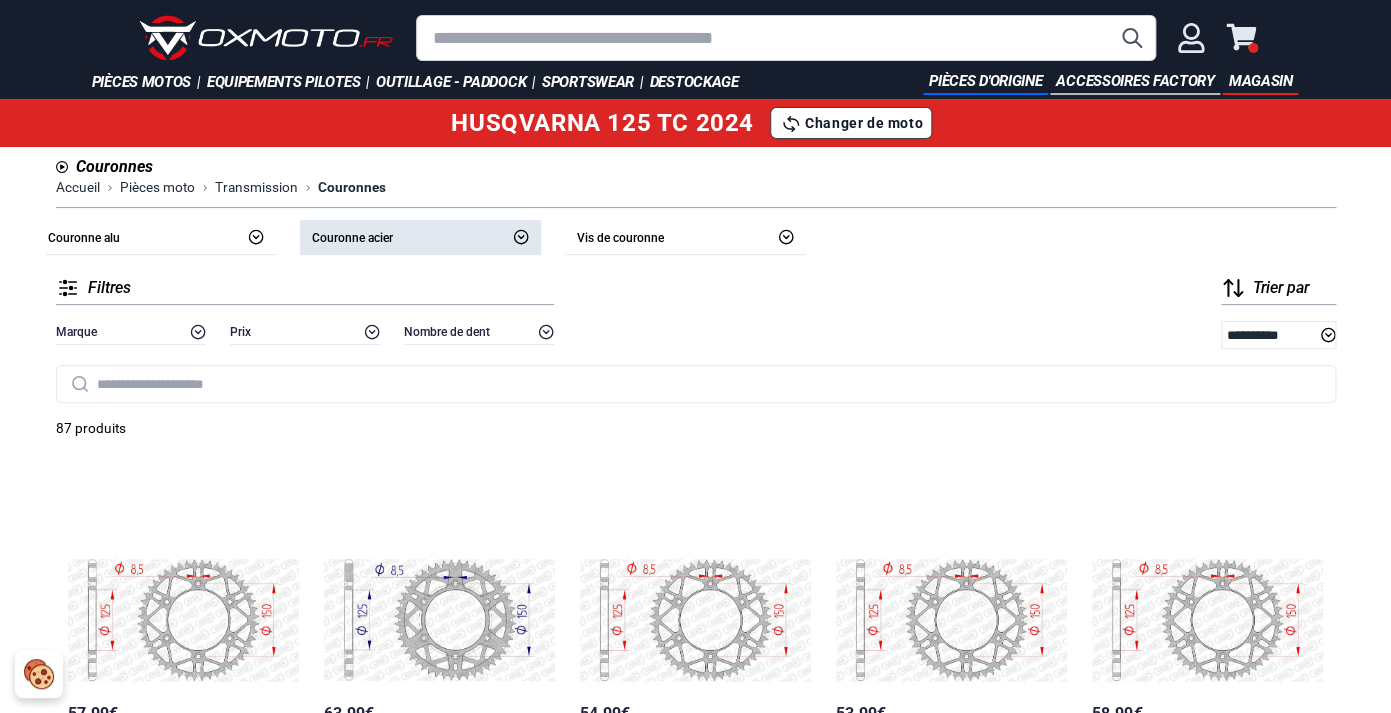 click on "Couronne acier" at bounding box center [352, 238] 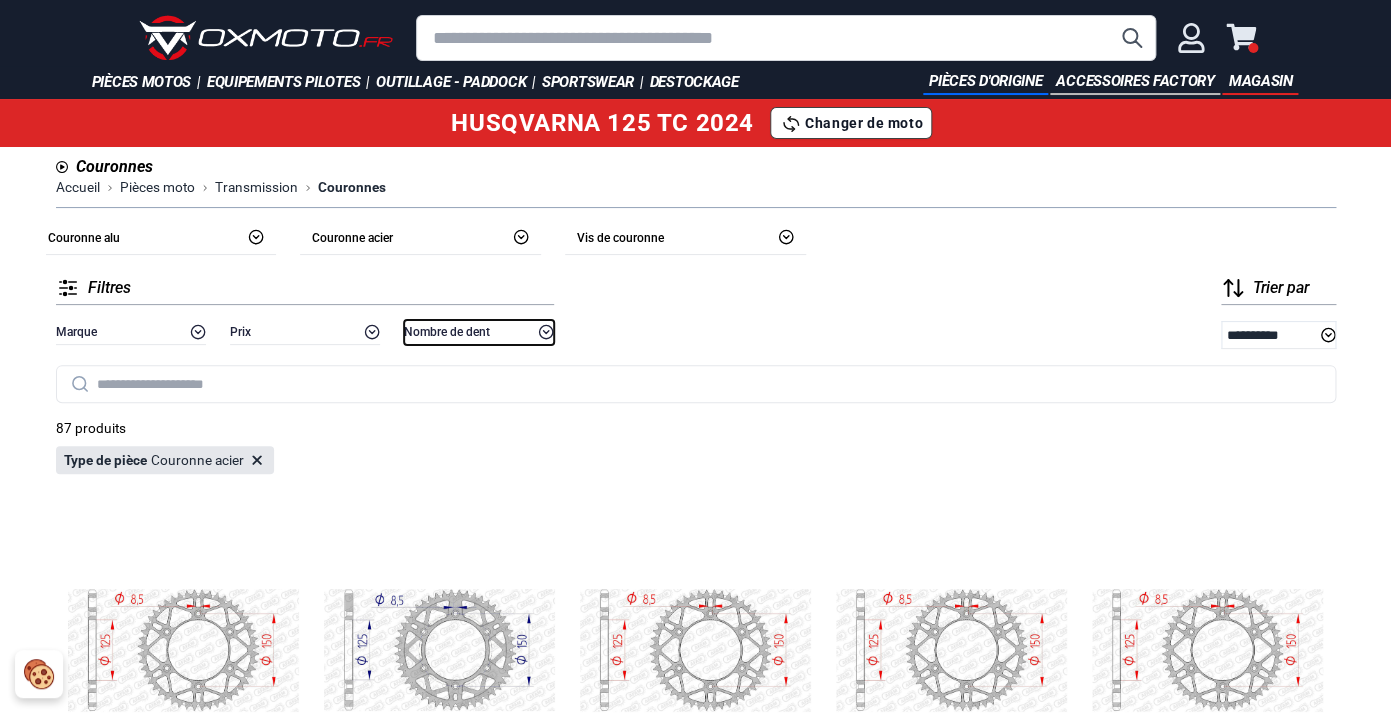 click on "Nombre de dent" at bounding box center [447, 332] 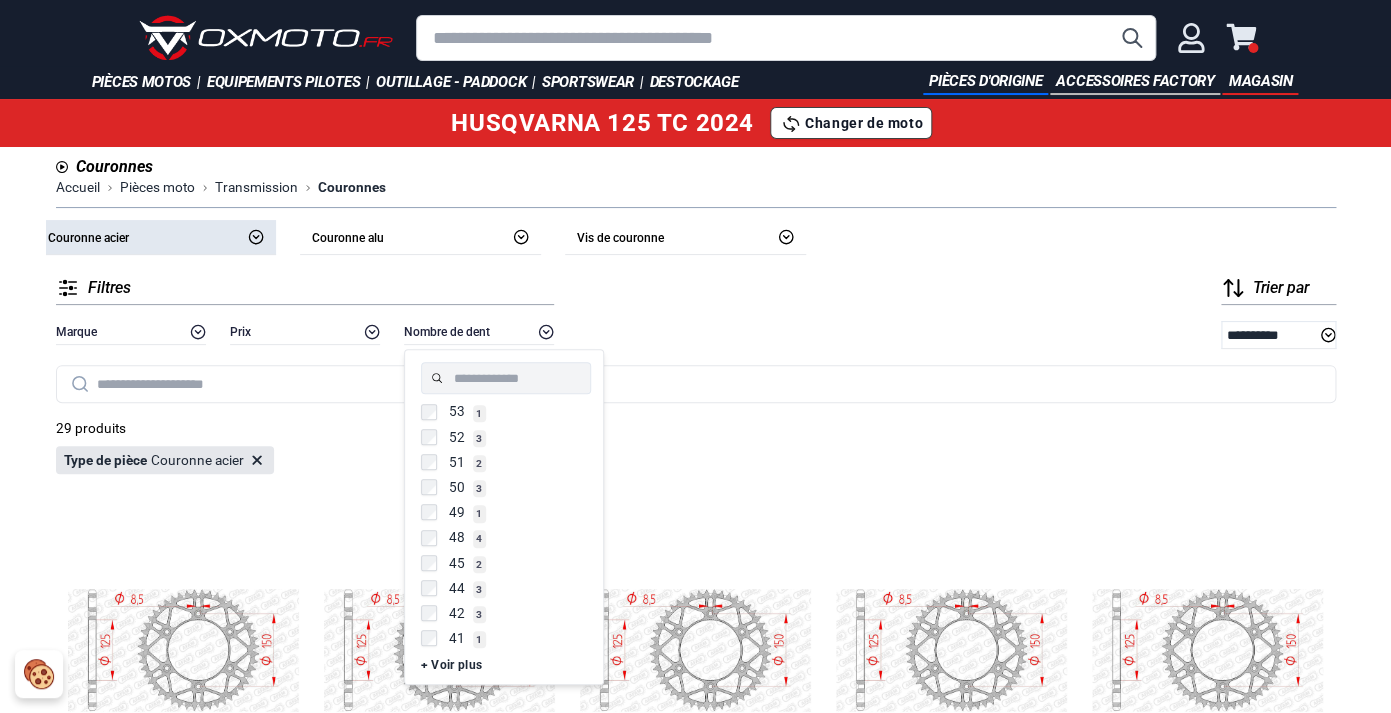 click on "51   2" at bounding box center (506, 461) 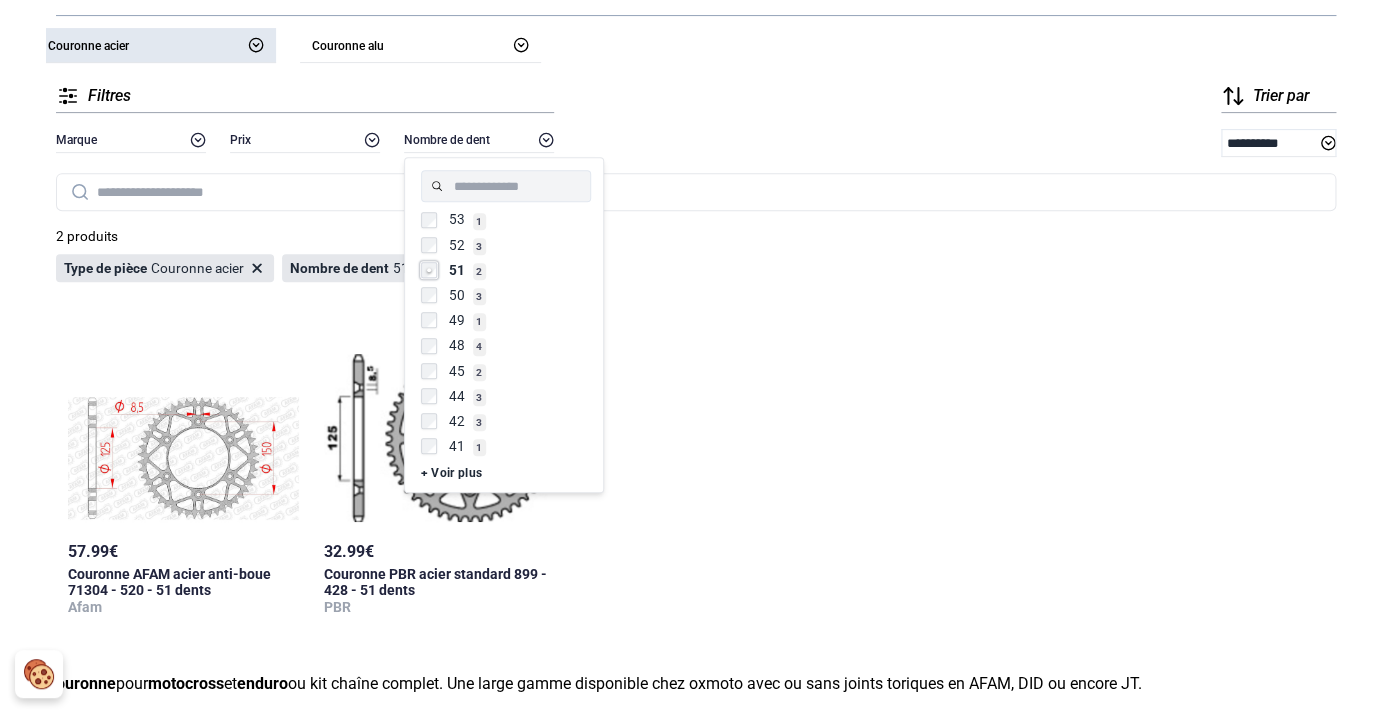 scroll, scrollTop: 265, scrollLeft: 0, axis: vertical 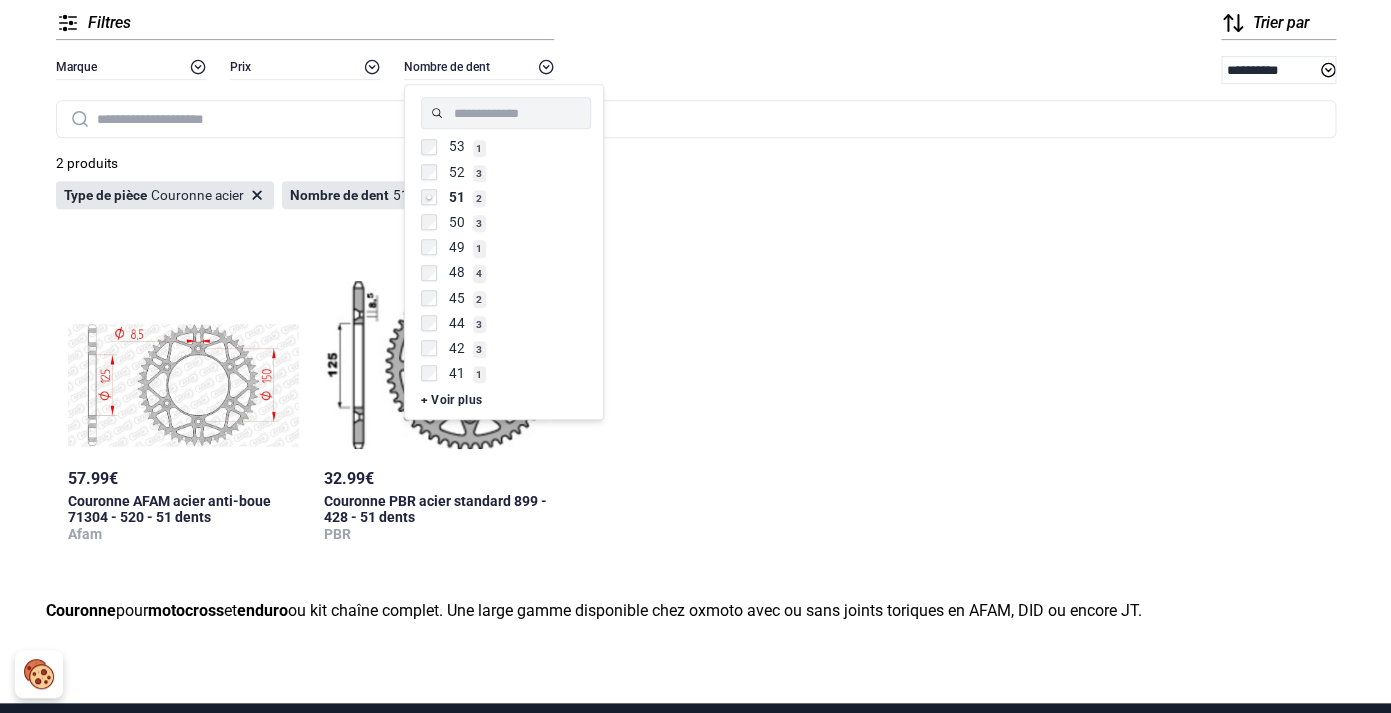 click on "19 57.99  € Couronne AFAM acier anti-boue 71304 - 520 - 51 dents Afam 18 32.99  € Couronne PBR acier standard 899 - 428 - 51 dents PBR" at bounding box center [696, 401] 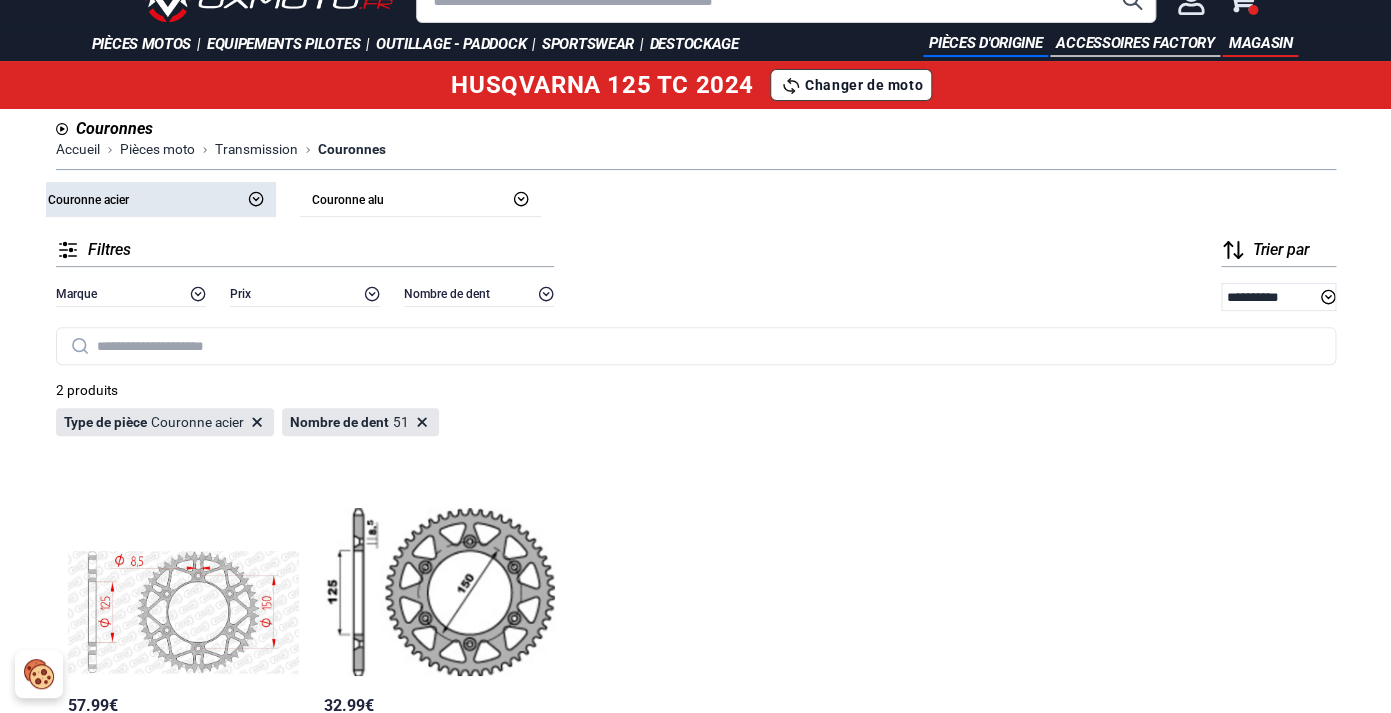 scroll, scrollTop: 0, scrollLeft: 0, axis: both 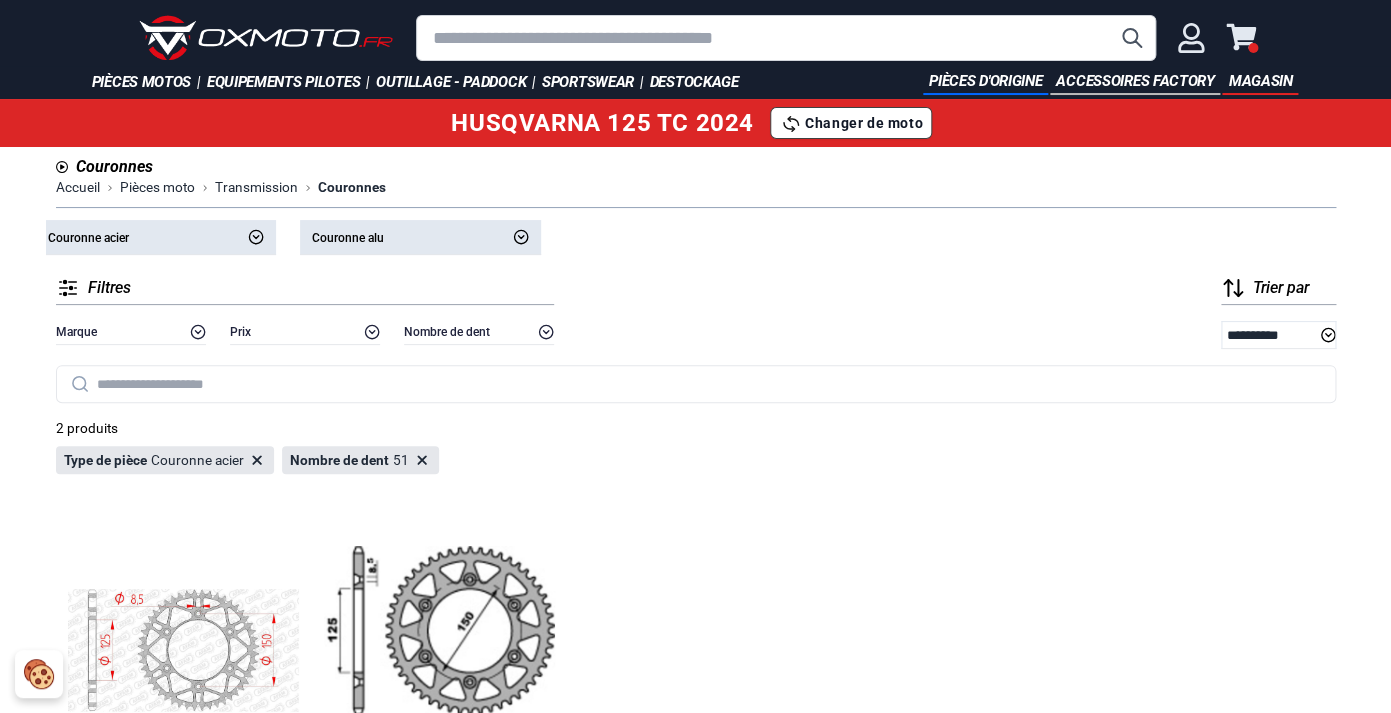 click on "Couronne alu" at bounding box center (348, 238) 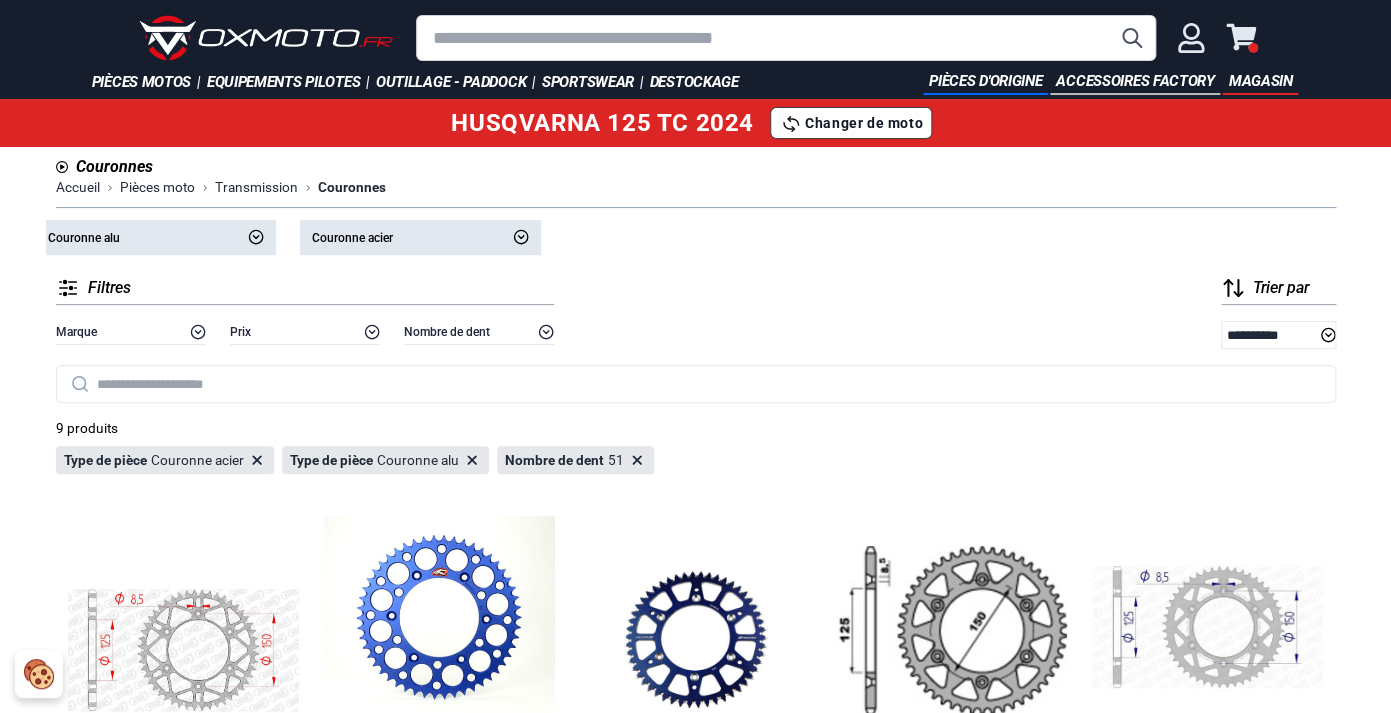 click 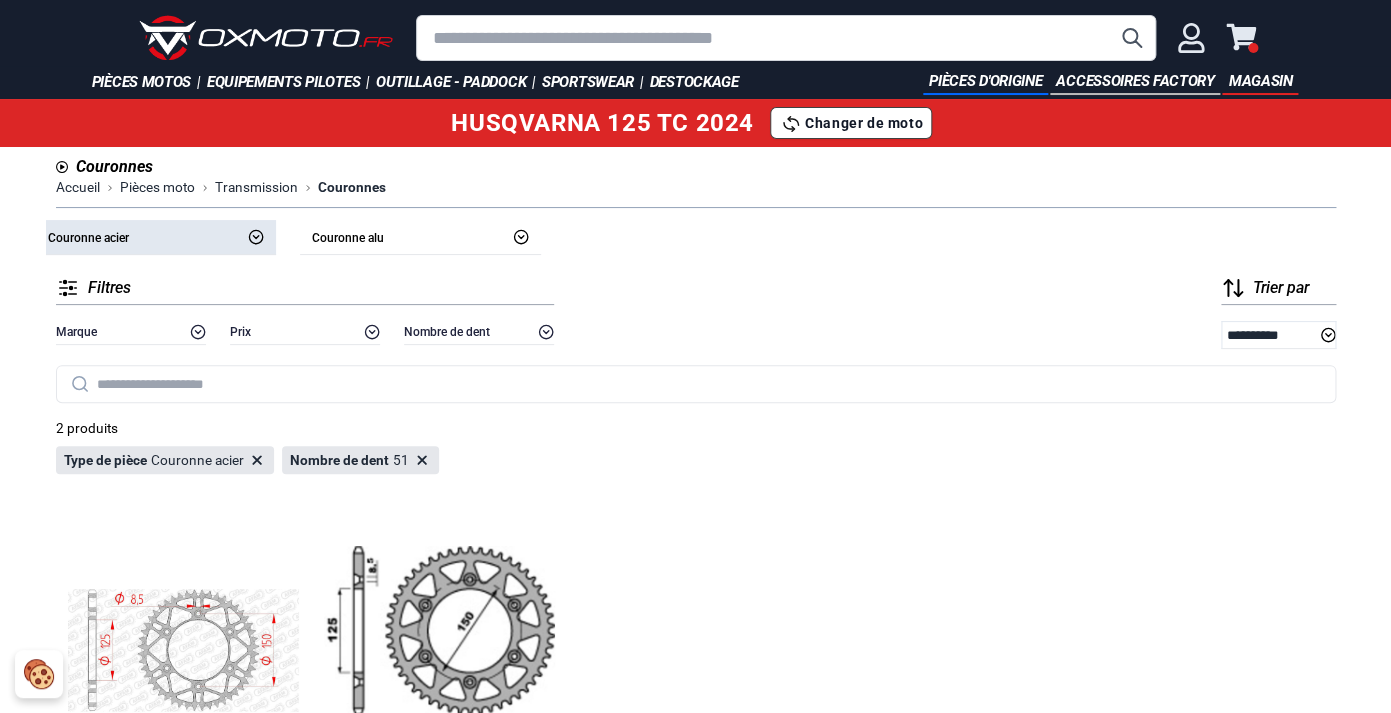 click 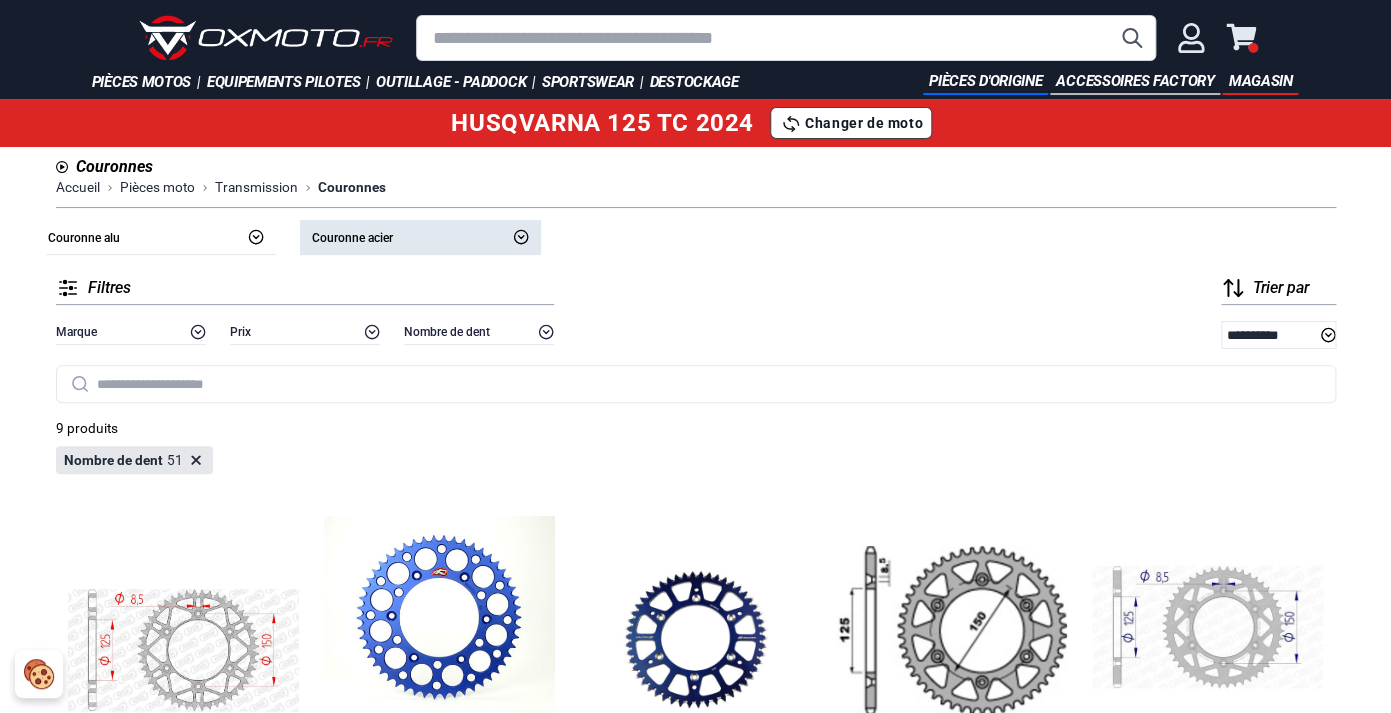 click on "Couronne acier" at bounding box center [352, 238] 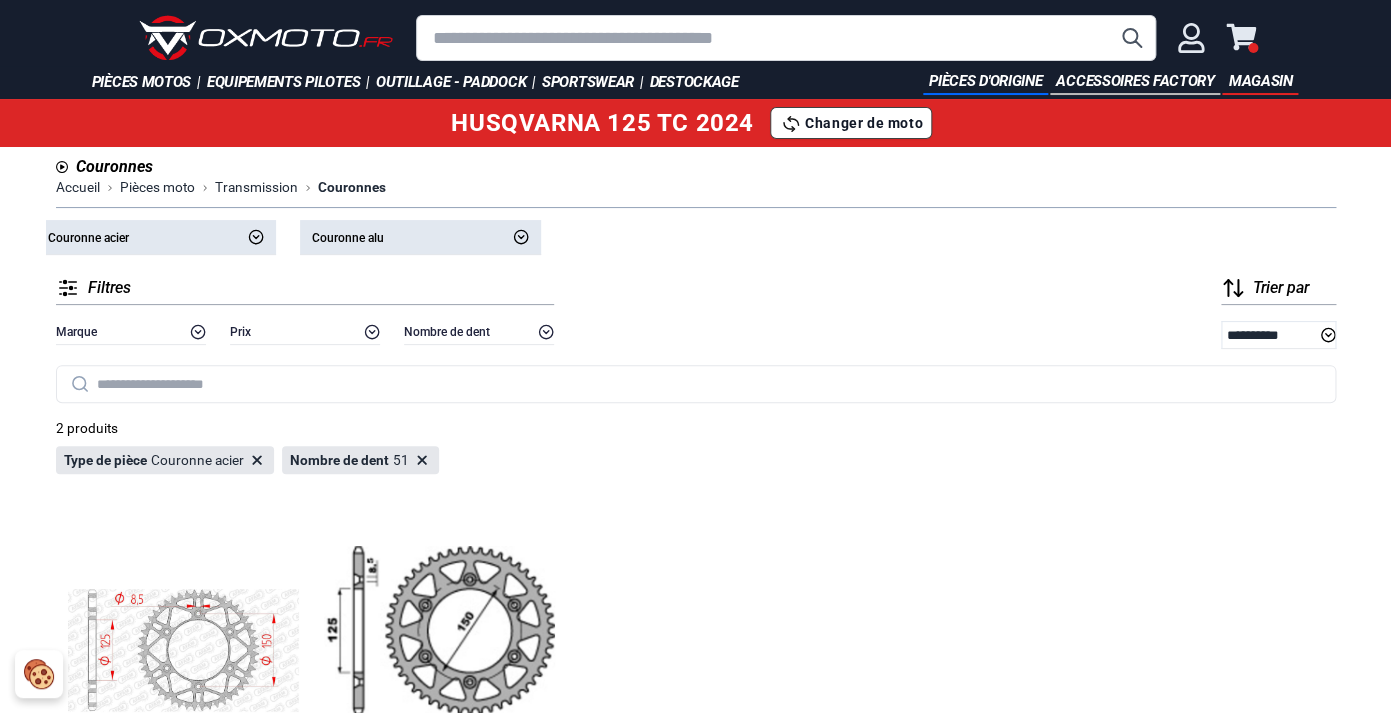 click on "Couronne alu" at bounding box center (348, 238) 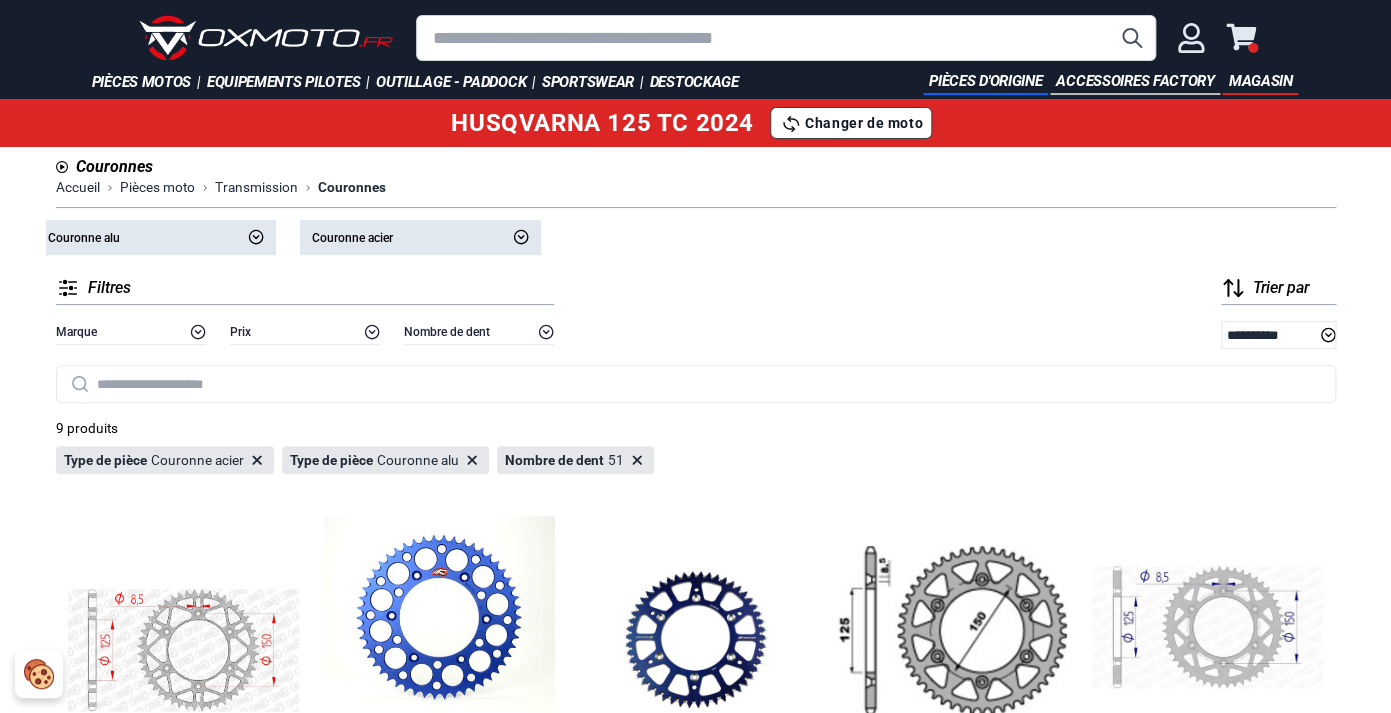 click on "Couronne acier" at bounding box center [352, 238] 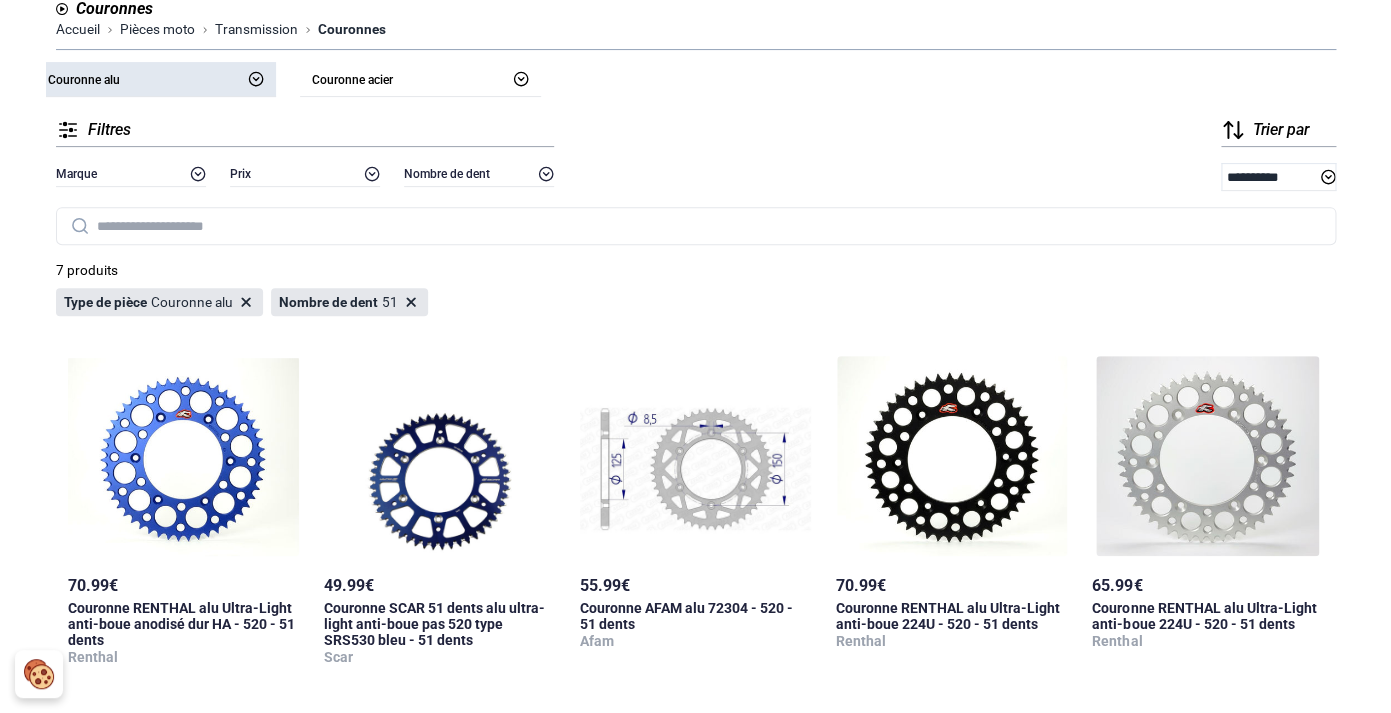 scroll, scrollTop: 0, scrollLeft: 0, axis: both 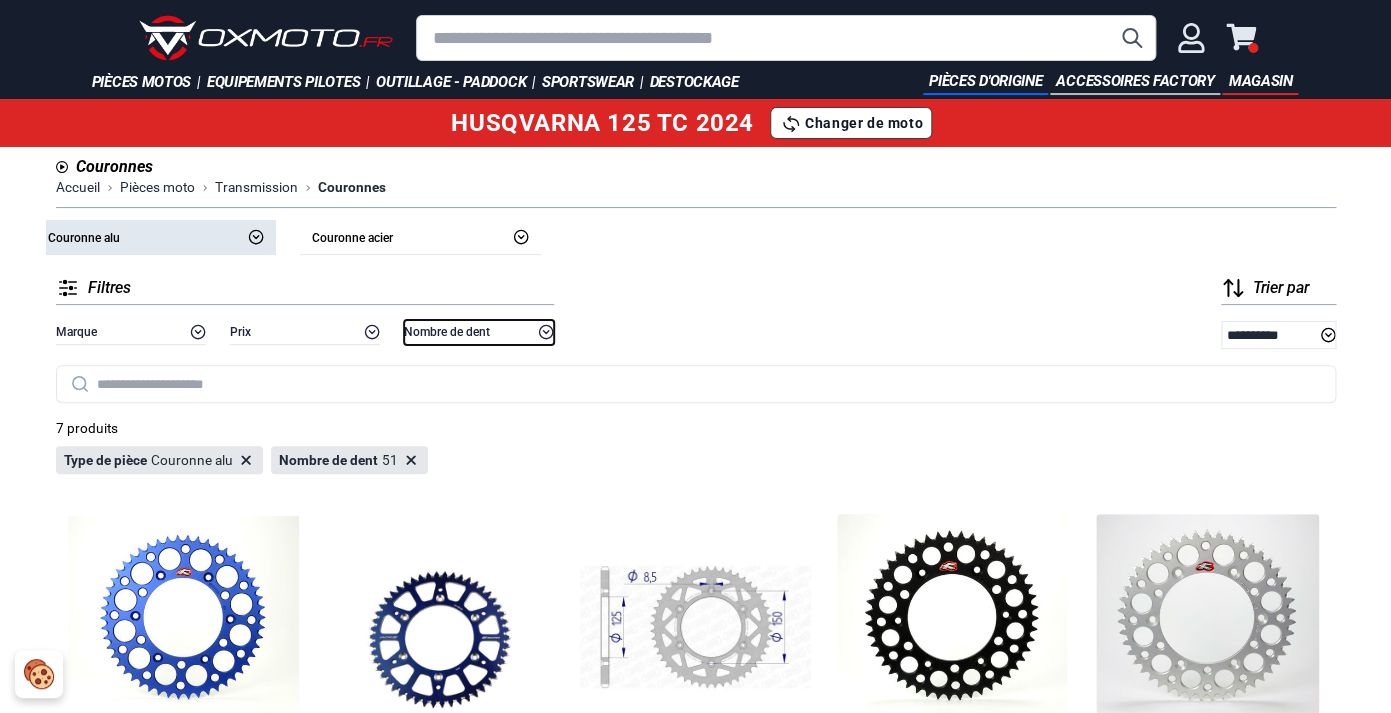 click on "Nombre de dent" at bounding box center (447, 332) 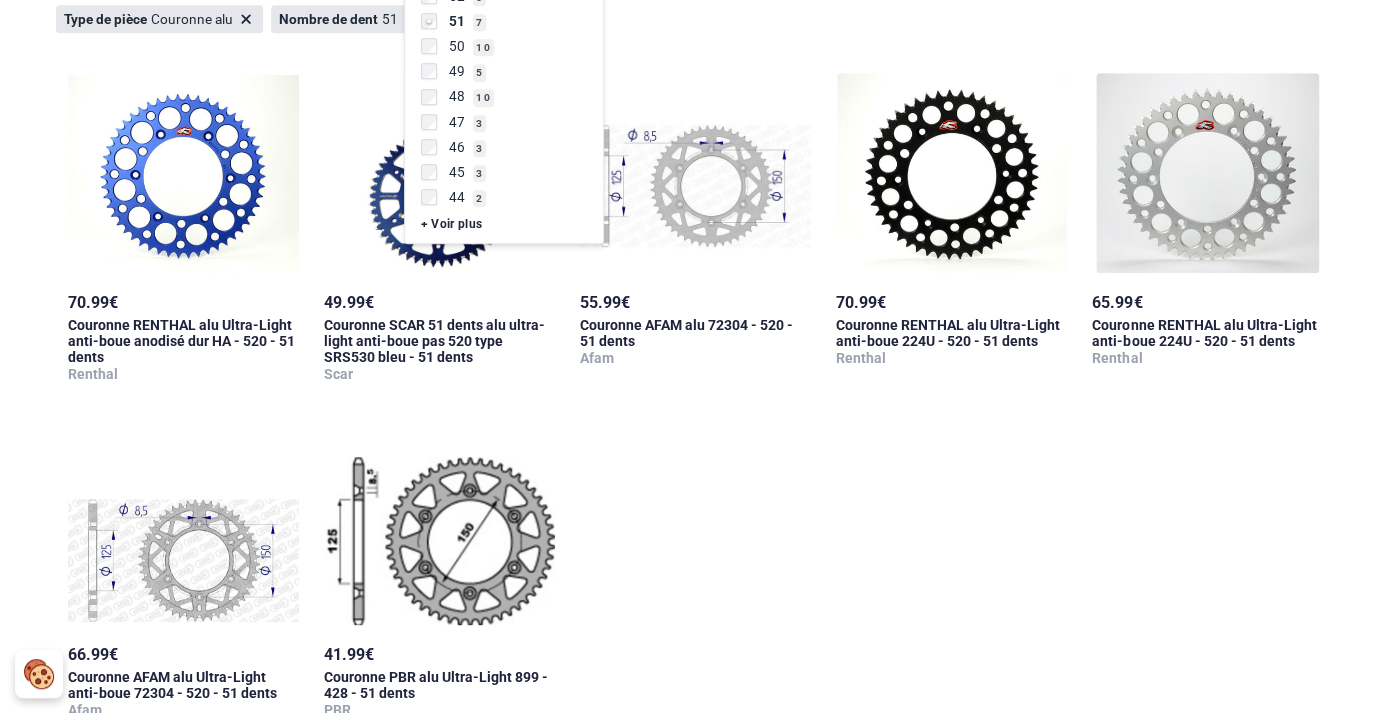 scroll, scrollTop: 451, scrollLeft: 0, axis: vertical 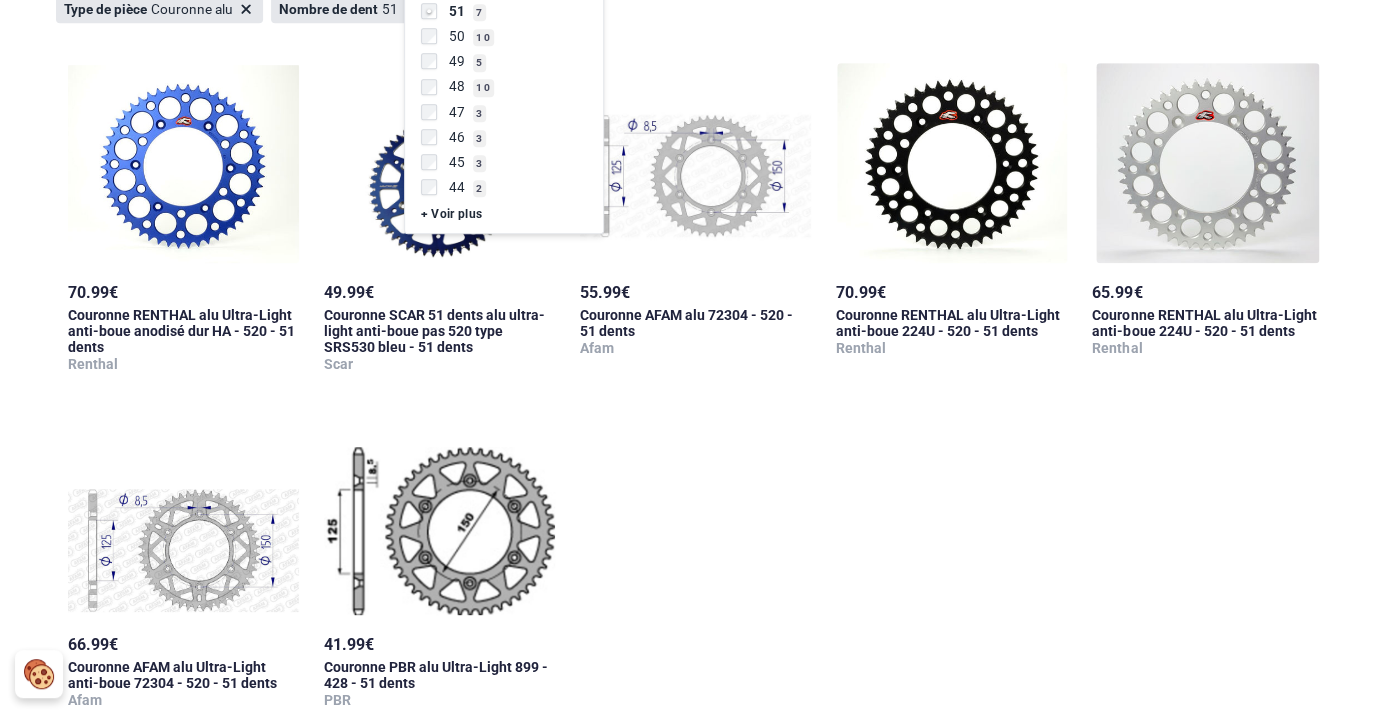 click on "20 70.99  € Couronne RENTHAL alu Ultra-Light anti-boue anodisé dur HA - 520 - 51 dents Renthal 10 49.99  € Couronne SCAR 51 dents alu ultra-light anti-boue pas 520 type SRS530 bleu - 51 dents Scar 20 55.99  € Couronne AFAM alu 72304 - 520 - 51 dents Afam 19 70.99  € Couronne RENTHAL alu Ultra-Light anti-boue 224U - 520 - 51 dents Renthal 20 65.99  € Couronne RENTHAL alu Ultra-Light anti-boue 224U - 520 - 51 dents Renthal 19 66.99  € Couronne AFAM alu Ultra-Light anti-boue 72304 - 520 - 51 dents Afam 19 41.99  € Couronne PBR alu Ultra-Light 899 - 428 - 51 dents PBR" at bounding box center [696, 390] 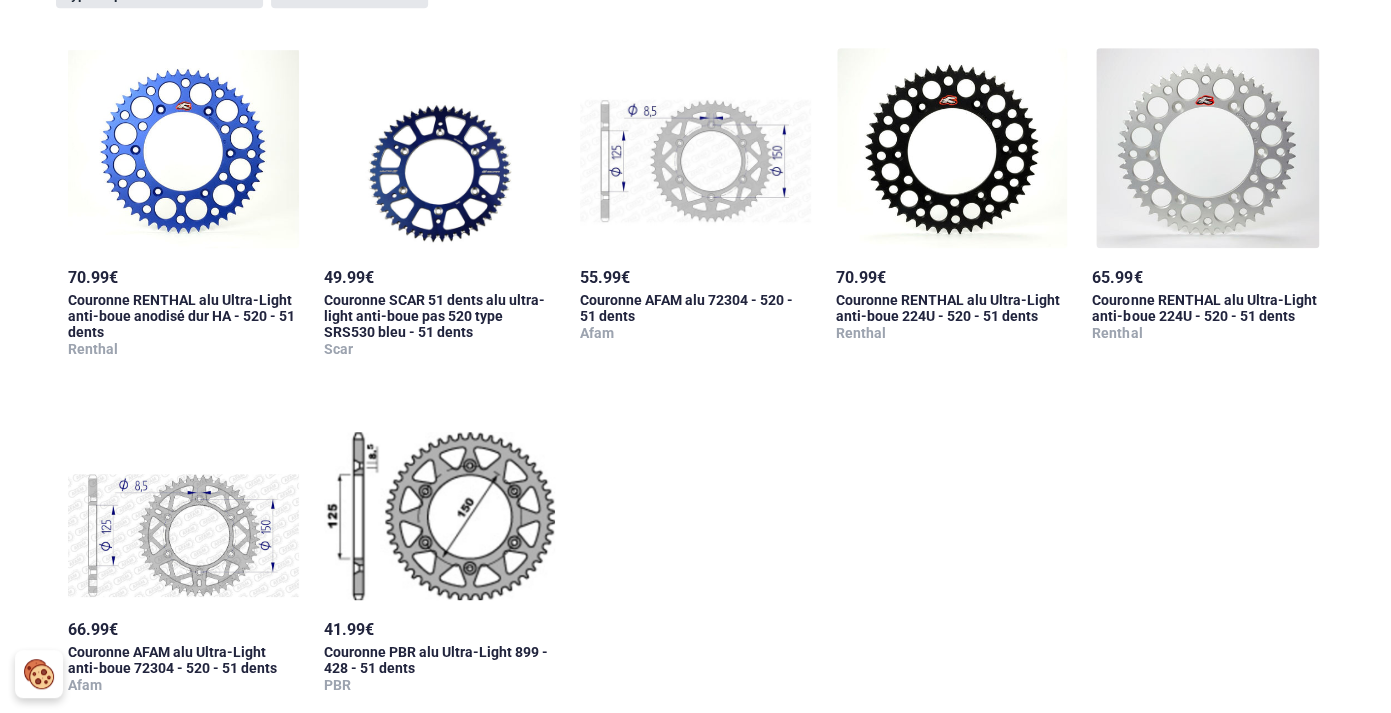 scroll, scrollTop: 461, scrollLeft: 0, axis: vertical 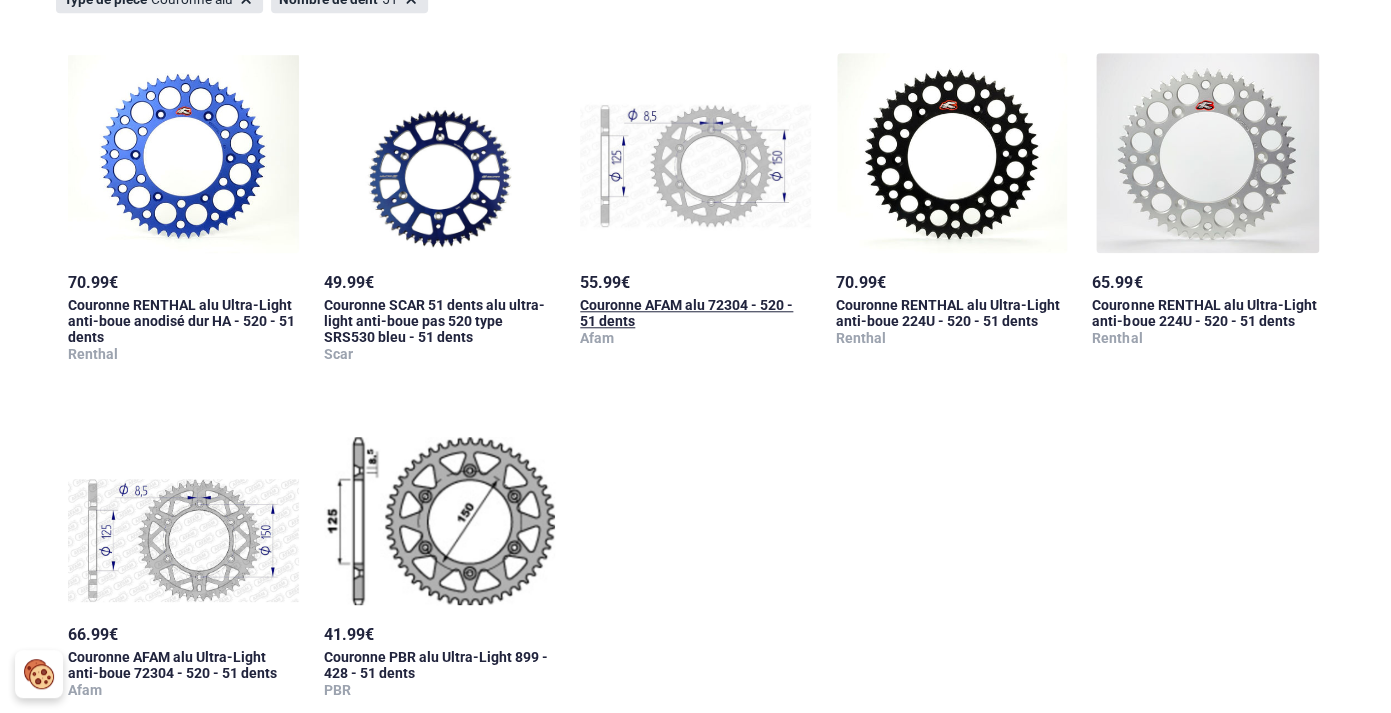 click at bounding box center [695, 153] 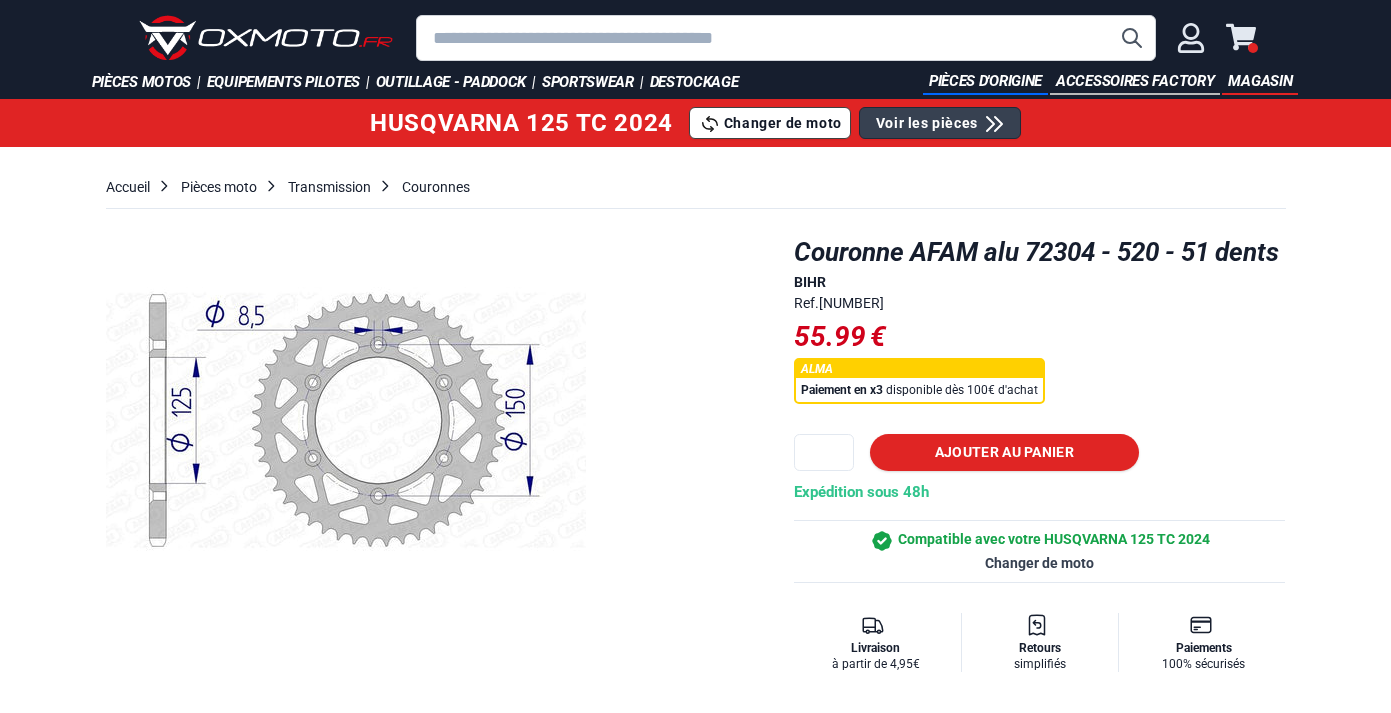 scroll, scrollTop: 0, scrollLeft: 0, axis: both 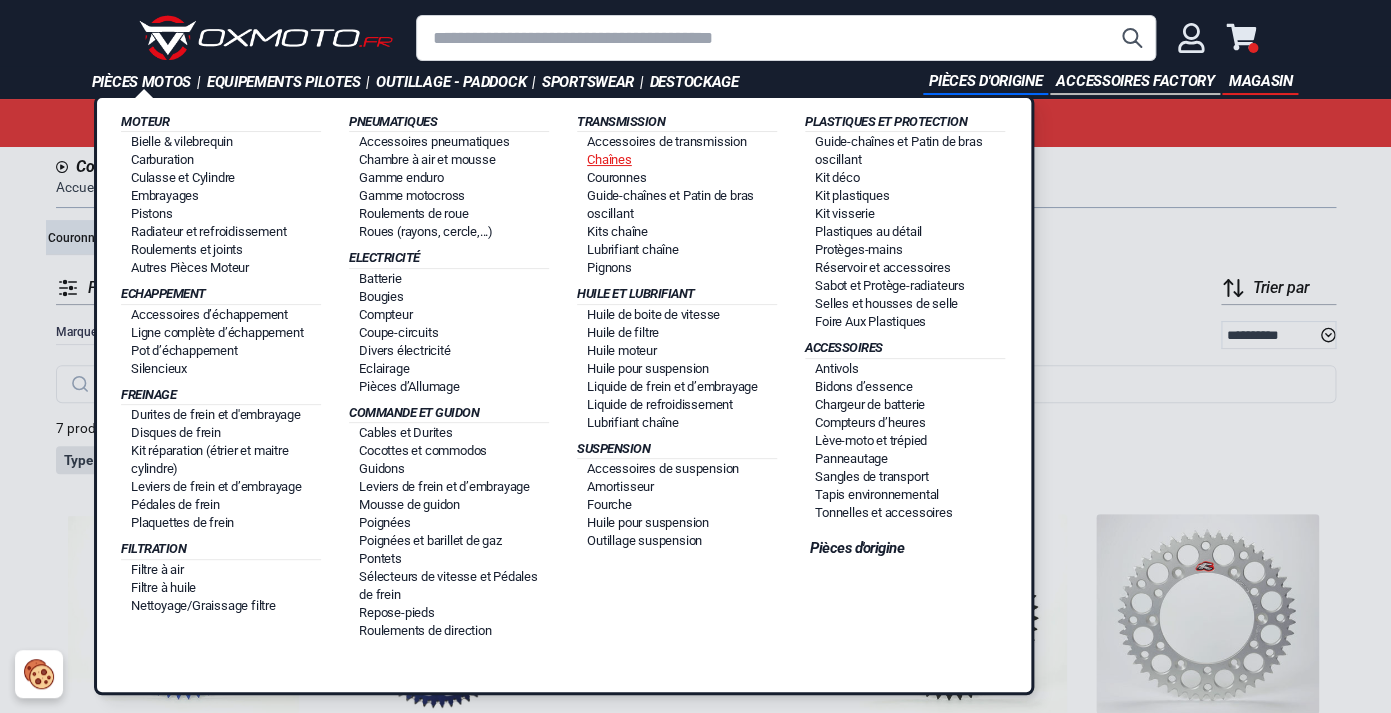 click on "Chaînes" at bounding box center (609, 159) 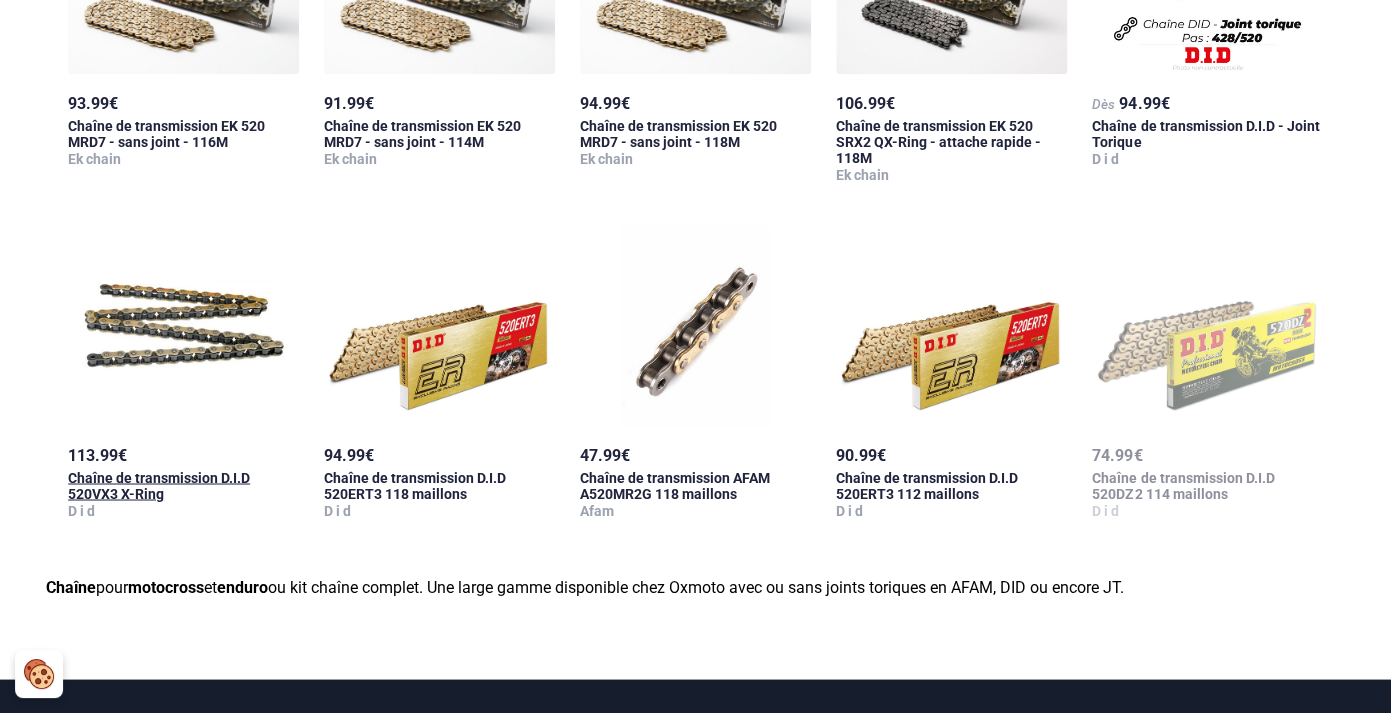scroll, scrollTop: 946, scrollLeft: 0, axis: vertical 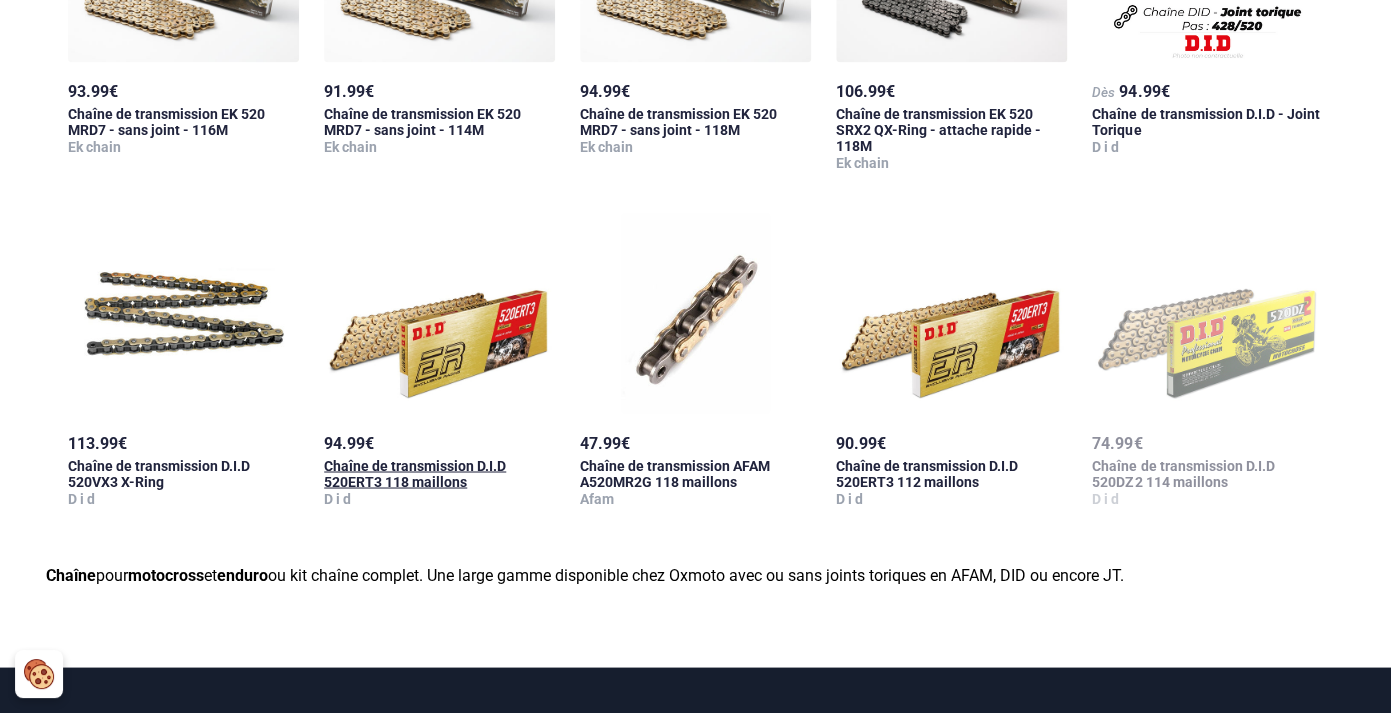 click at bounding box center (439, 313) 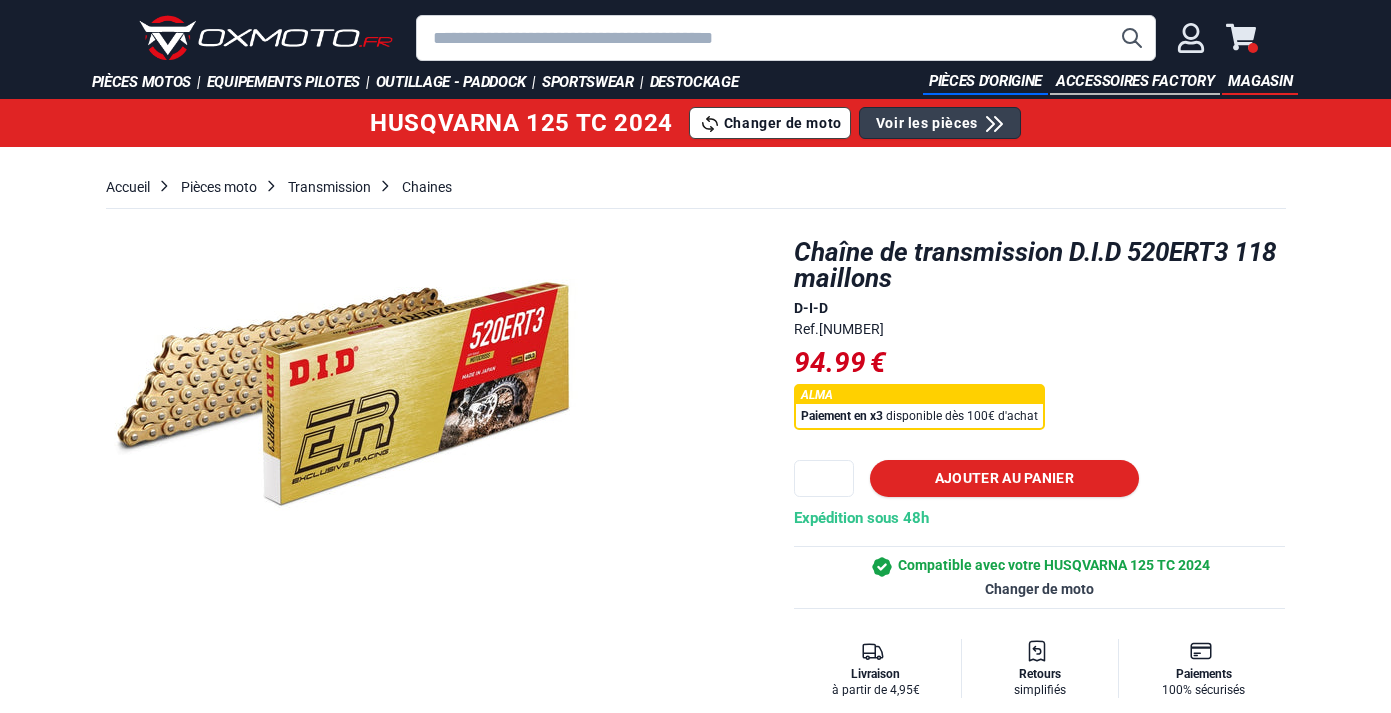 scroll, scrollTop: 0, scrollLeft: 0, axis: both 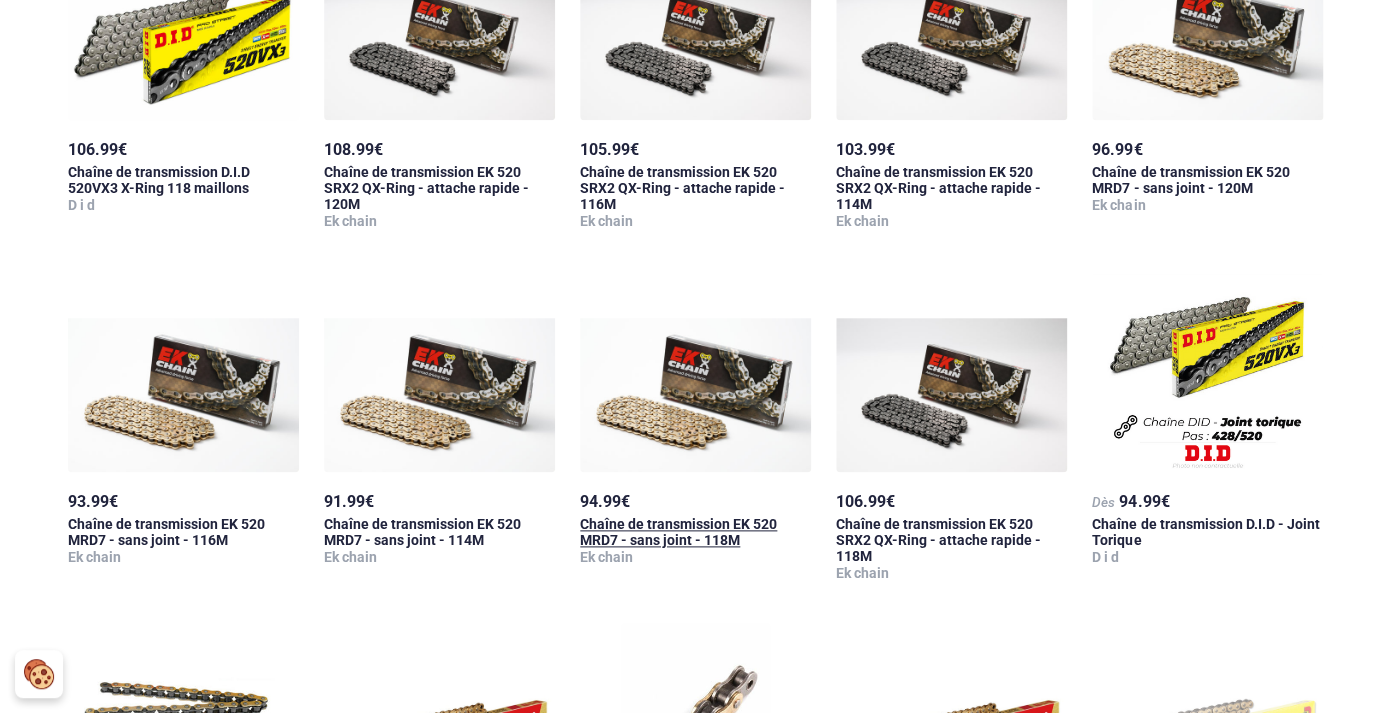 click at bounding box center (695, 372) 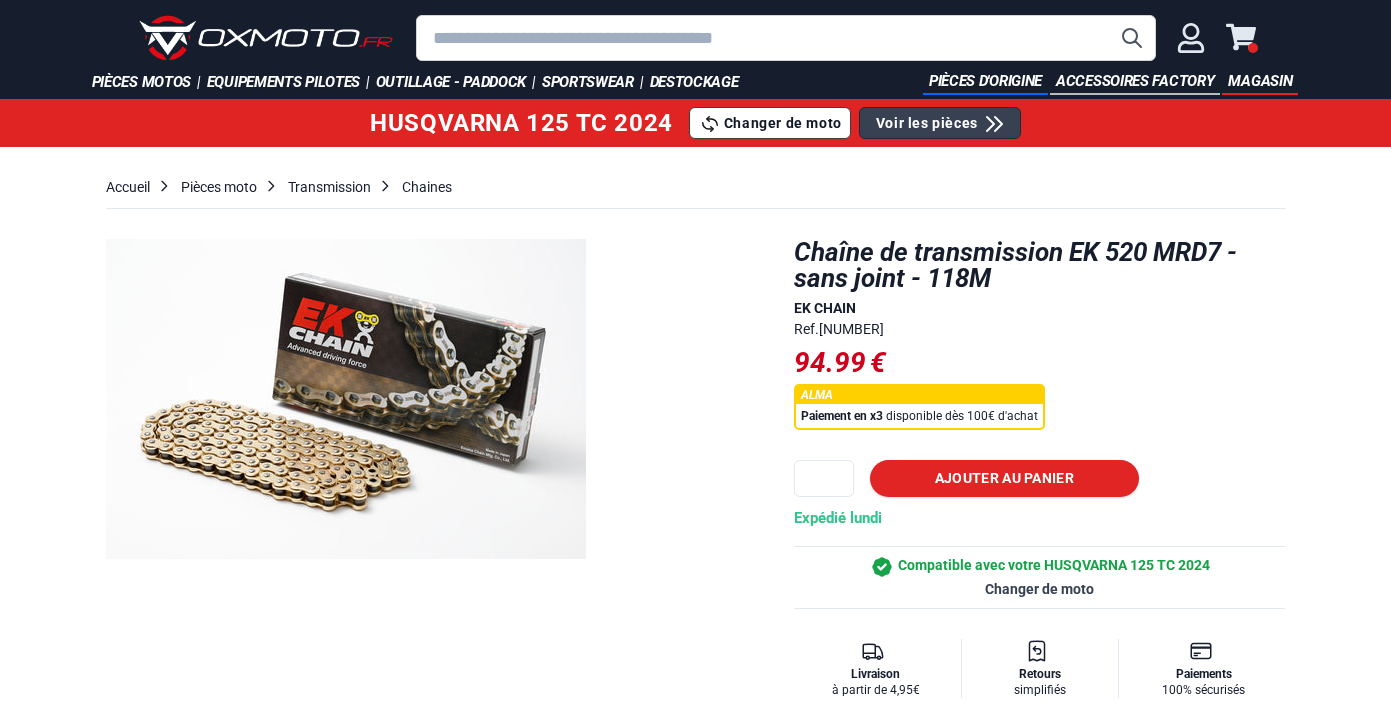scroll, scrollTop: 0, scrollLeft: 0, axis: both 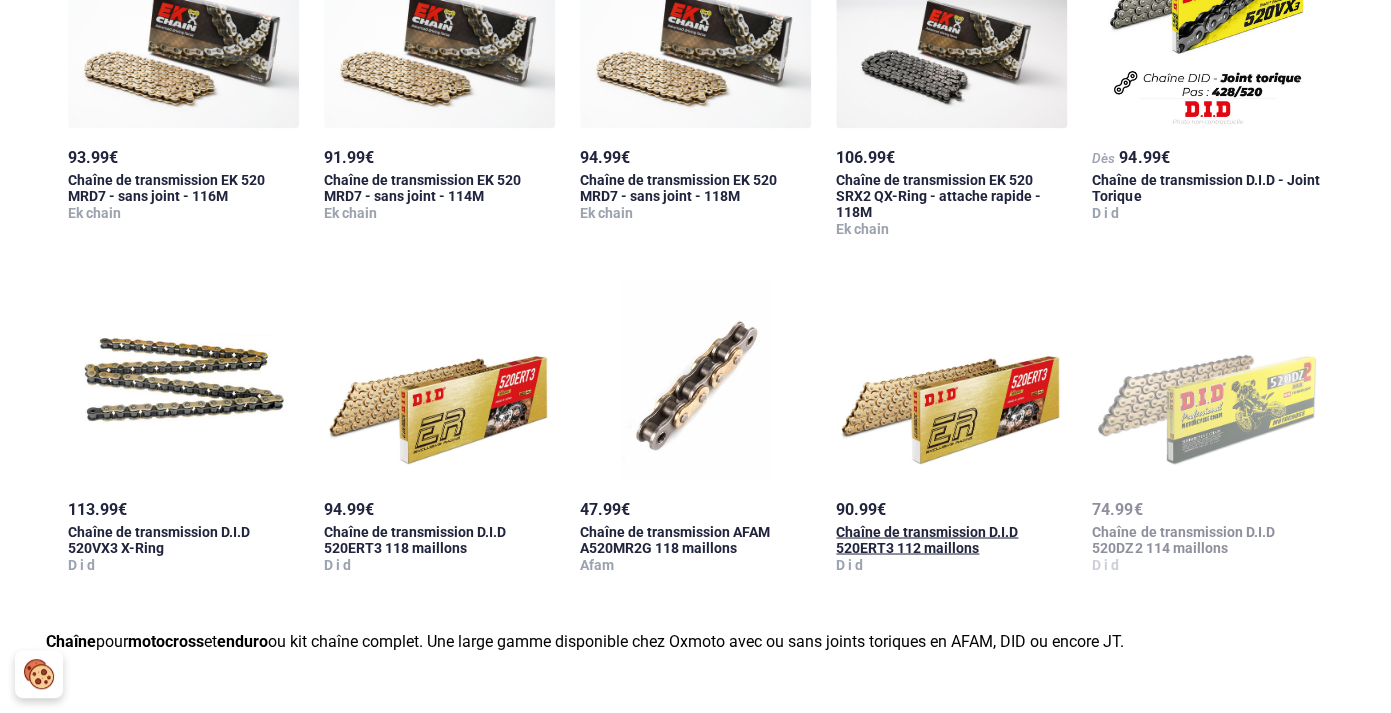 click at bounding box center [951, 379] 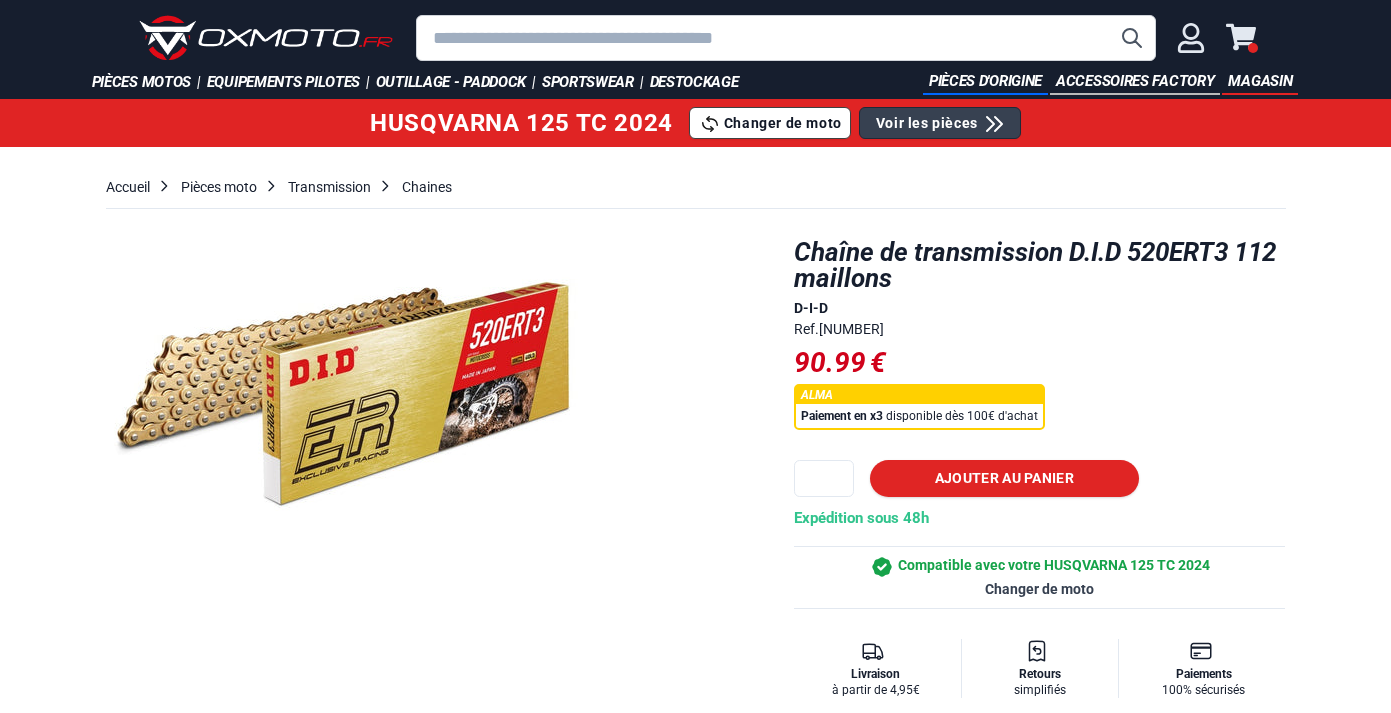 click on "Ajouter au panier" at bounding box center (1004, 478) 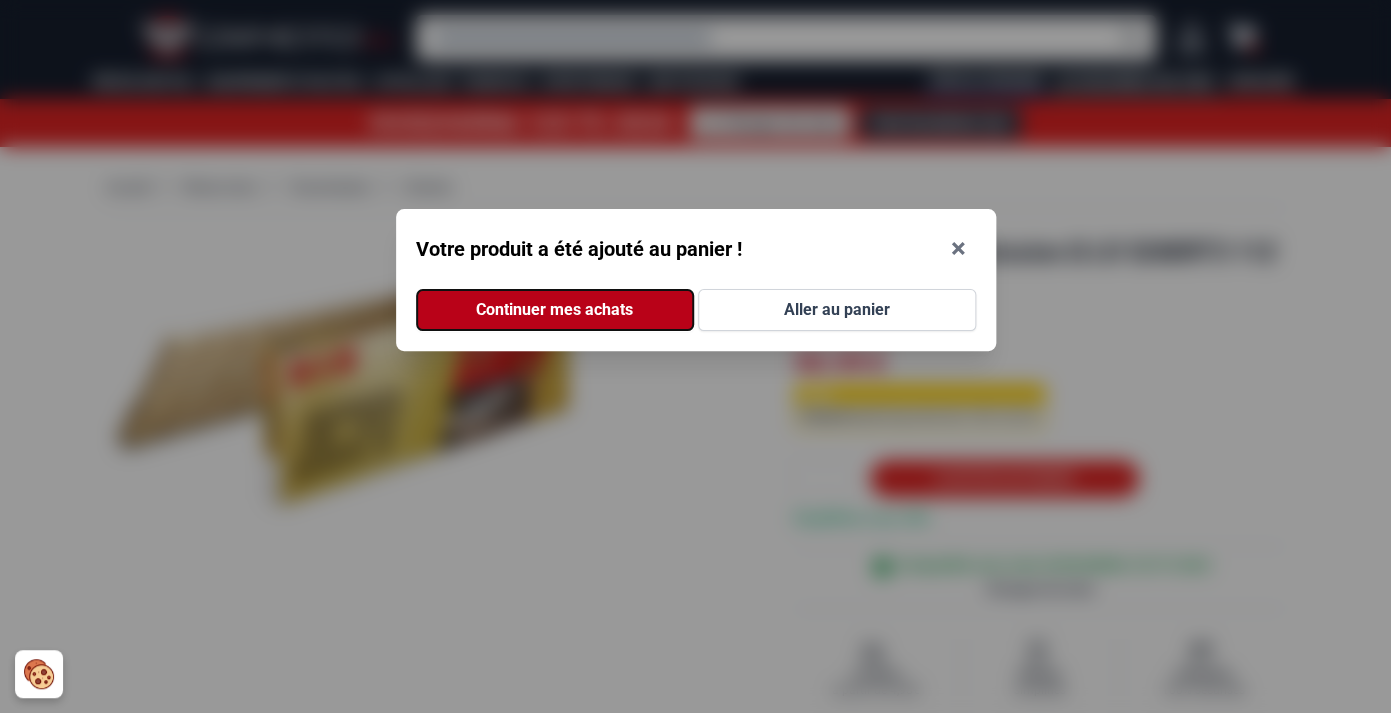 click on "Continuer mes achats" at bounding box center (555, 310) 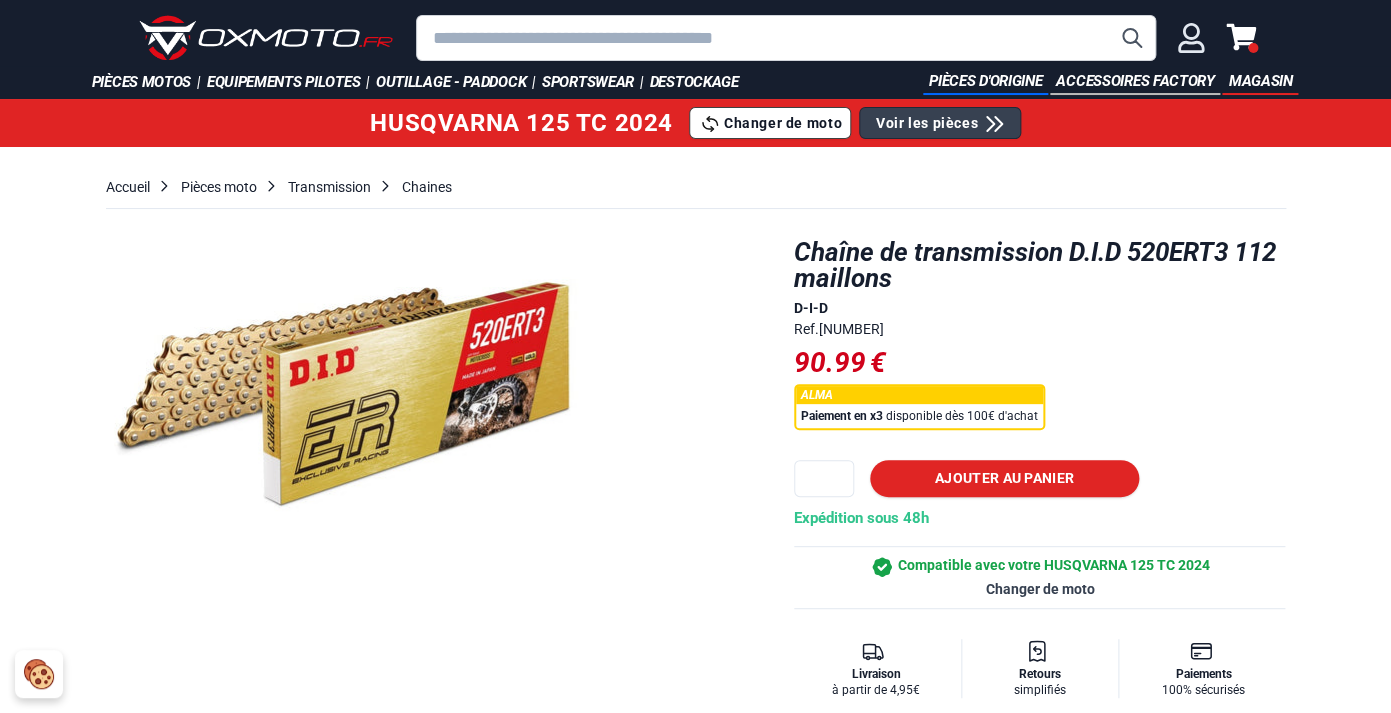 click 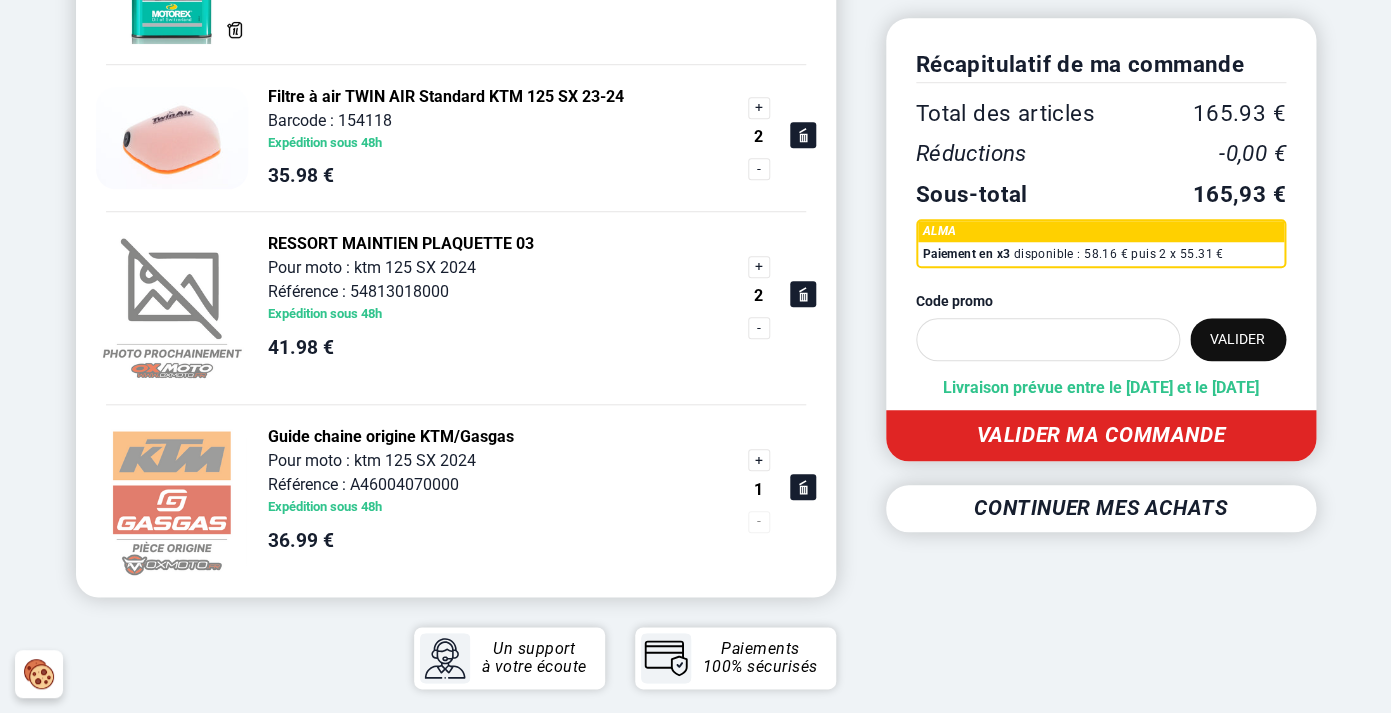 scroll, scrollTop: 506, scrollLeft: 0, axis: vertical 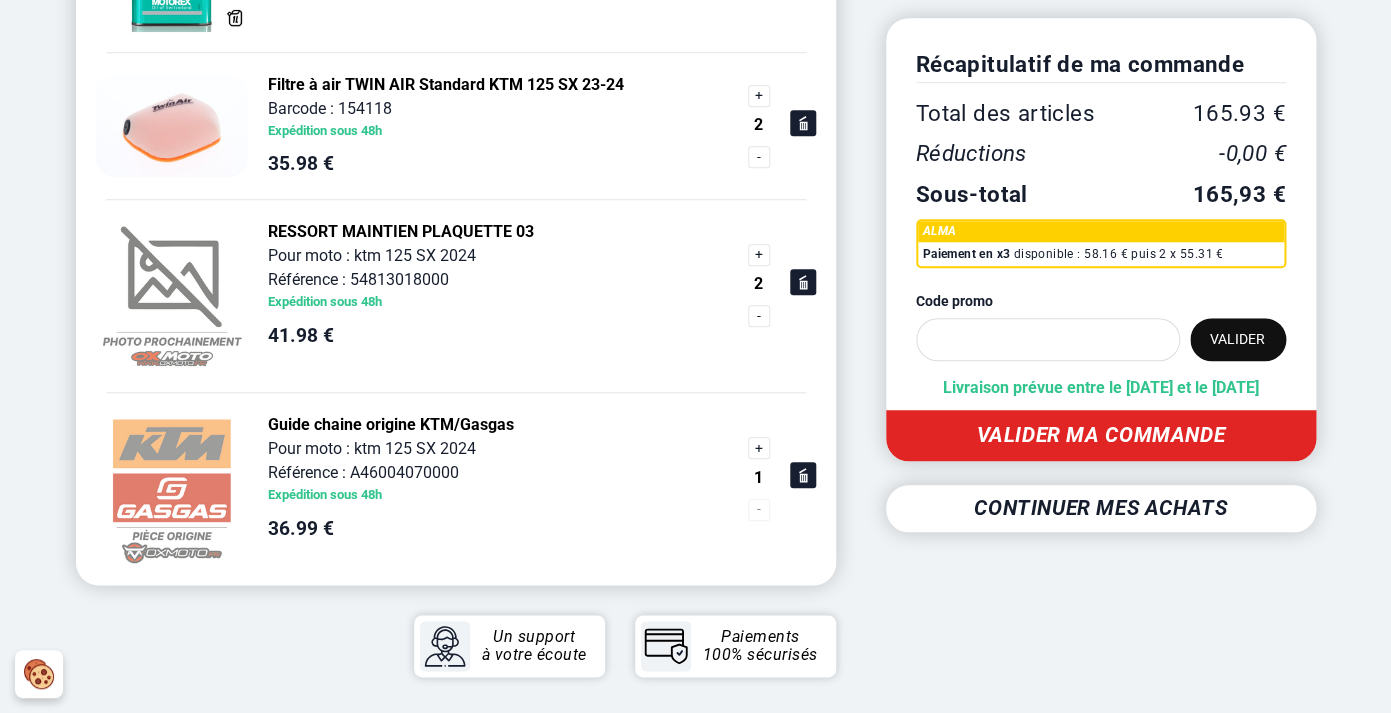 click on "Guide chaine origine KTM/Gasgas" at bounding box center (391, 424) 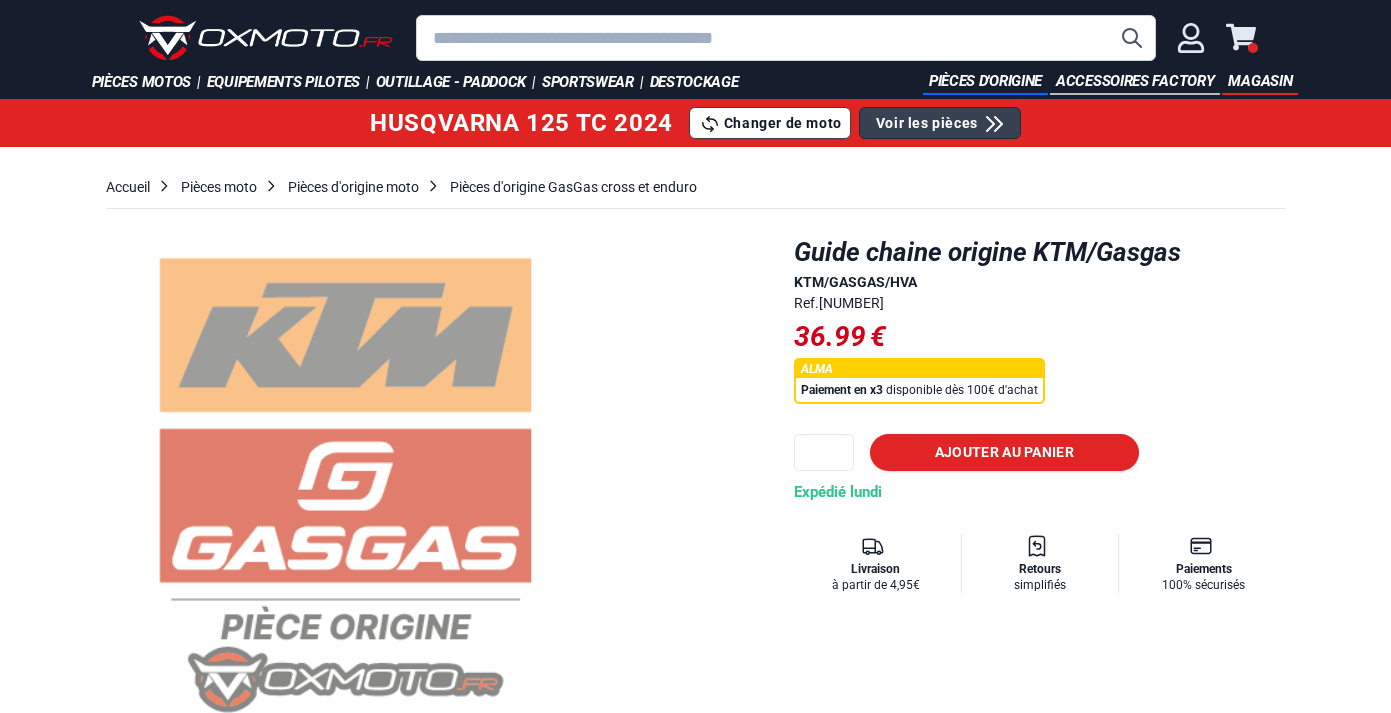 scroll, scrollTop: 0, scrollLeft: 0, axis: both 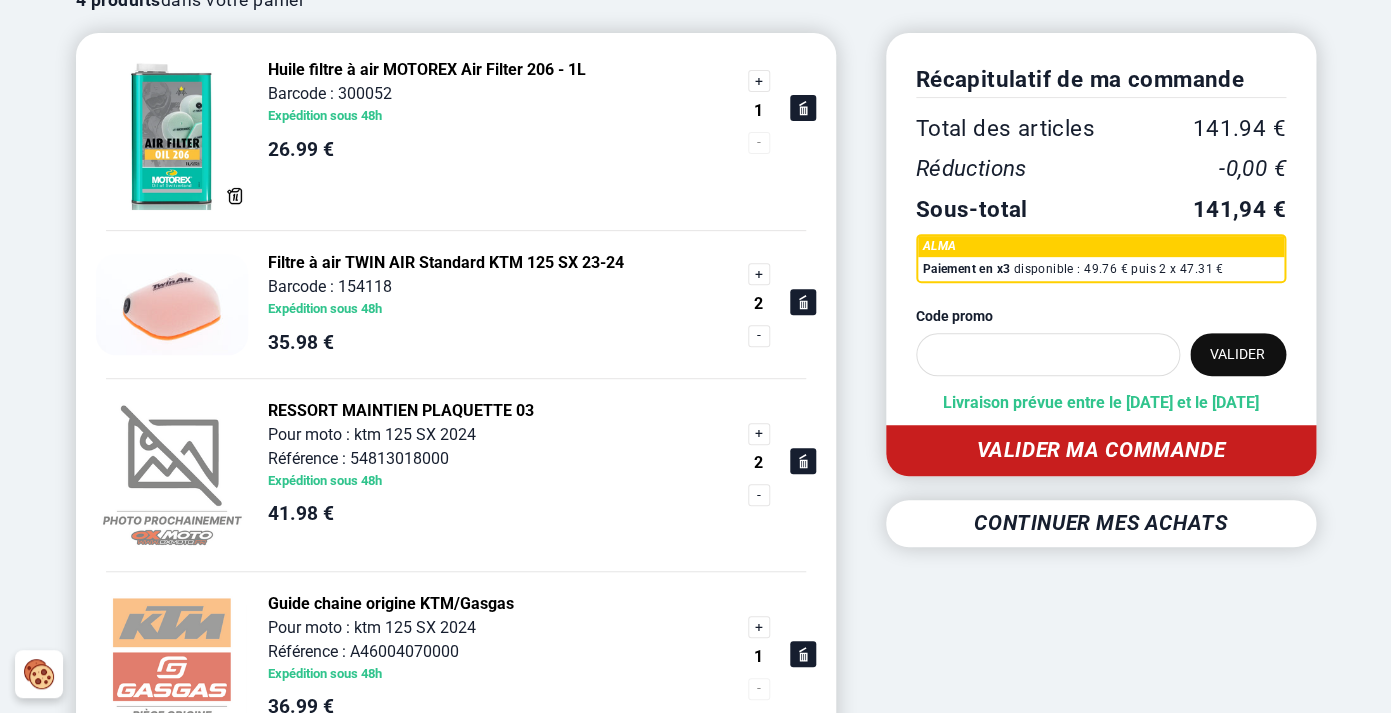 click on "Valider ma commande" at bounding box center (1101, 450) 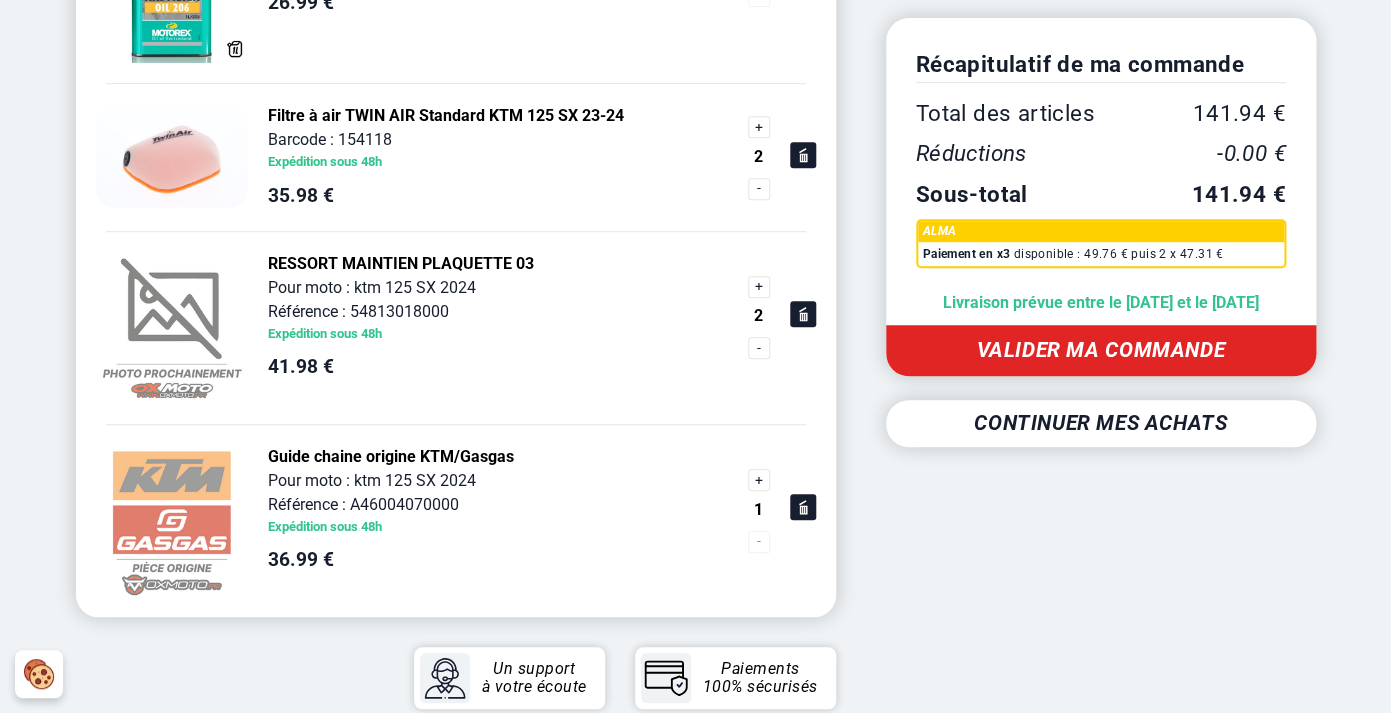scroll, scrollTop: 334, scrollLeft: 0, axis: vertical 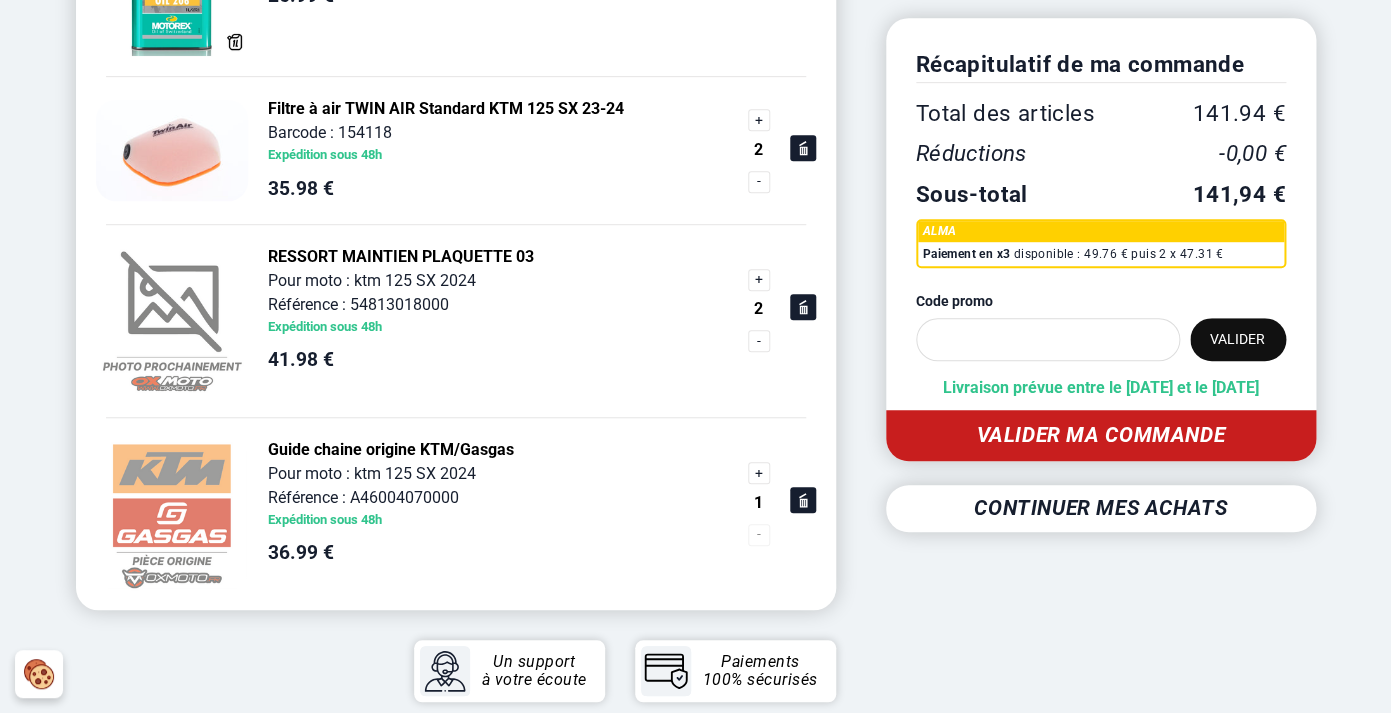 click on "Valider ma commande" at bounding box center (1101, 435) 